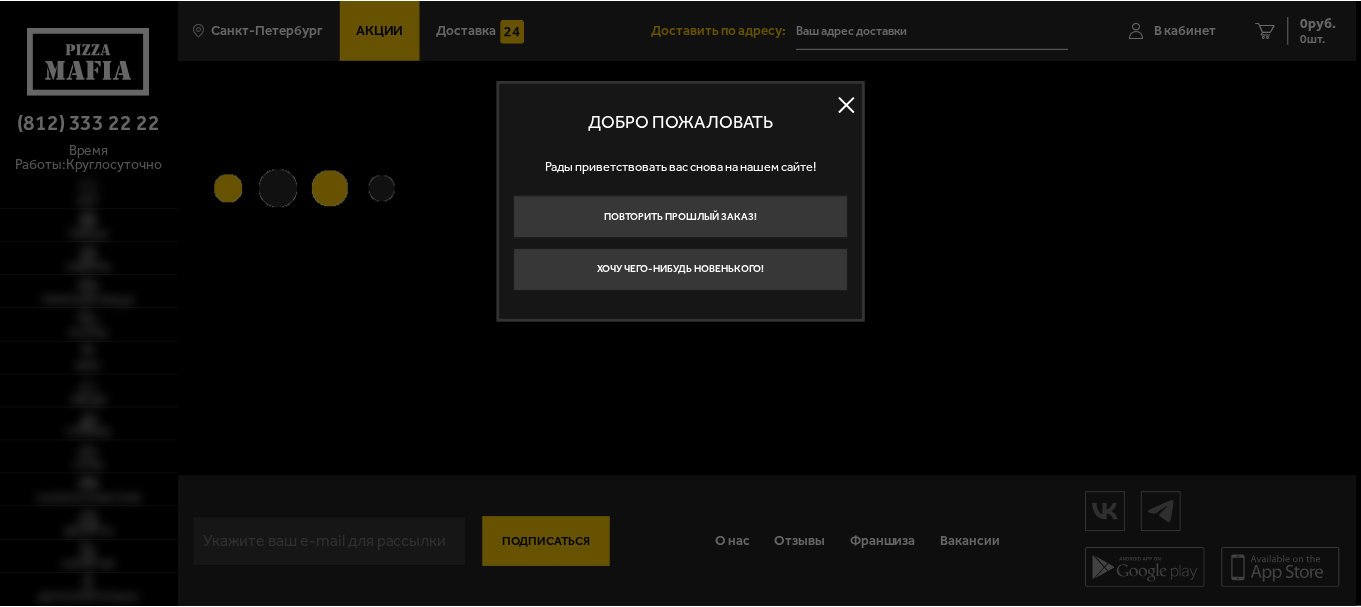 scroll, scrollTop: 0, scrollLeft: 0, axis: both 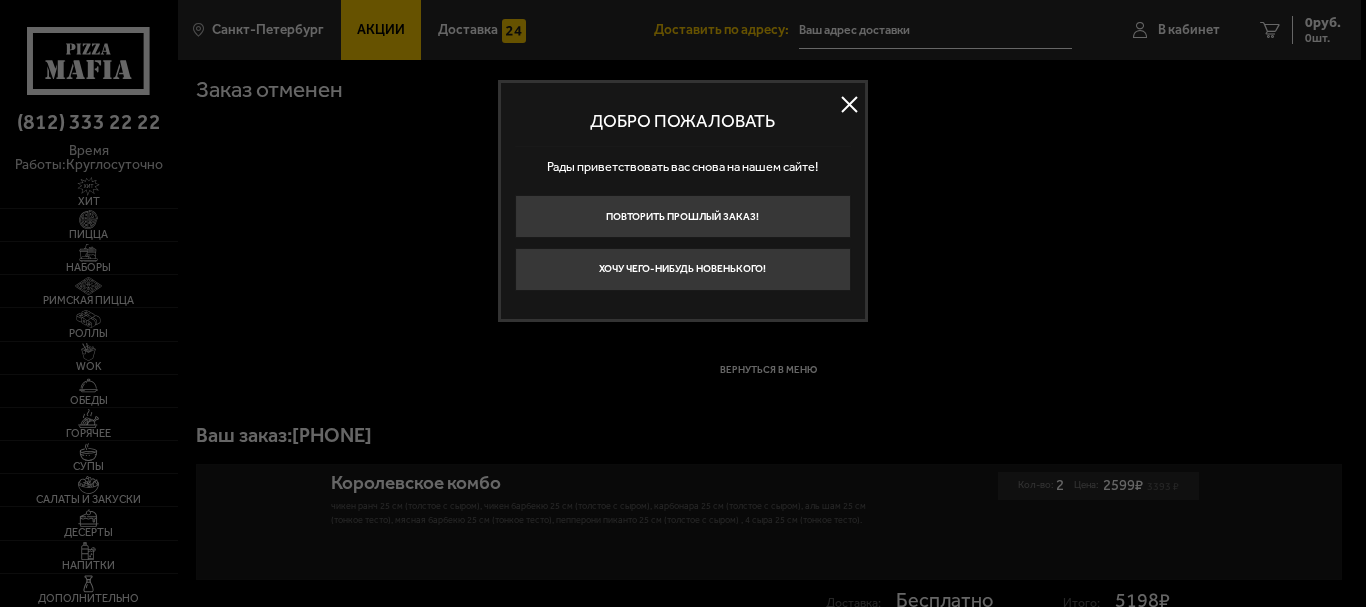 type on "проспект Обуховской Обороны, 271" 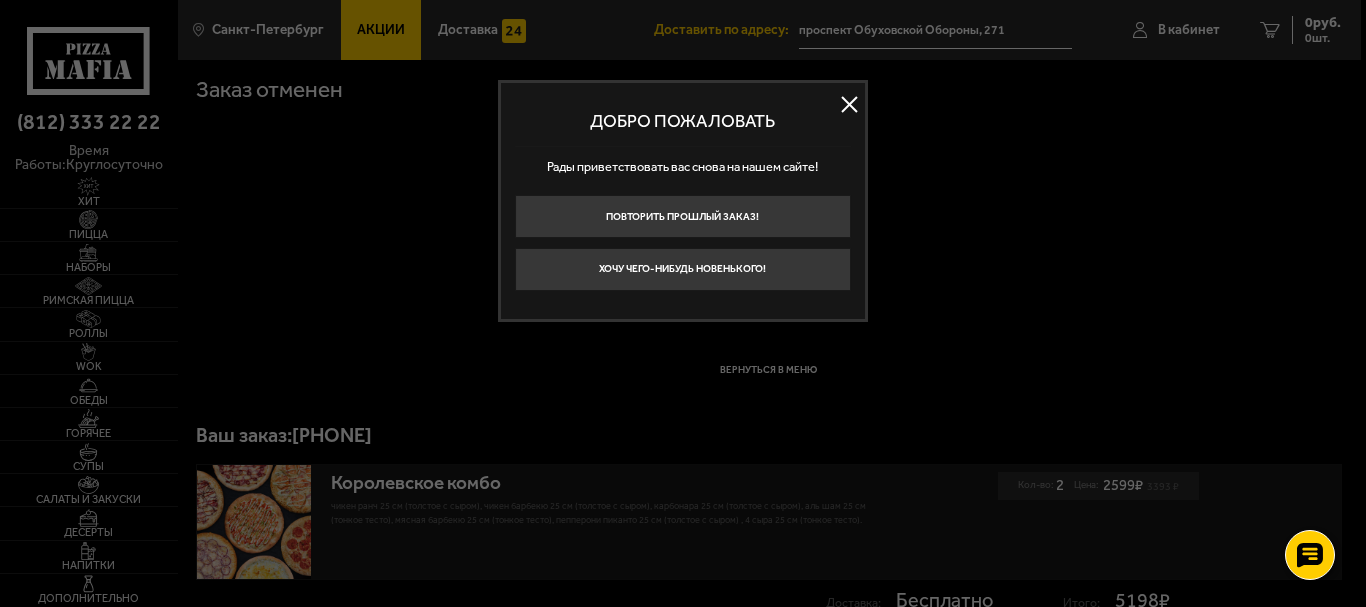 click at bounding box center (850, 105) 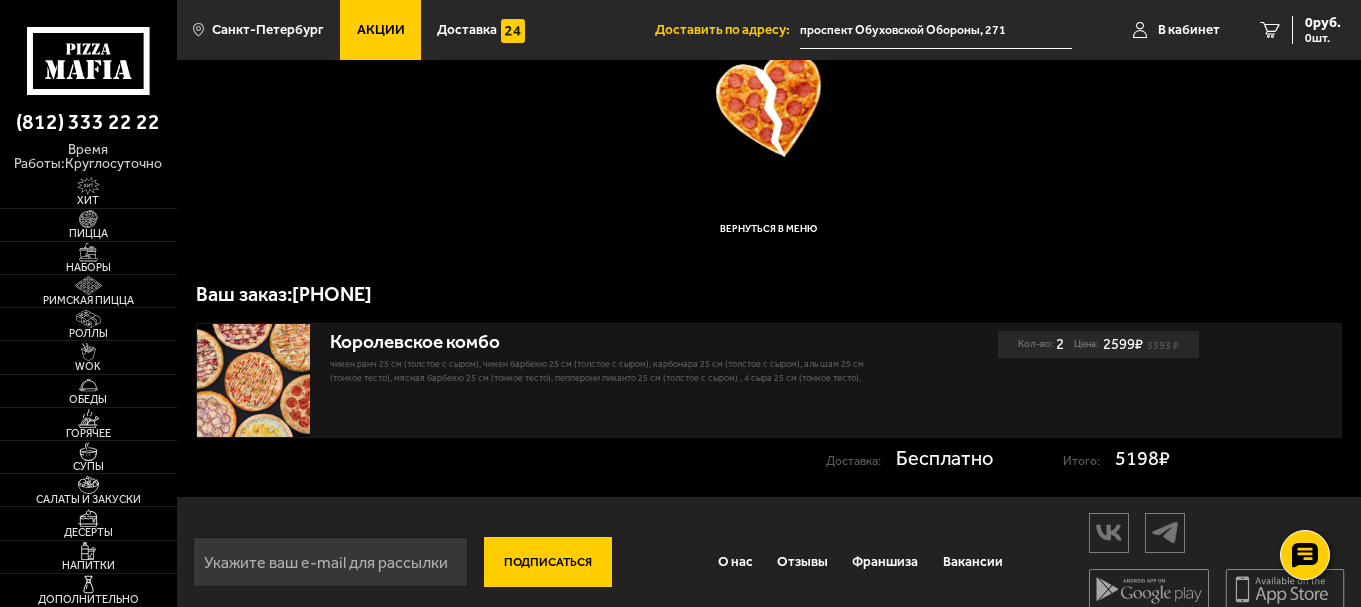 scroll, scrollTop: 179, scrollLeft: 0, axis: vertical 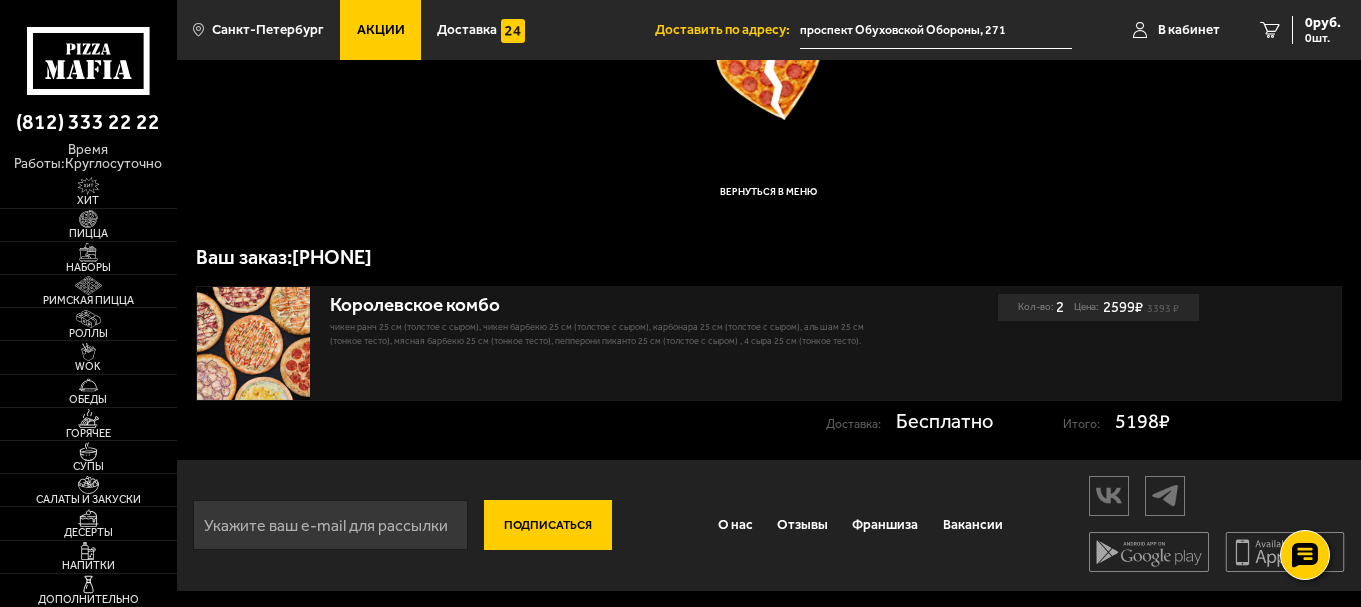 click on "Чикен Ранч 25 см (толстое с сыром), Чикен Барбекю 25 см (толстое с сыром), Карбонара 25 см (толстое с сыром), Аль Шам 25 см (тонкое тесто), Мясная Барбекю 25 см (тонкое тесто), Пепперони Пиканто 25 см (толстое с сыром) , 4 сыра 25 см (тонкое тесто)." at bounding box center (598, 334) 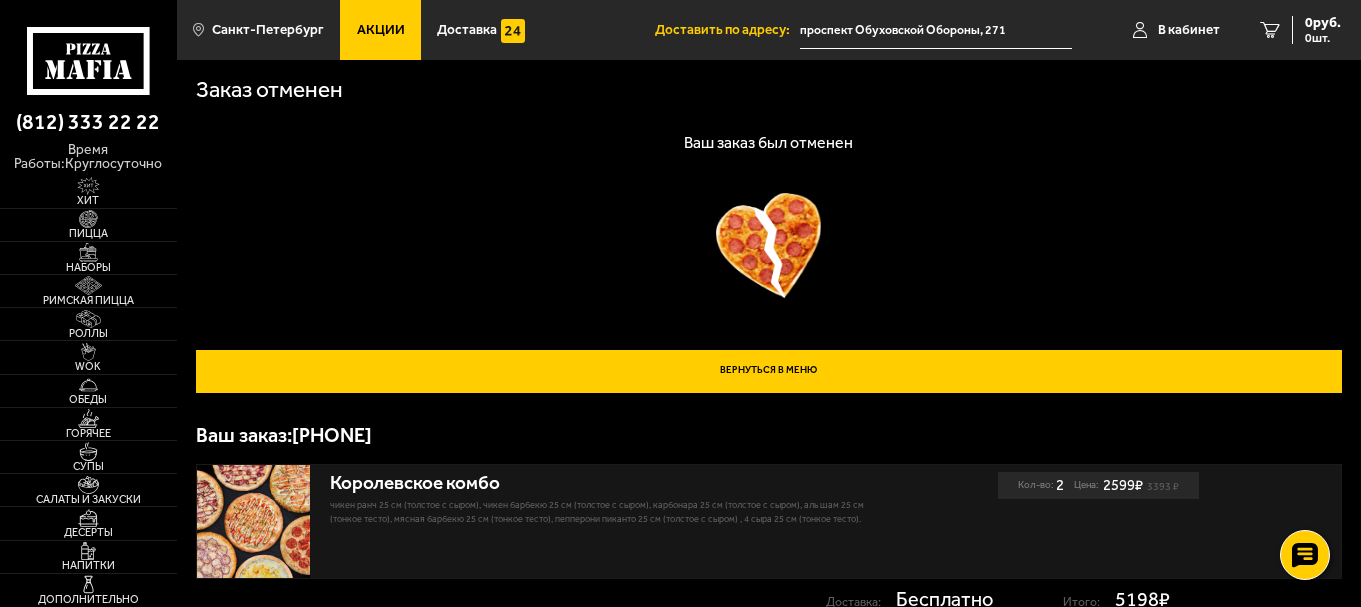 click on "Вернуться в меню" at bounding box center (769, 371) 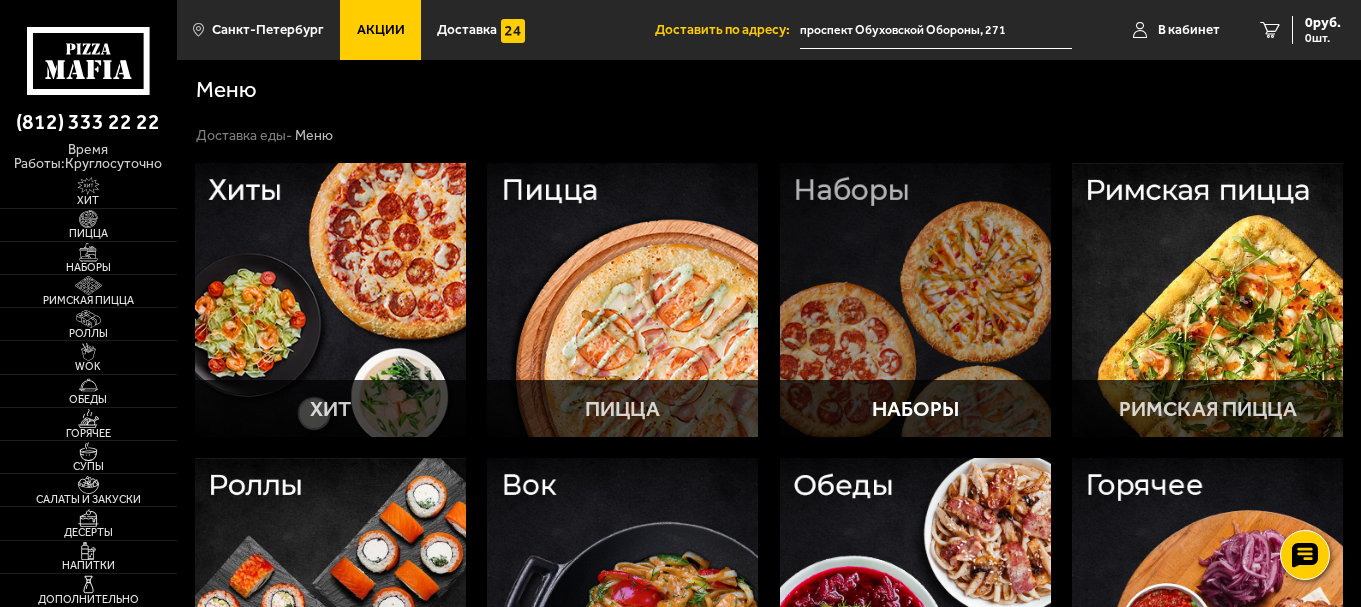 click at bounding box center [915, 300] 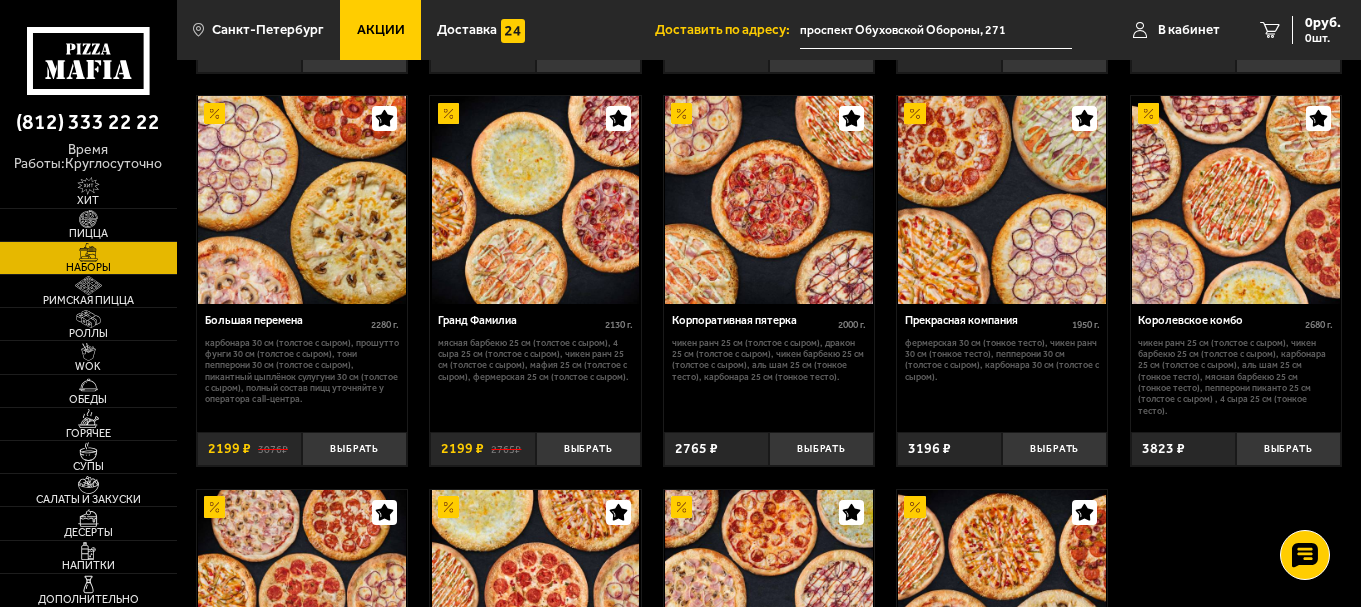 scroll, scrollTop: 2333, scrollLeft: 0, axis: vertical 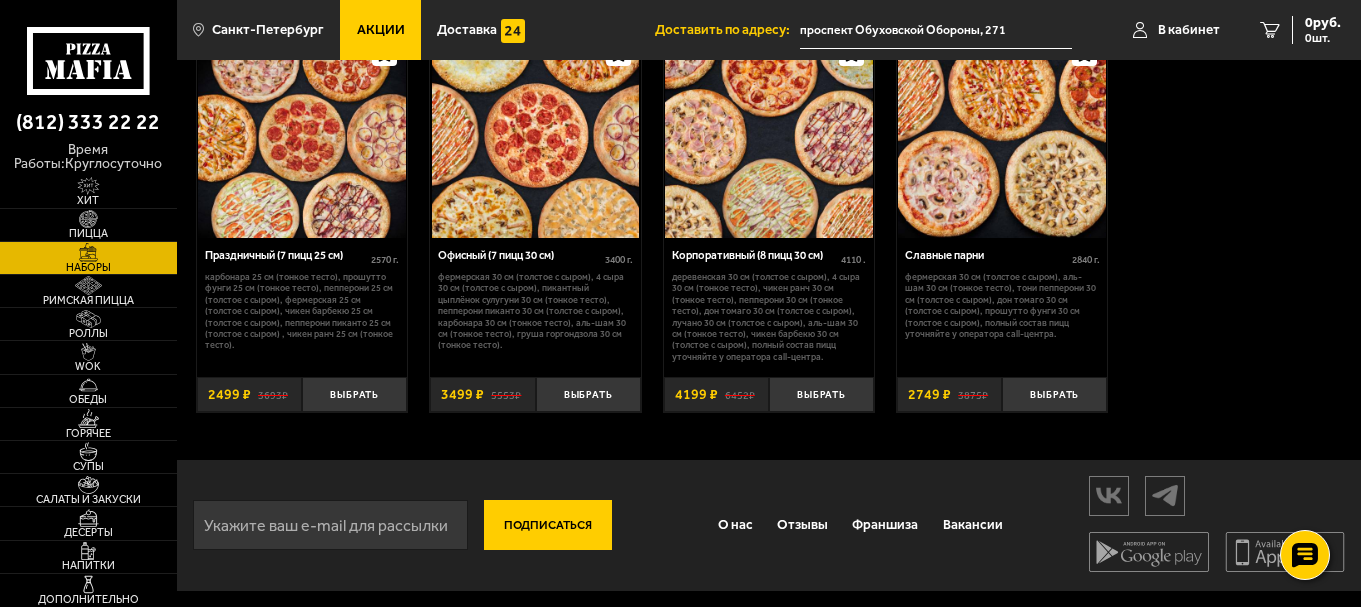 click at bounding box center (302, 135) 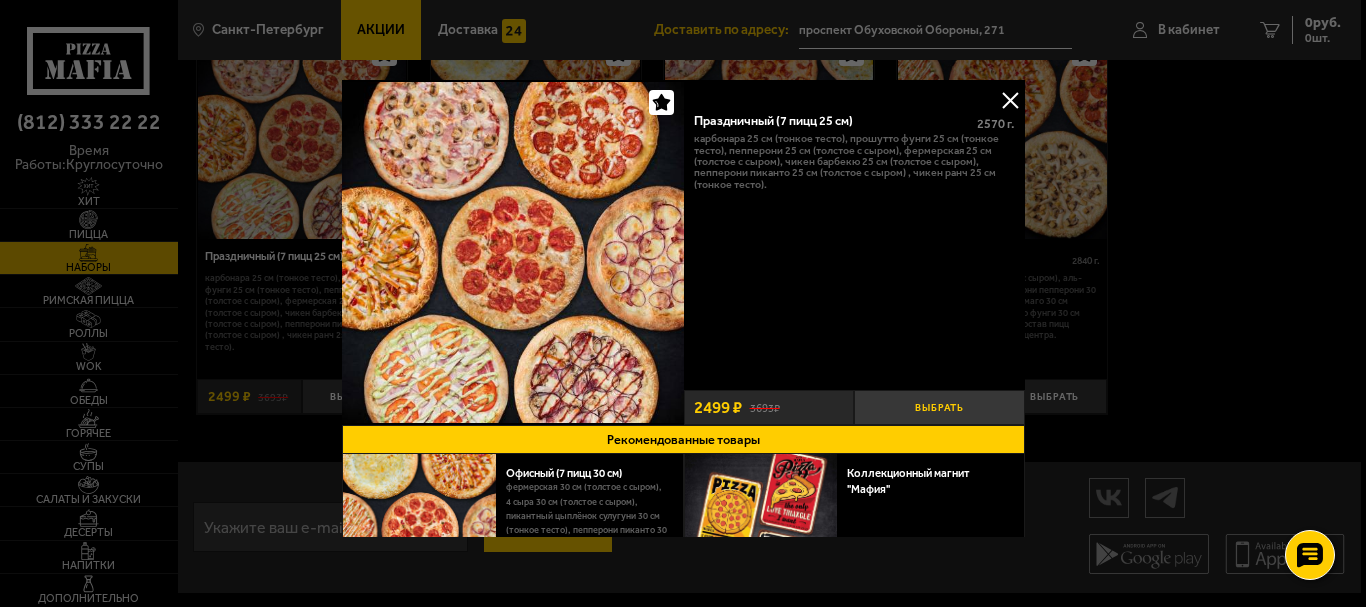 click on "Выбрать" at bounding box center (939, 407) 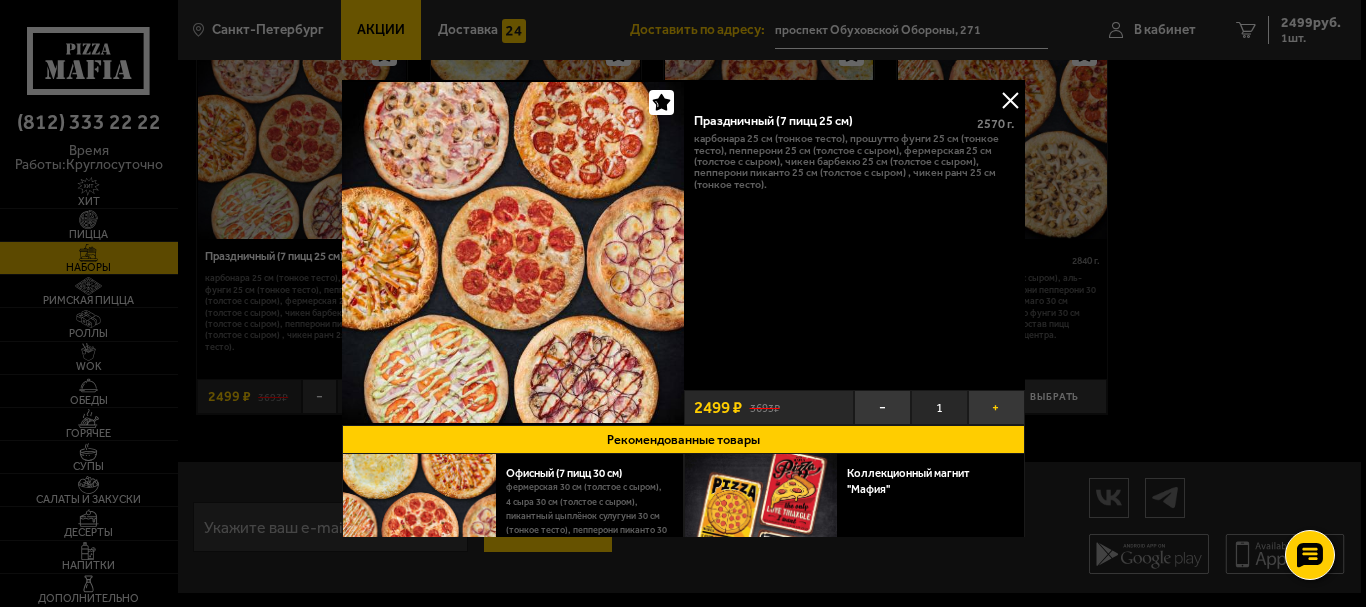 click on "+" at bounding box center [995, 407] 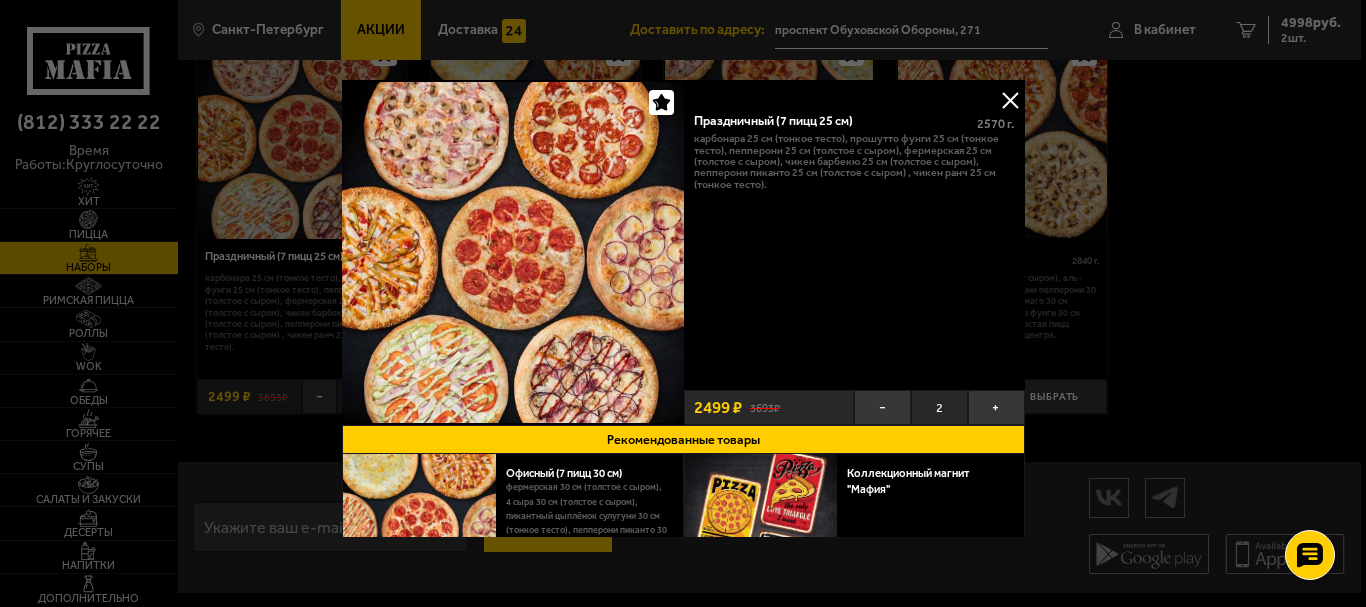 click at bounding box center [1010, 100] 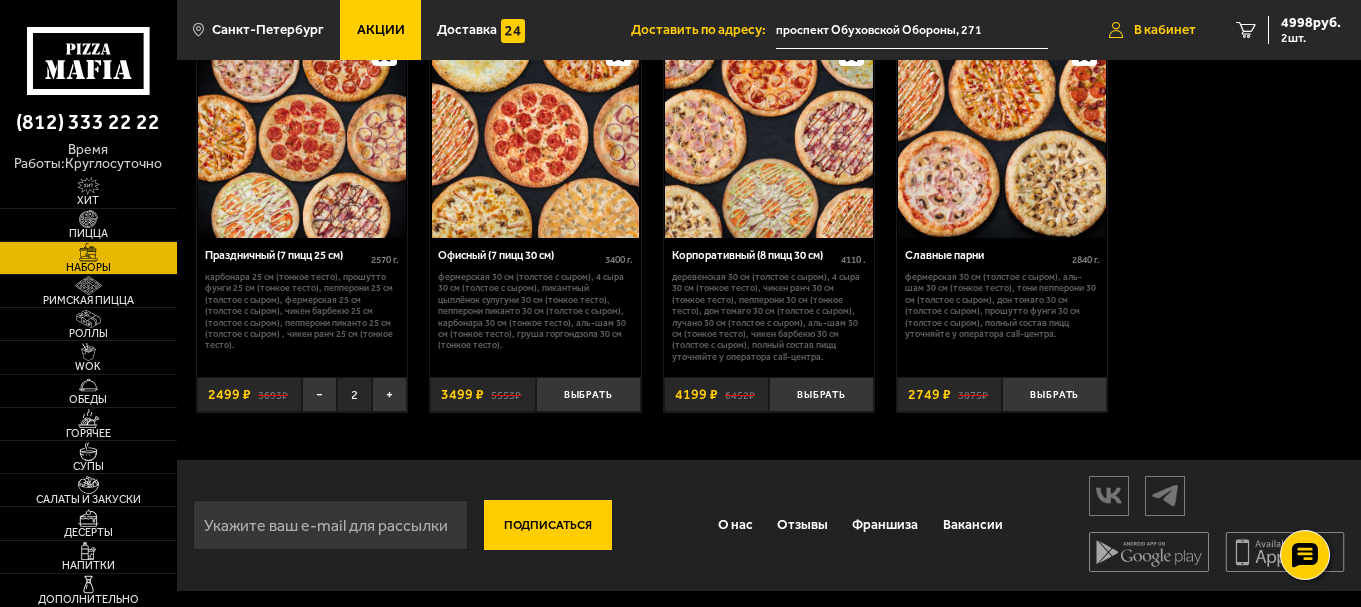 click on "В кабинет" at bounding box center [1165, 30] 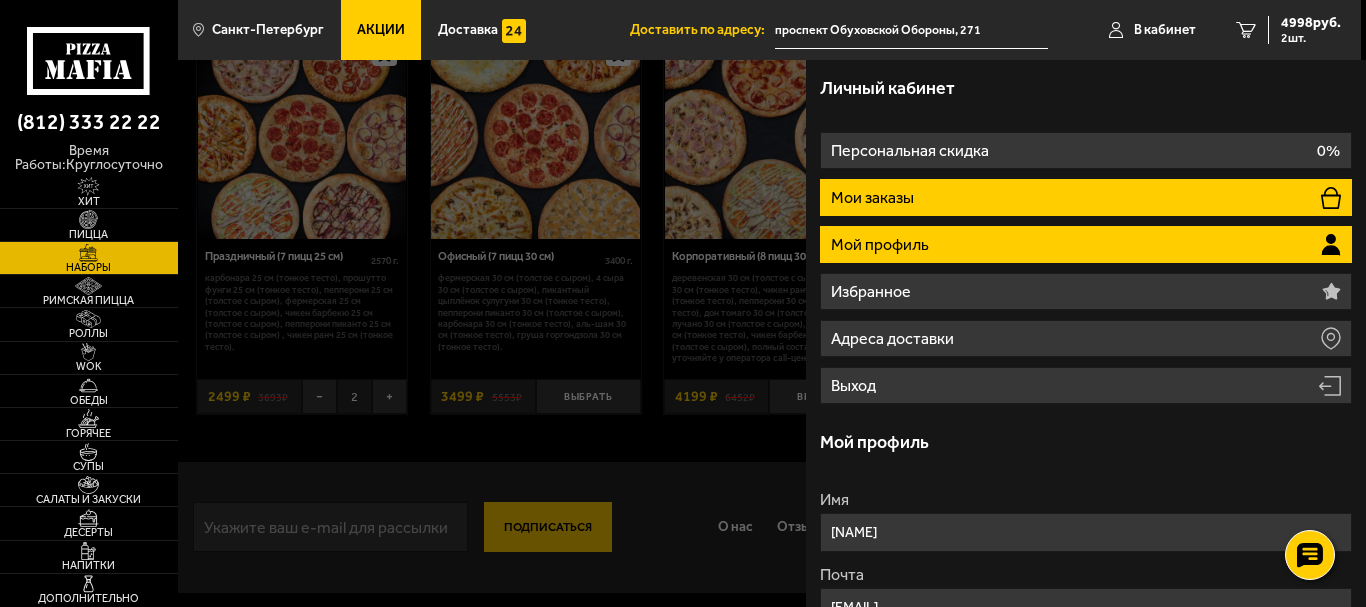 click on "Мои заказы" at bounding box center [1086, 197] 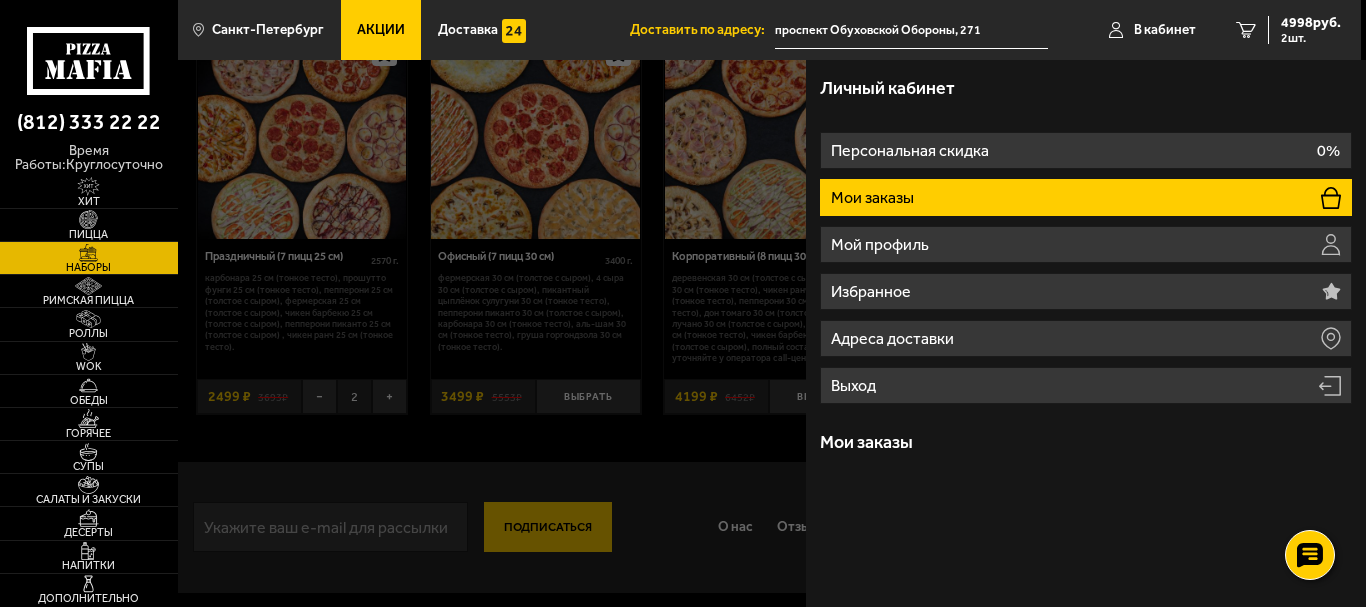 click on "Мои заказы" at bounding box center (1086, 197) 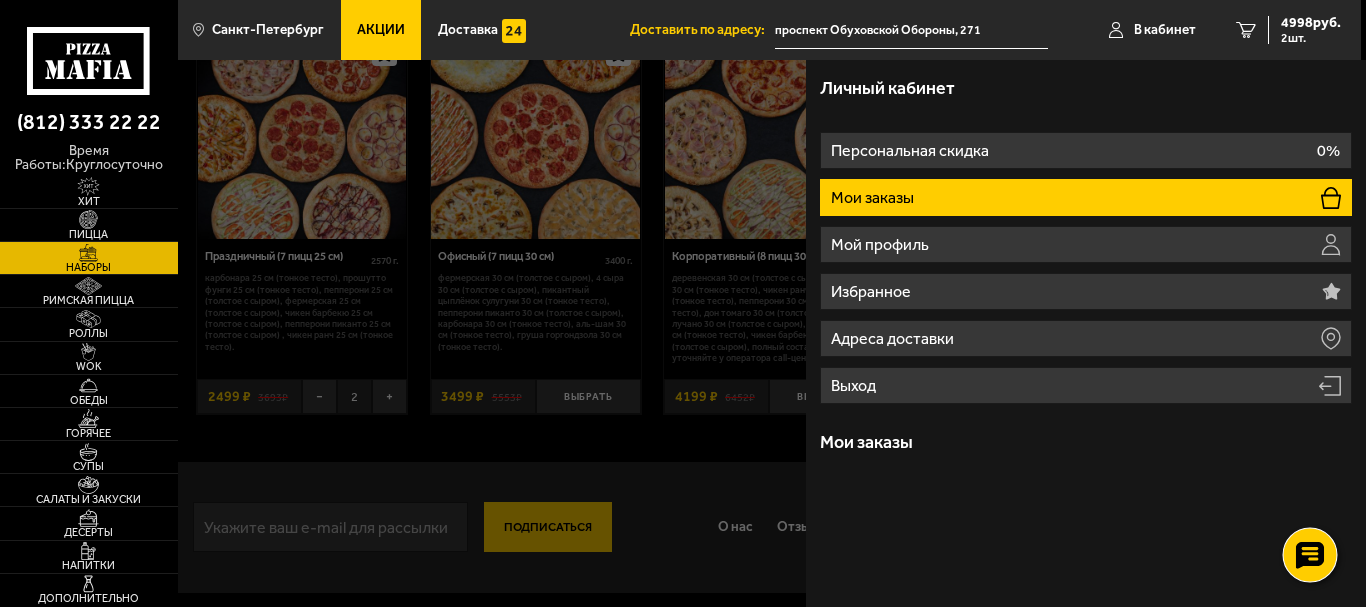 click 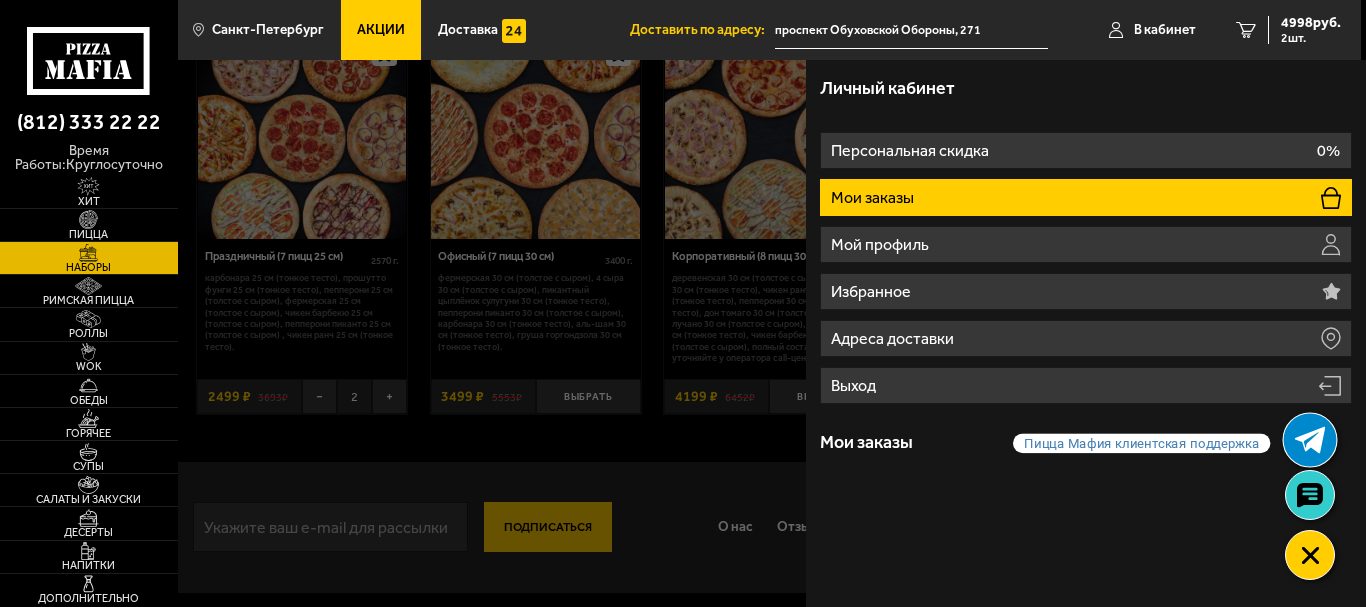 click 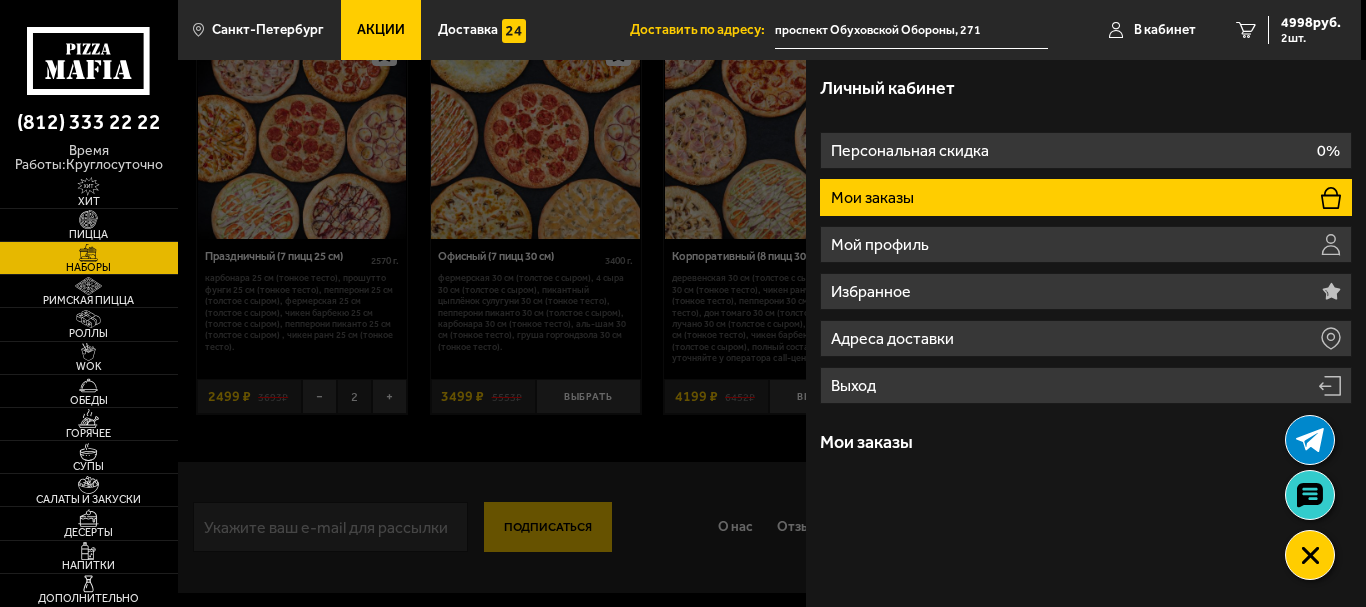 click 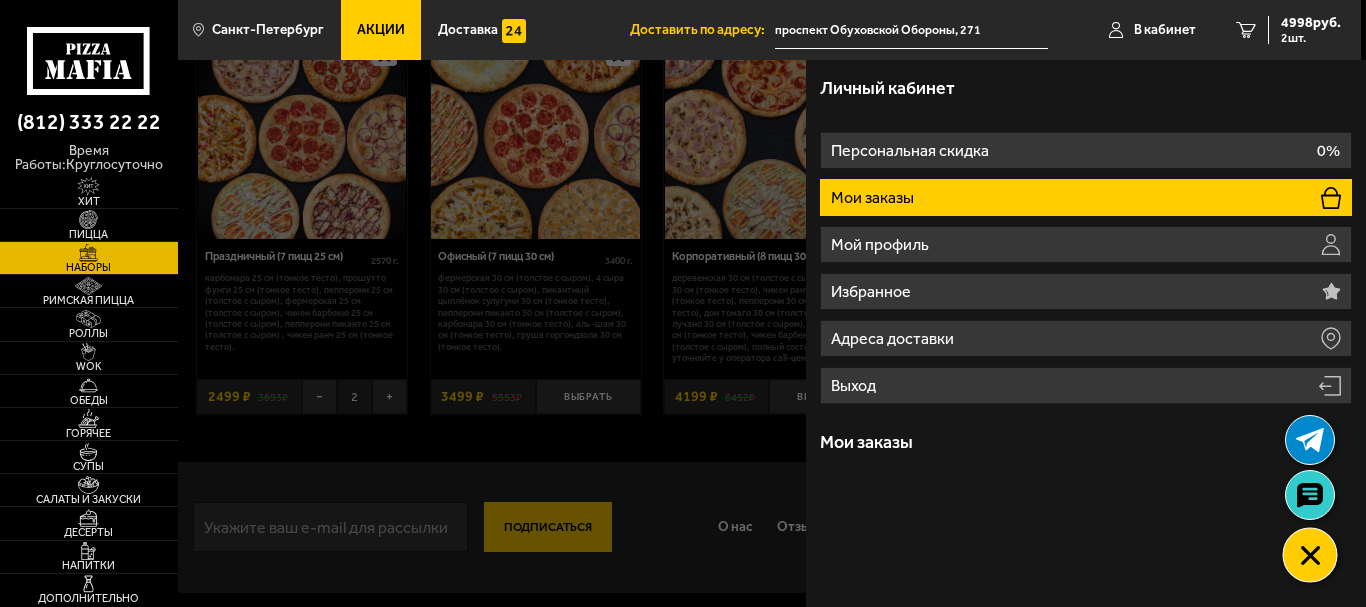 click 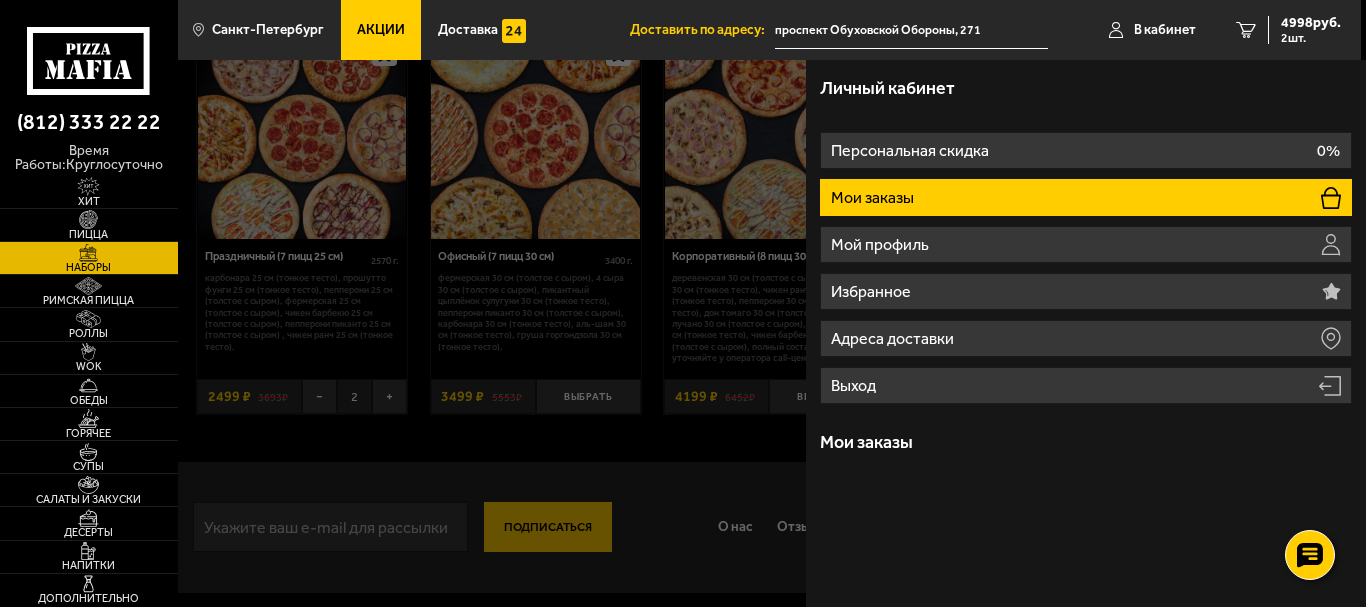 click at bounding box center [861, 363] 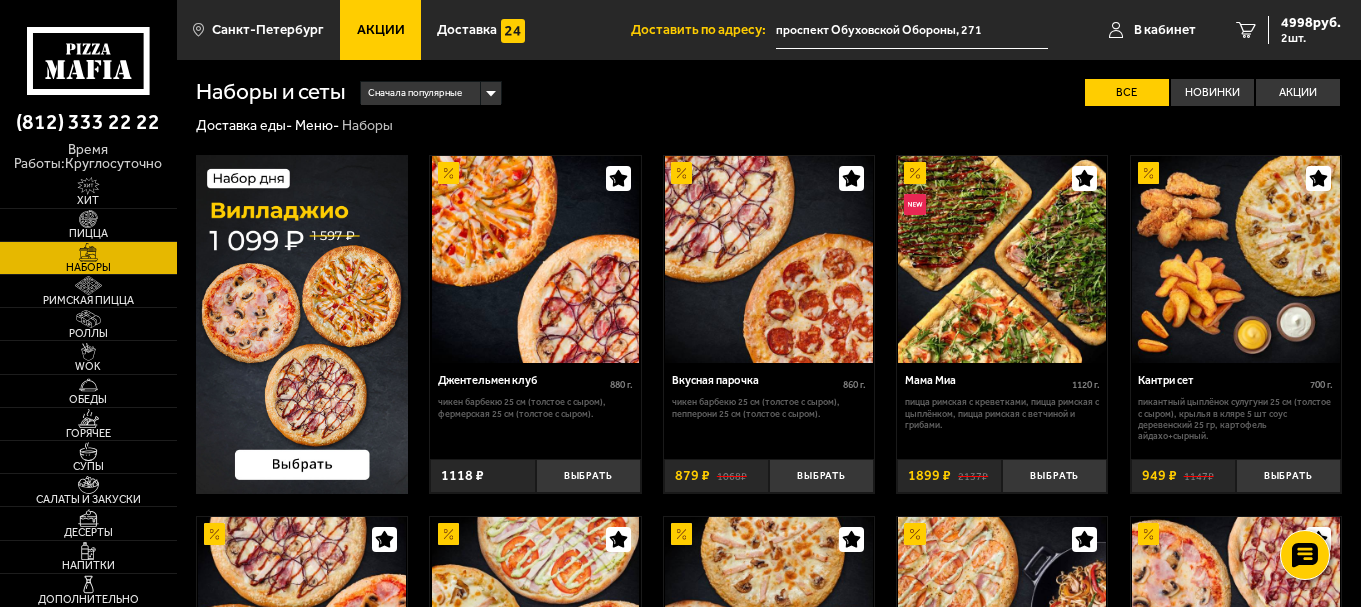 scroll, scrollTop: 2333, scrollLeft: 0, axis: vertical 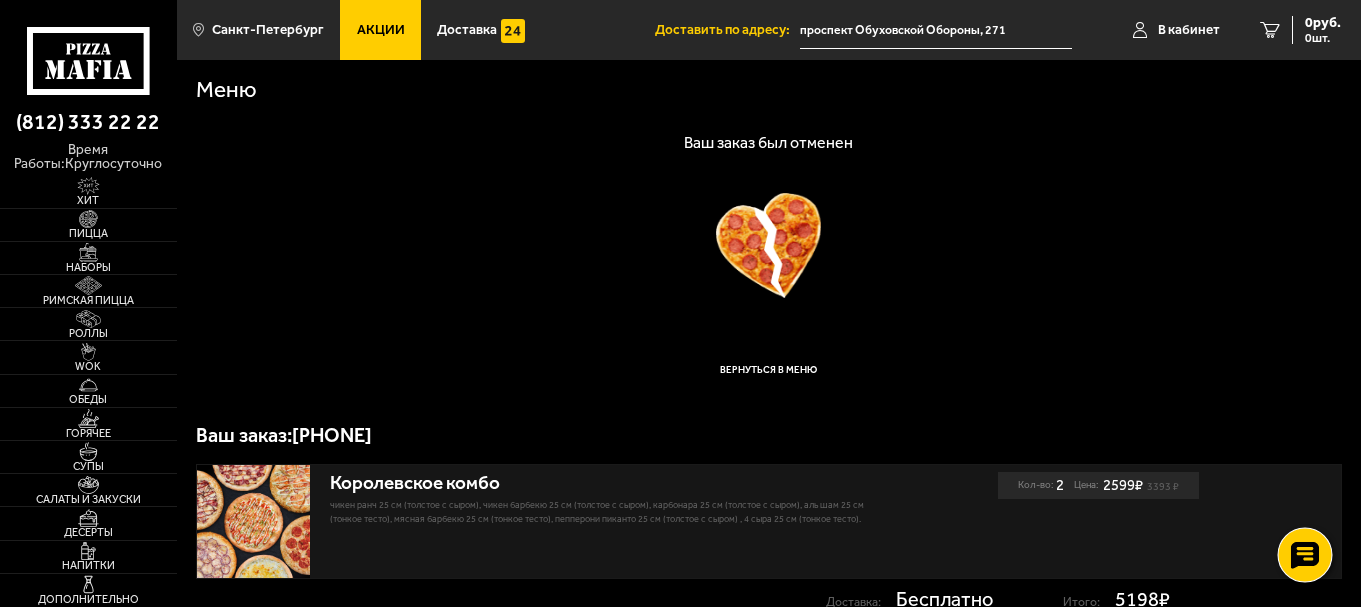 click 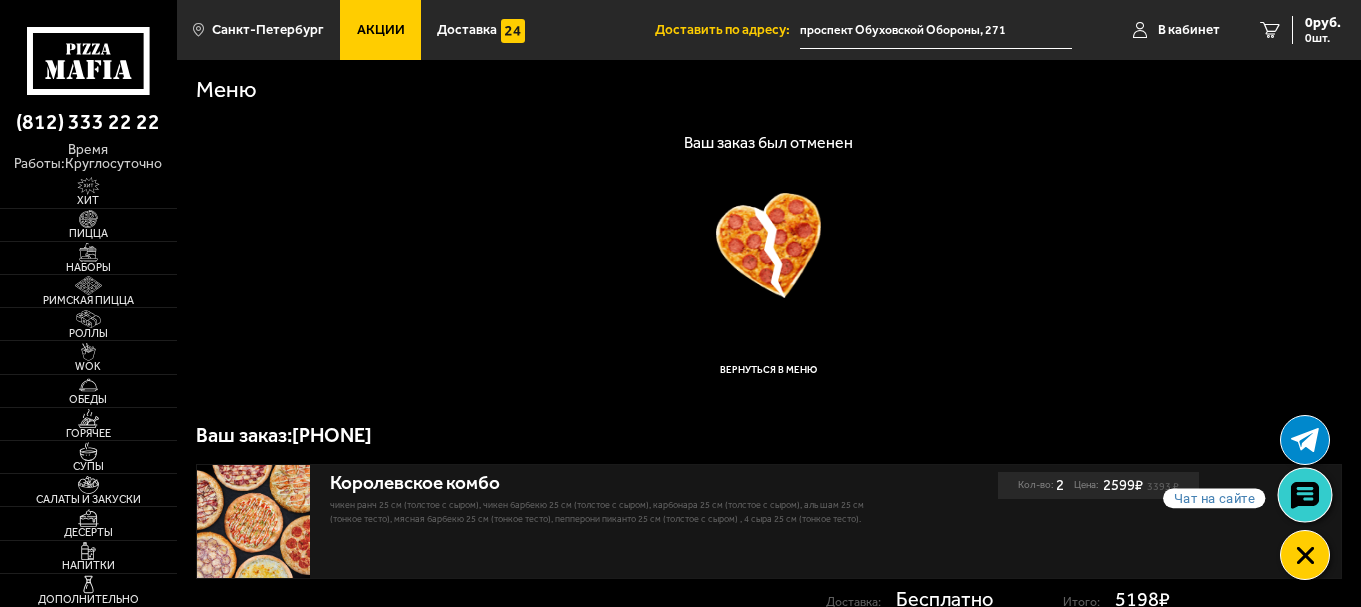 click 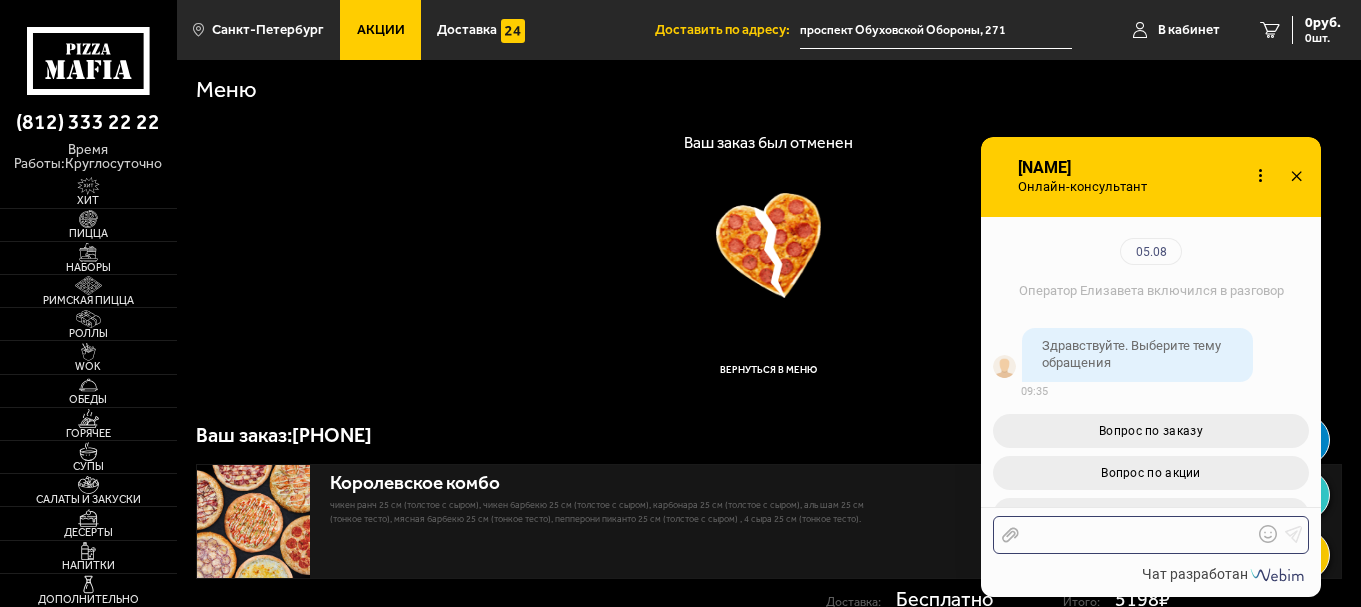 scroll, scrollTop: 218, scrollLeft: 0, axis: vertical 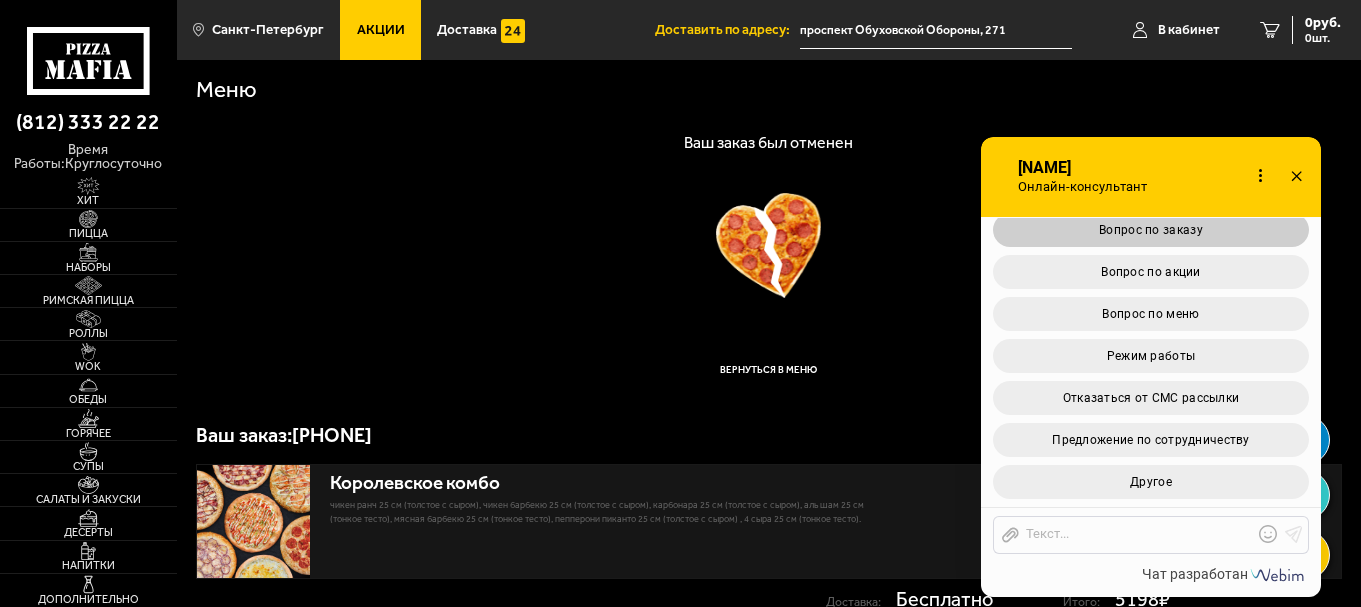 click on "Вопрос по заказу" at bounding box center [1151, 230] 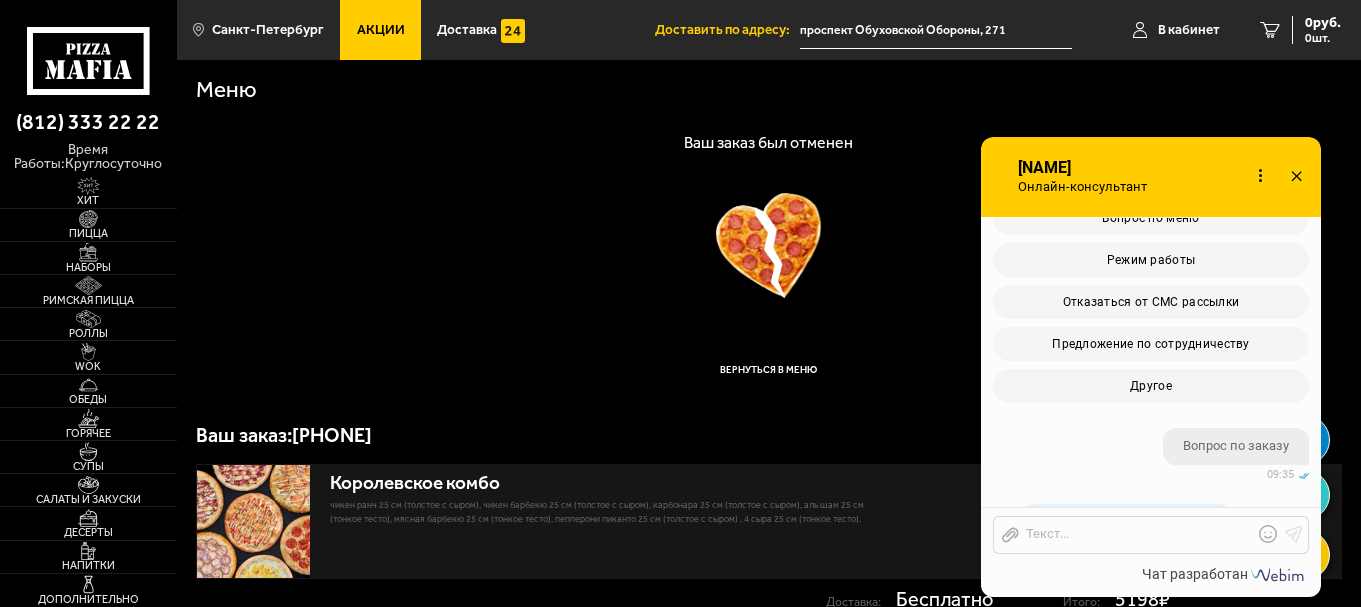 scroll, scrollTop: 674, scrollLeft: 0, axis: vertical 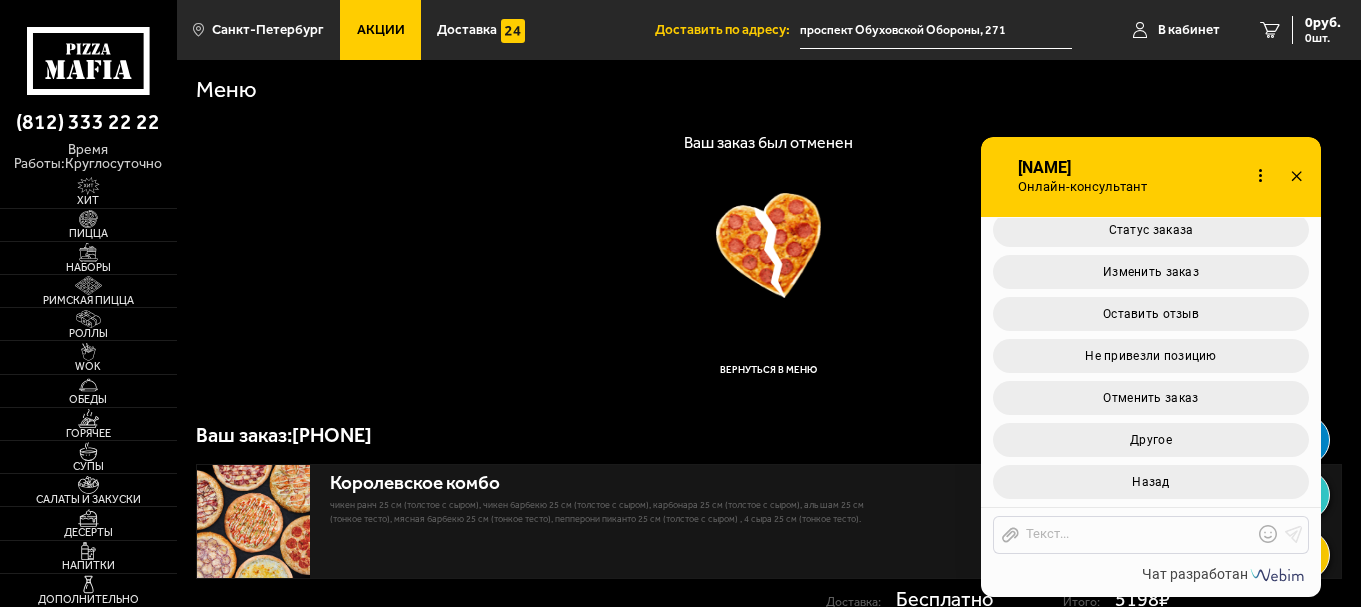 drag, startPoint x: 200, startPoint y: 432, endPoint x: 456, endPoint y: 433, distance: 256.00195 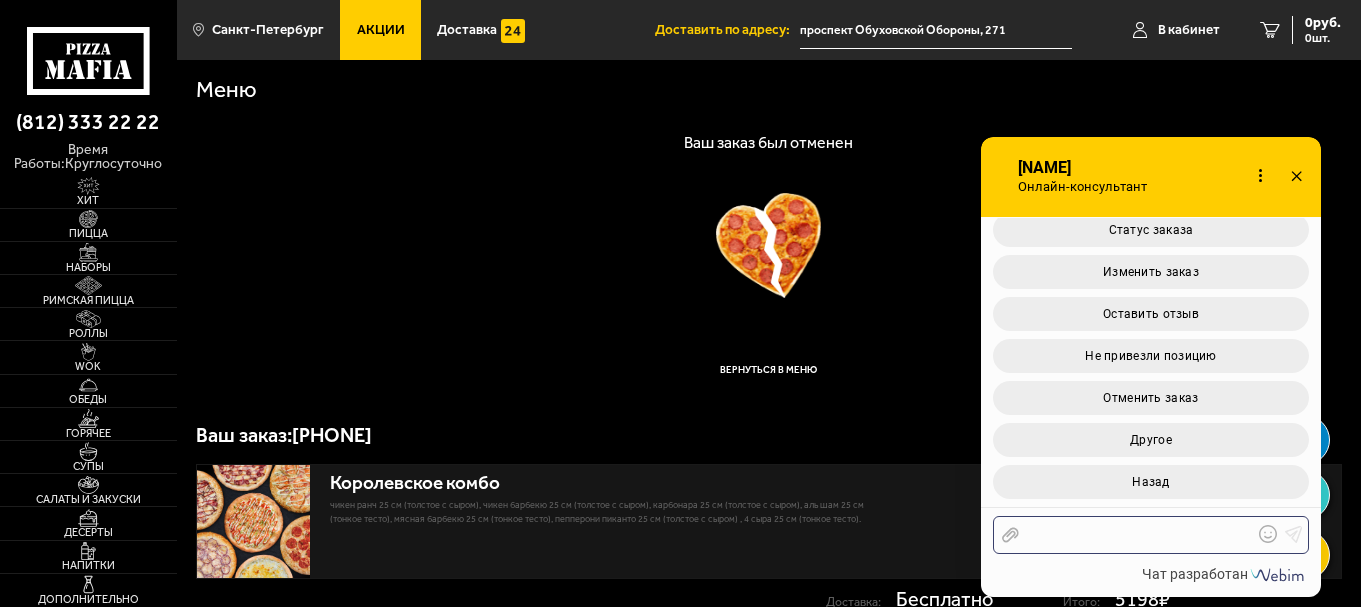 click at bounding box center [1136, 535] 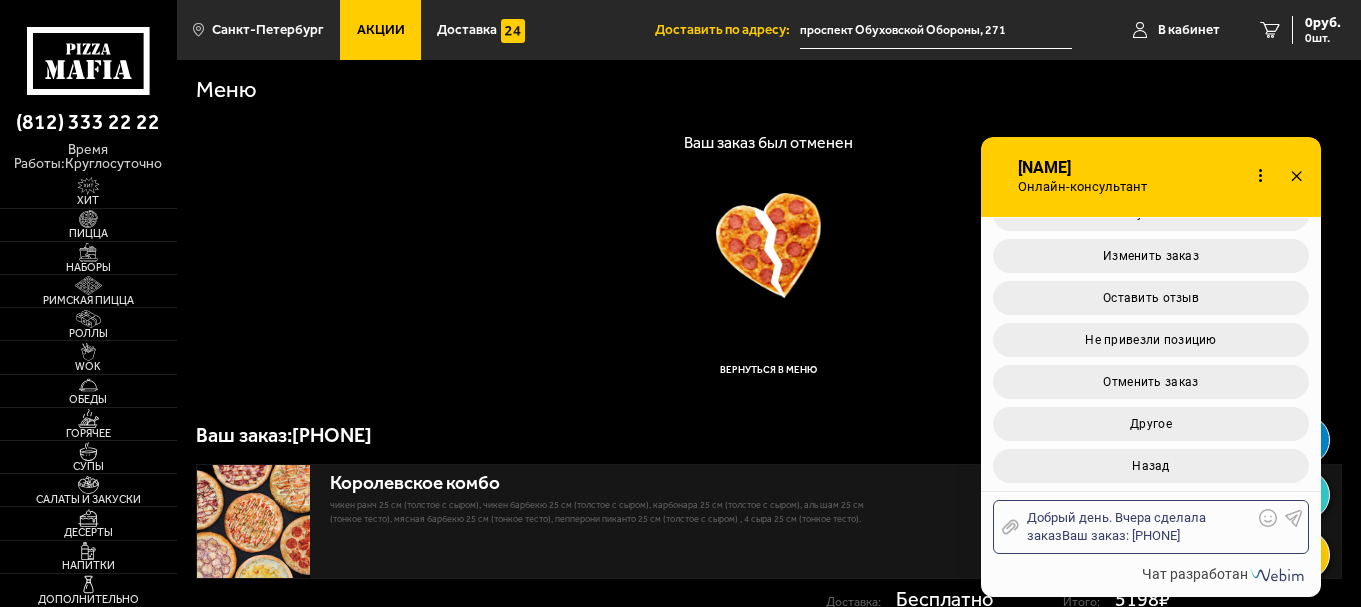 click on "Добрый день. Вчера сделала заказВаш заказ: [PHONE]" at bounding box center [1136, 527] 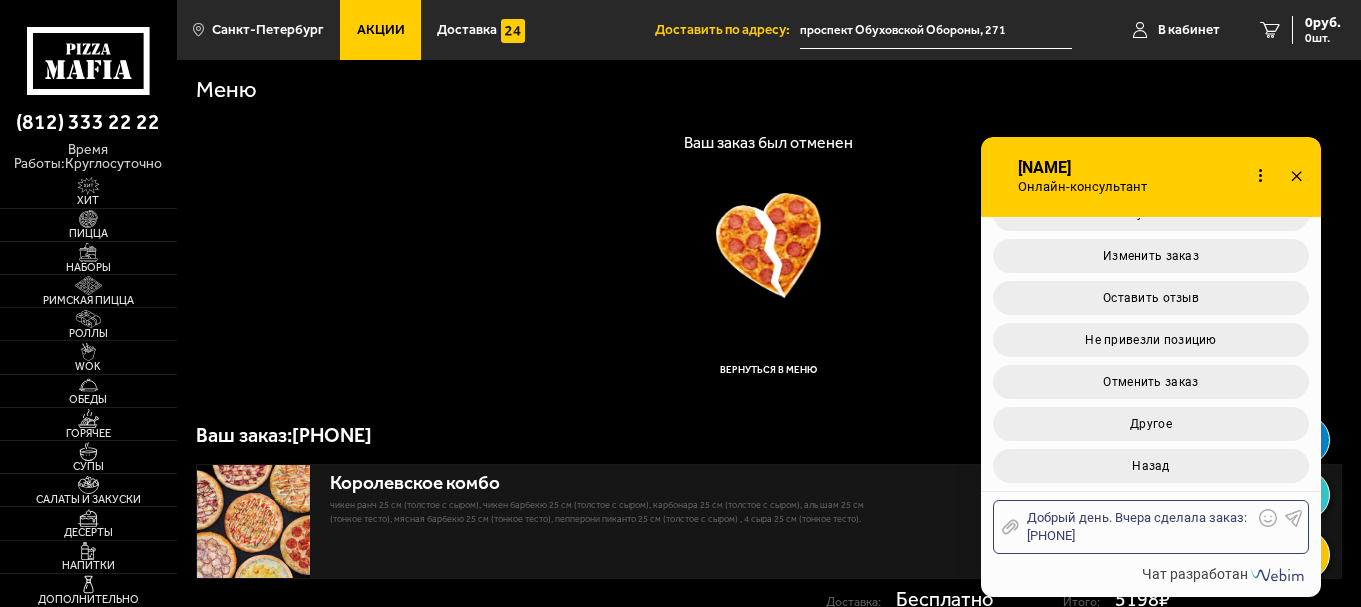 click on "Добрый день. Вчера сделала заказ: [PHONE]" at bounding box center [1136, 527] 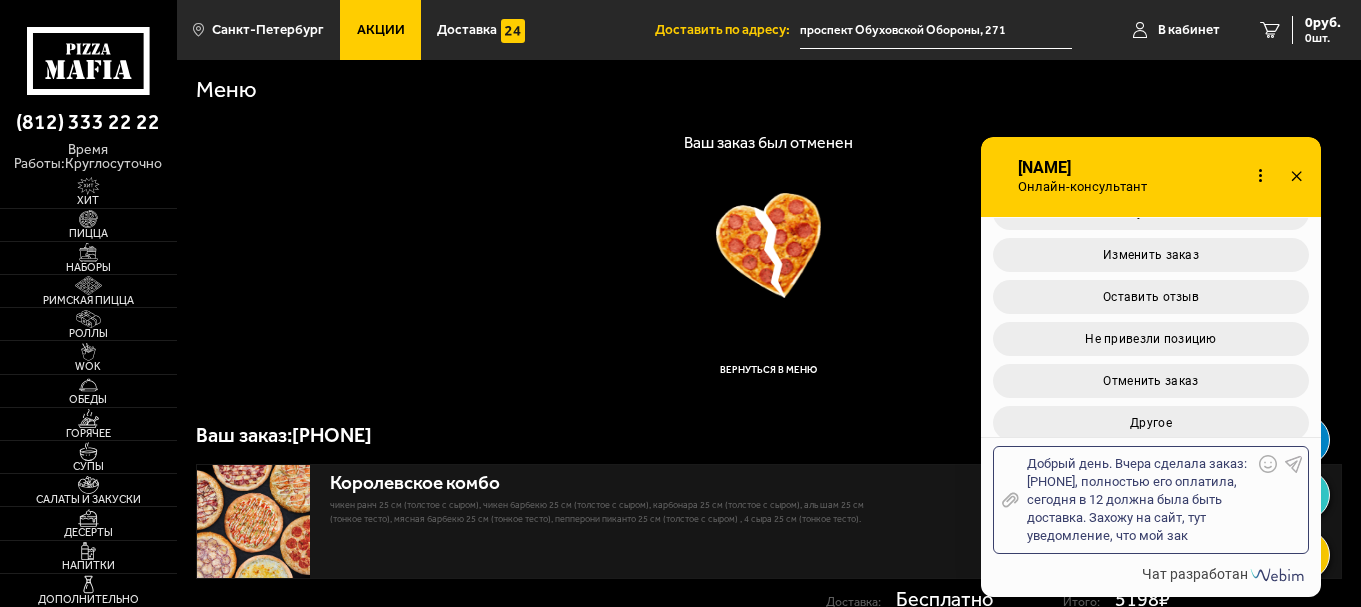 scroll, scrollTop: 6, scrollLeft: 0, axis: vertical 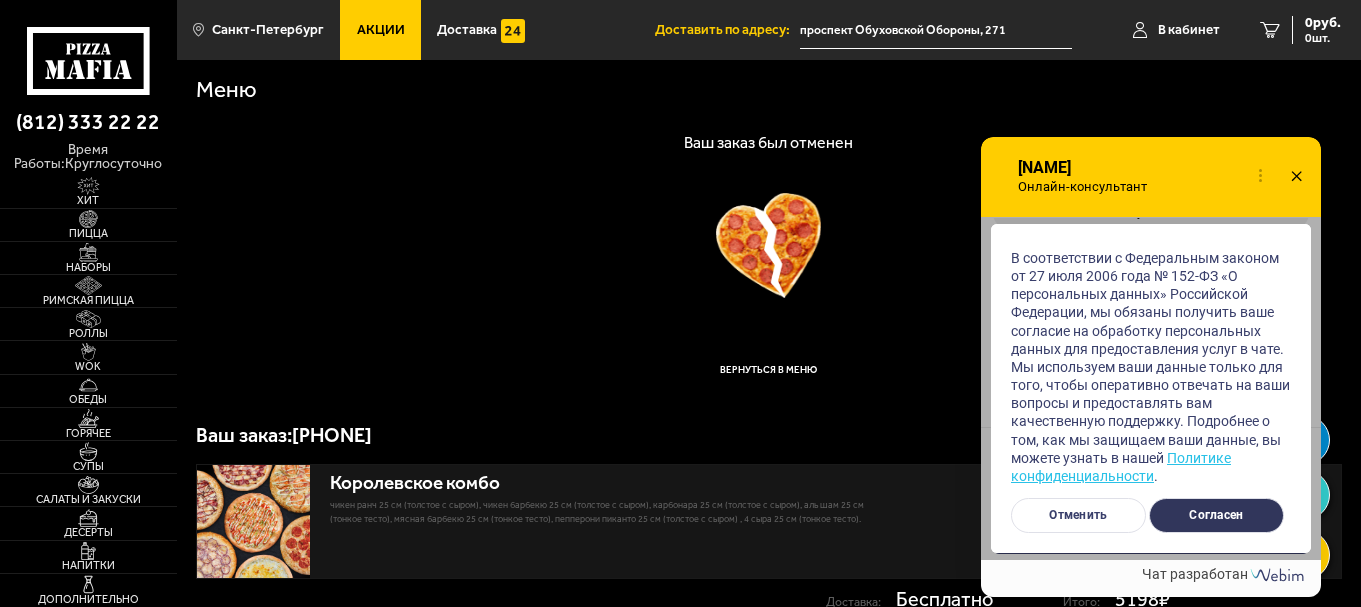 click on "Согласен" at bounding box center (1216, 515) 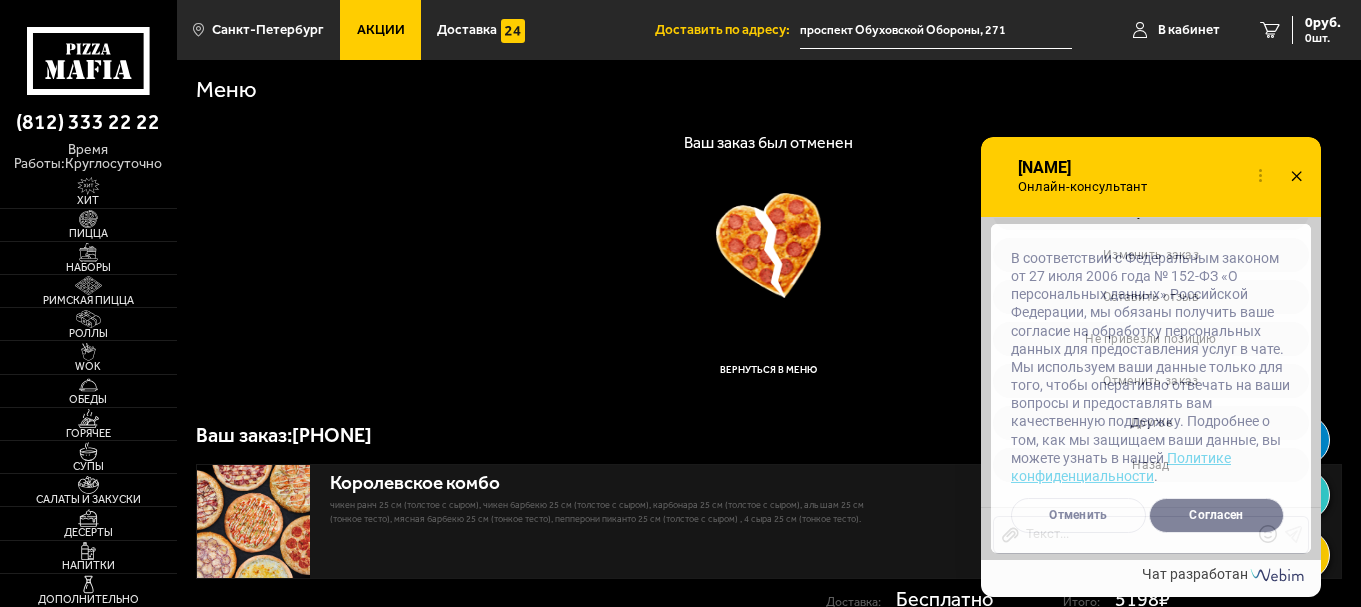 scroll, scrollTop: 1231, scrollLeft: 0, axis: vertical 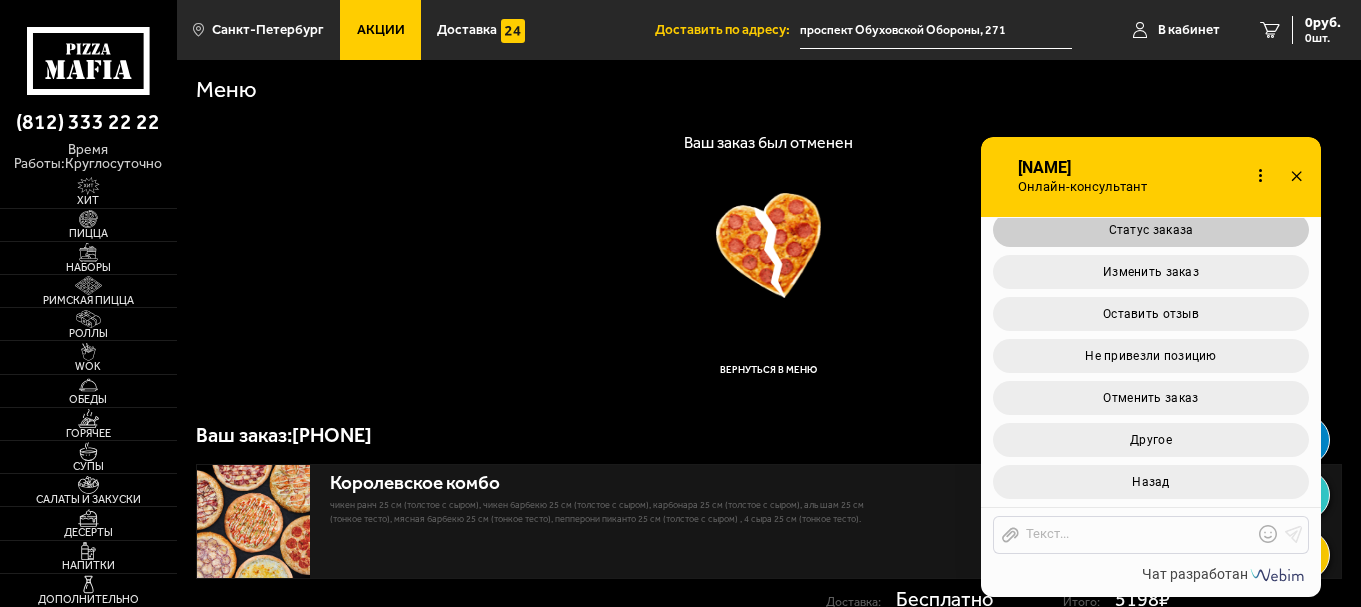 click on "Статус заказа" at bounding box center (1151, 230) 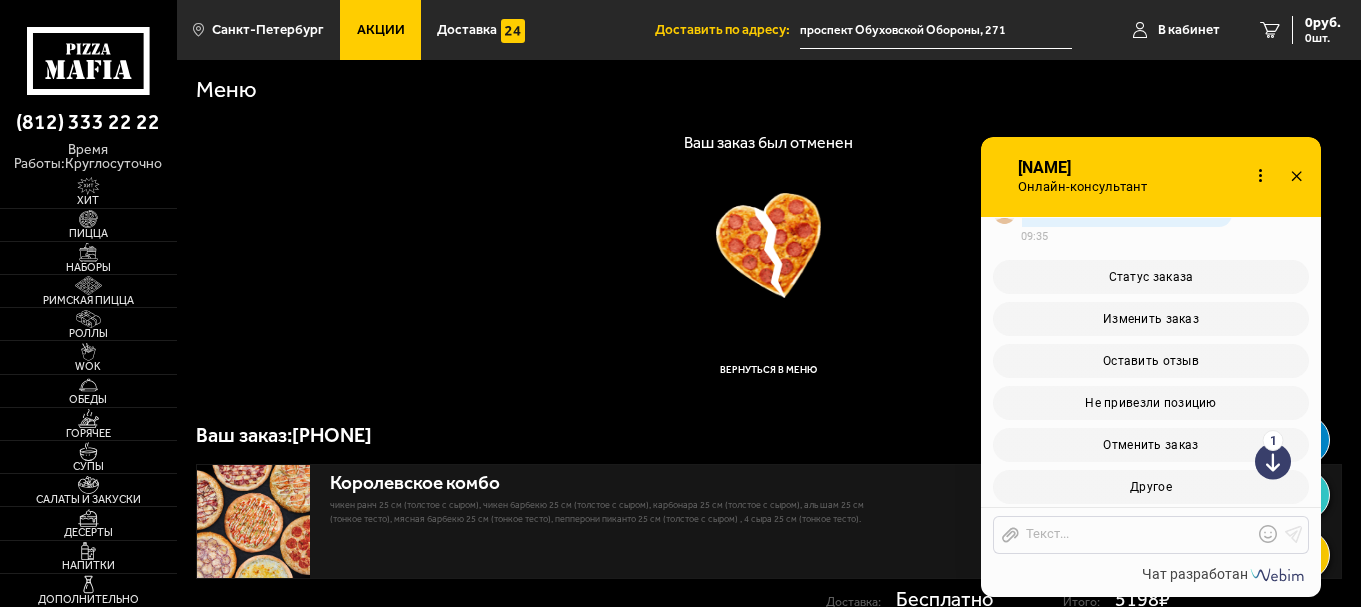 scroll, scrollTop: 1483, scrollLeft: 0, axis: vertical 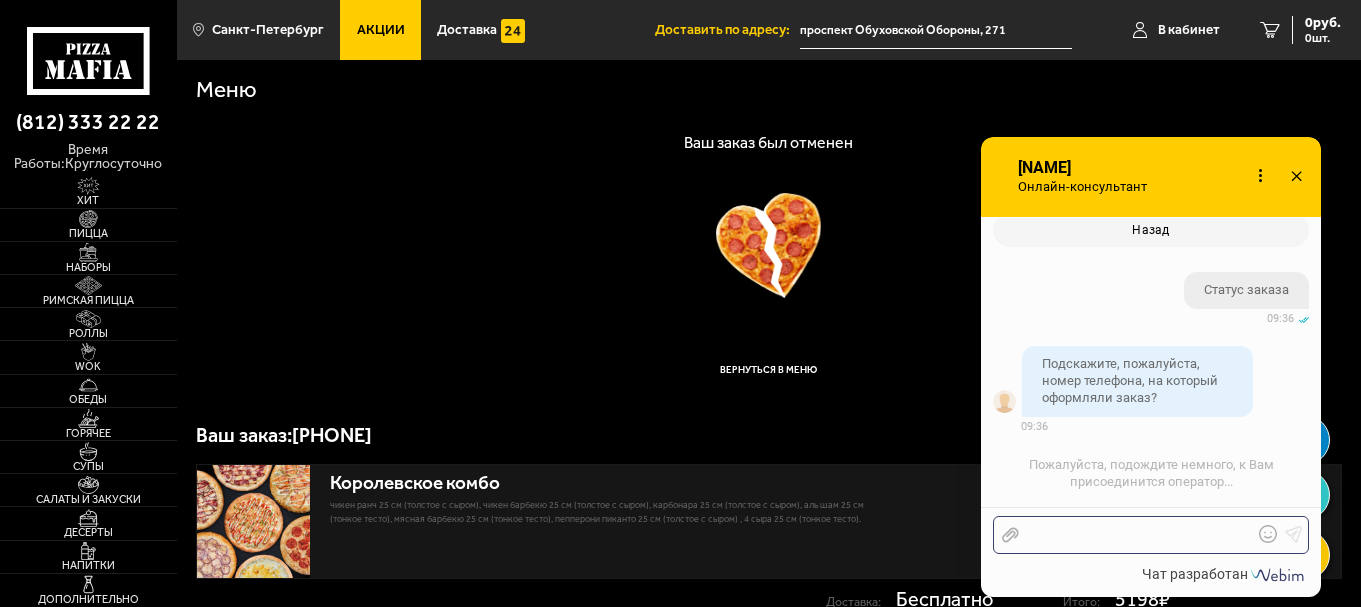 click at bounding box center (1136, 535) 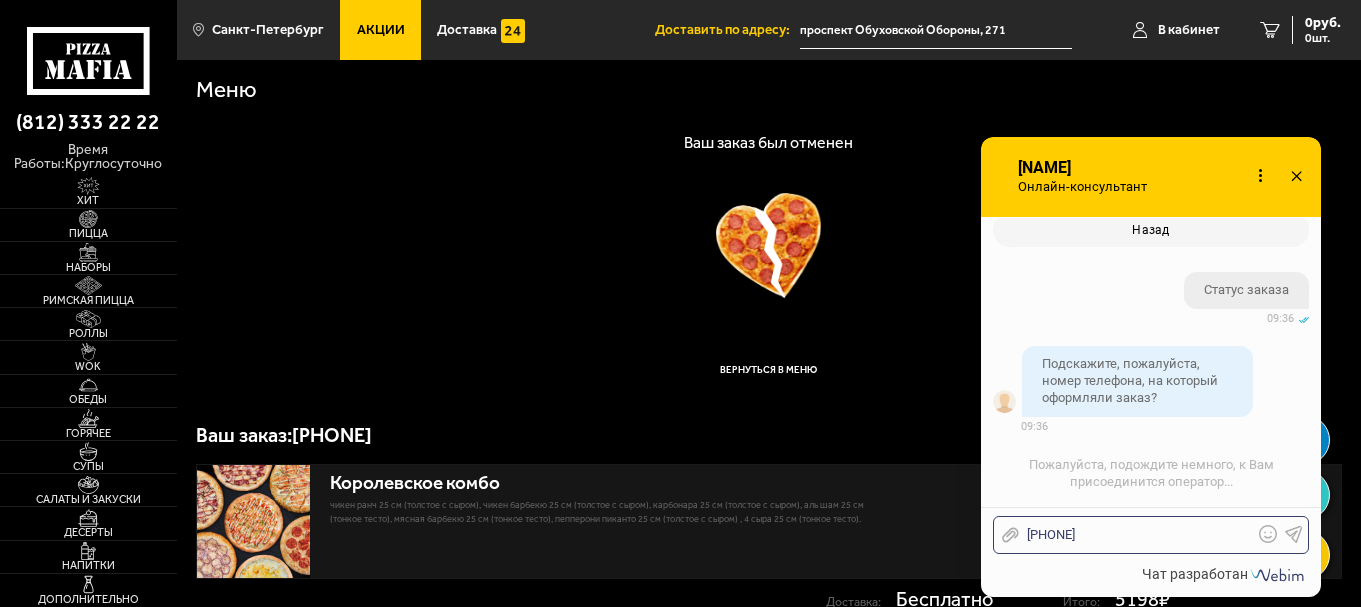 scroll, scrollTop: 1562, scrollLeft: 0, axis: vertical 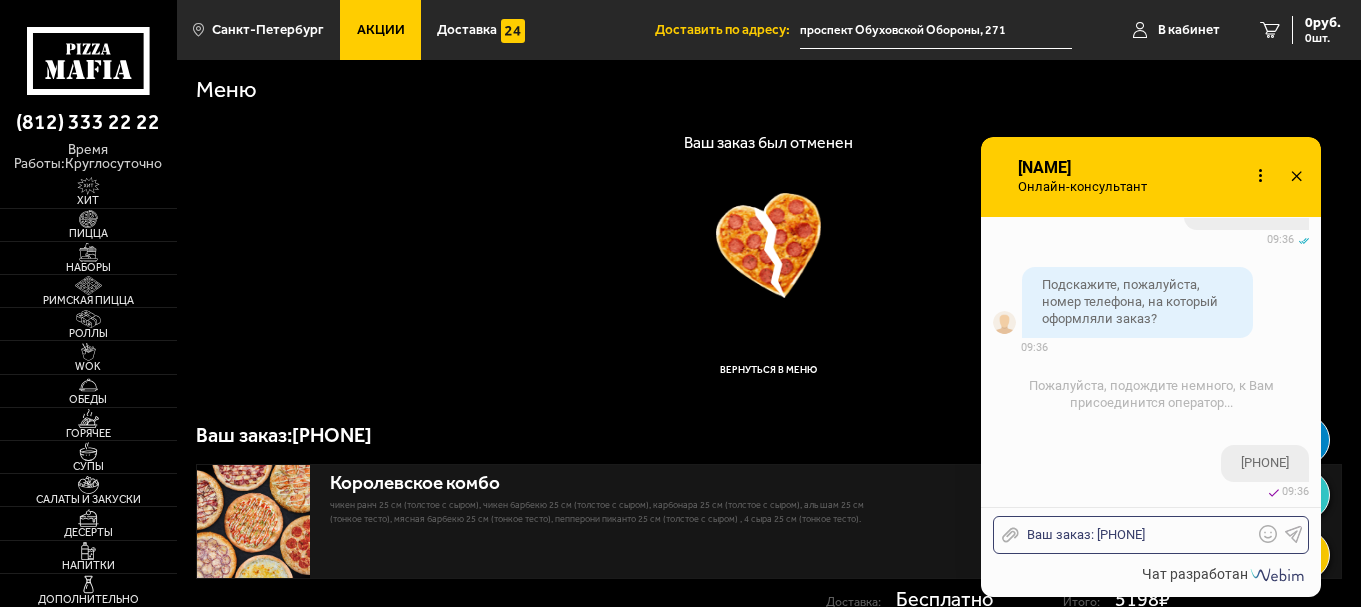 click 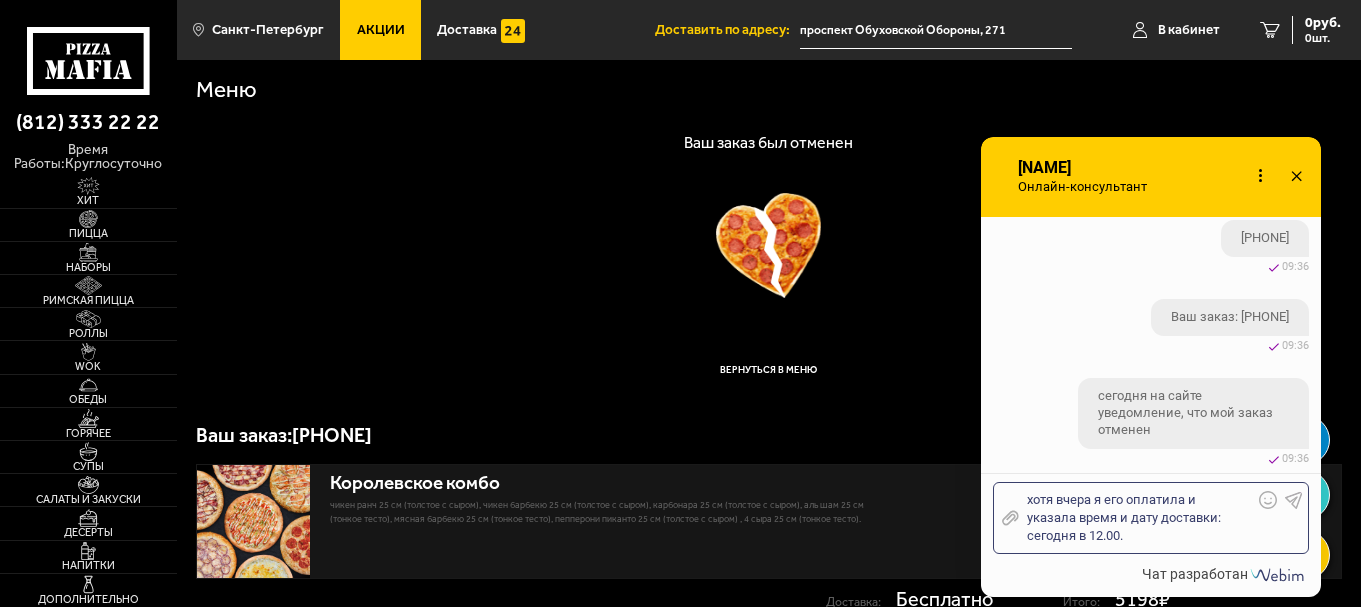 scroll, scrollTop: 1868, scrollLeft: 0, axis: vertical 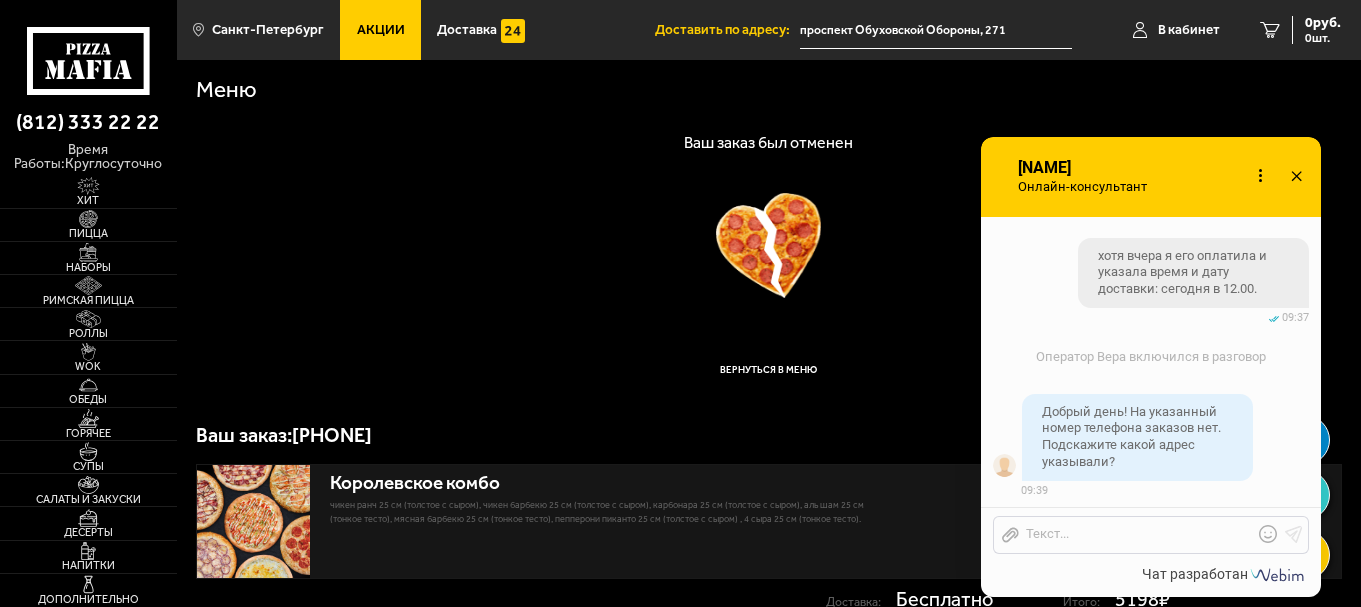 drag, startPoint x: 798, startPoint y: 34, endPoint x: 1030, endPoint y: 32, distance: 232.00862 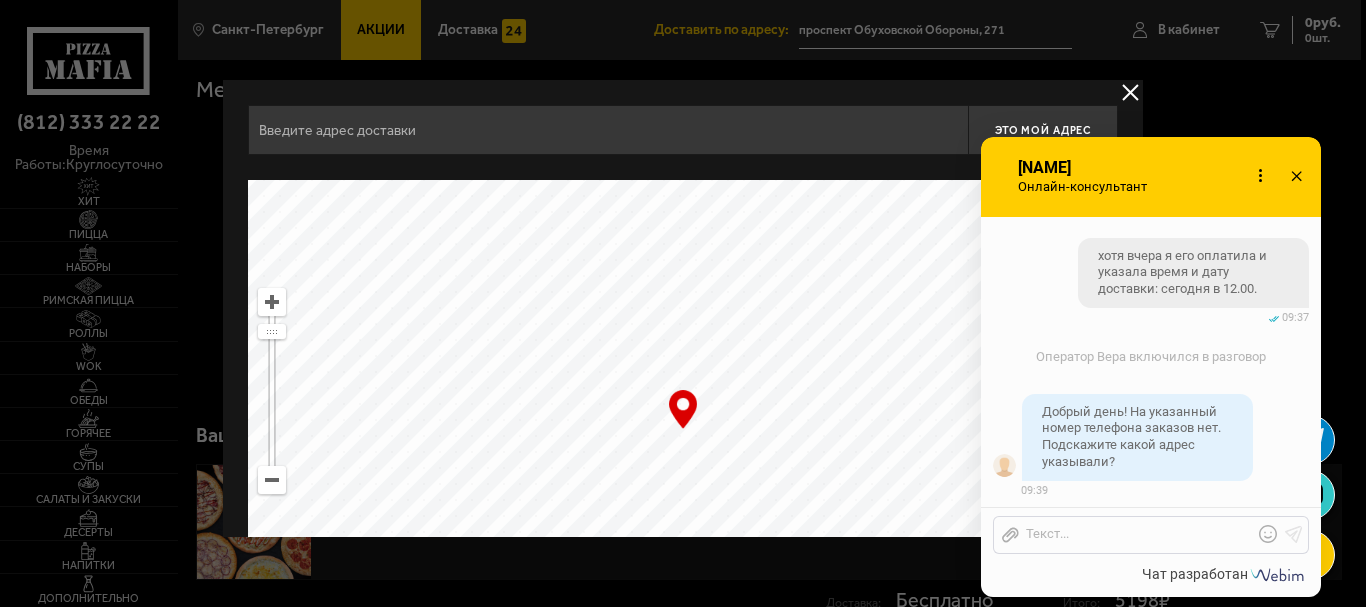type on "проспект Обуховской Обороны, 271" 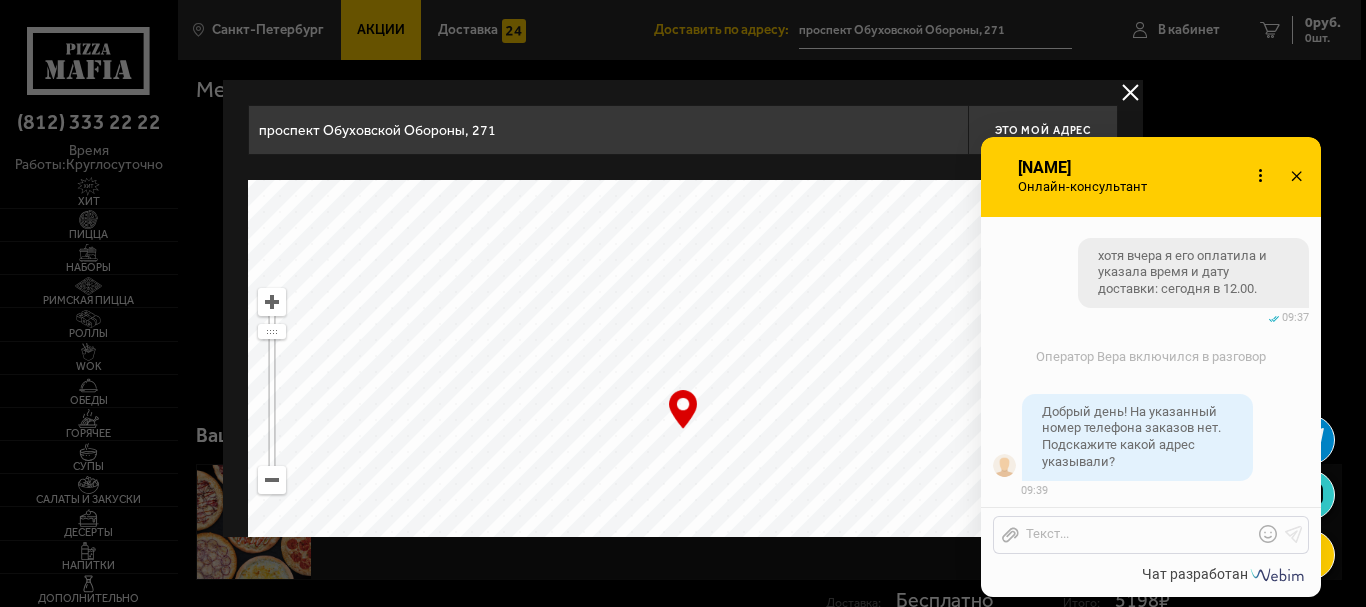 drag, startPoint x: 977, startPoint y: 32, endPoint x: 851, endPoint y: 26, distance: 126.14278 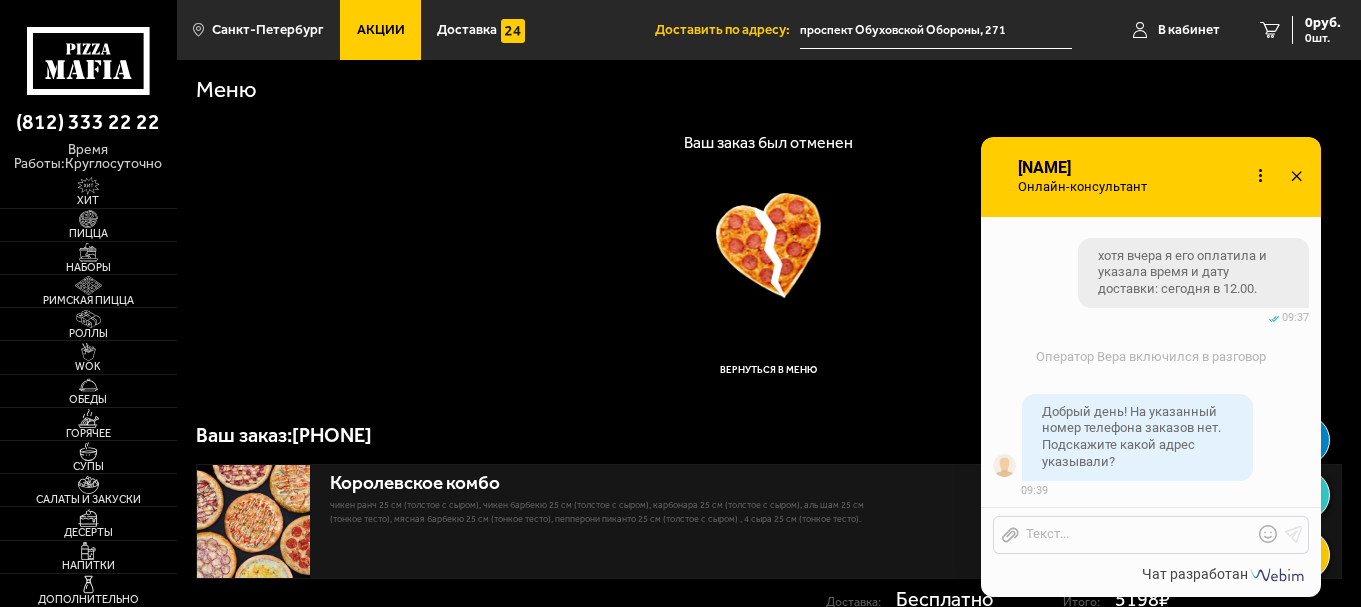 click on "проспект Обуховской Обороны, 271" at bounding box center [936, 30] 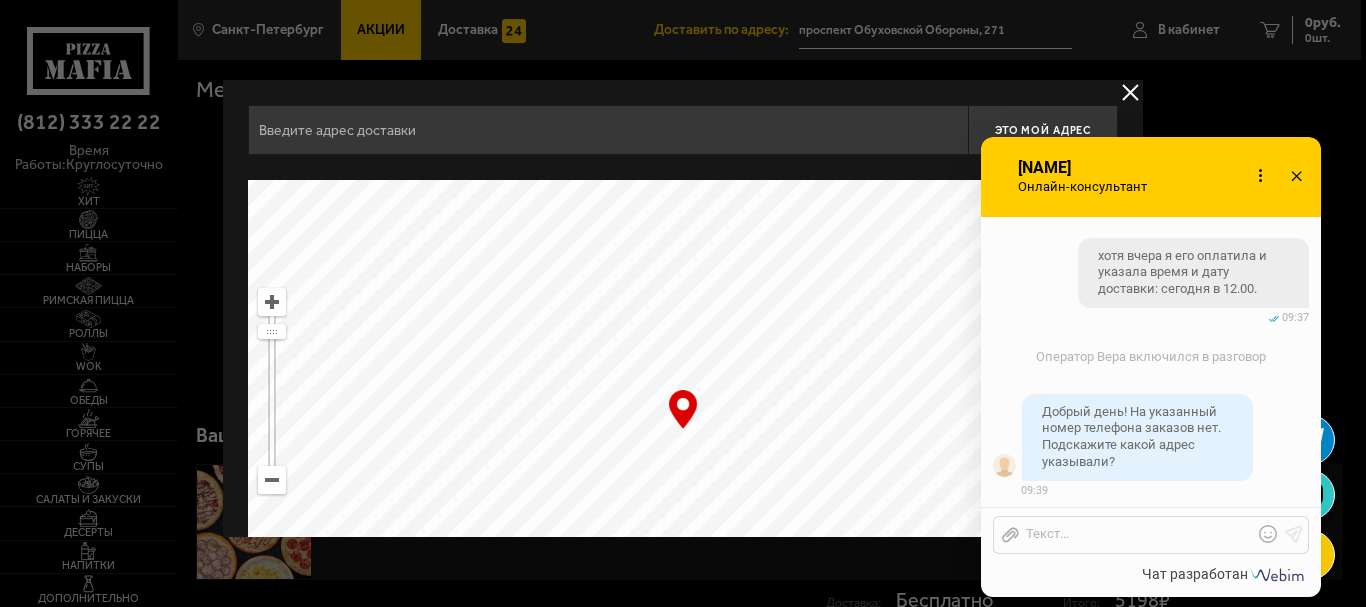 type on "проспект Обуховской Обороны, 271" 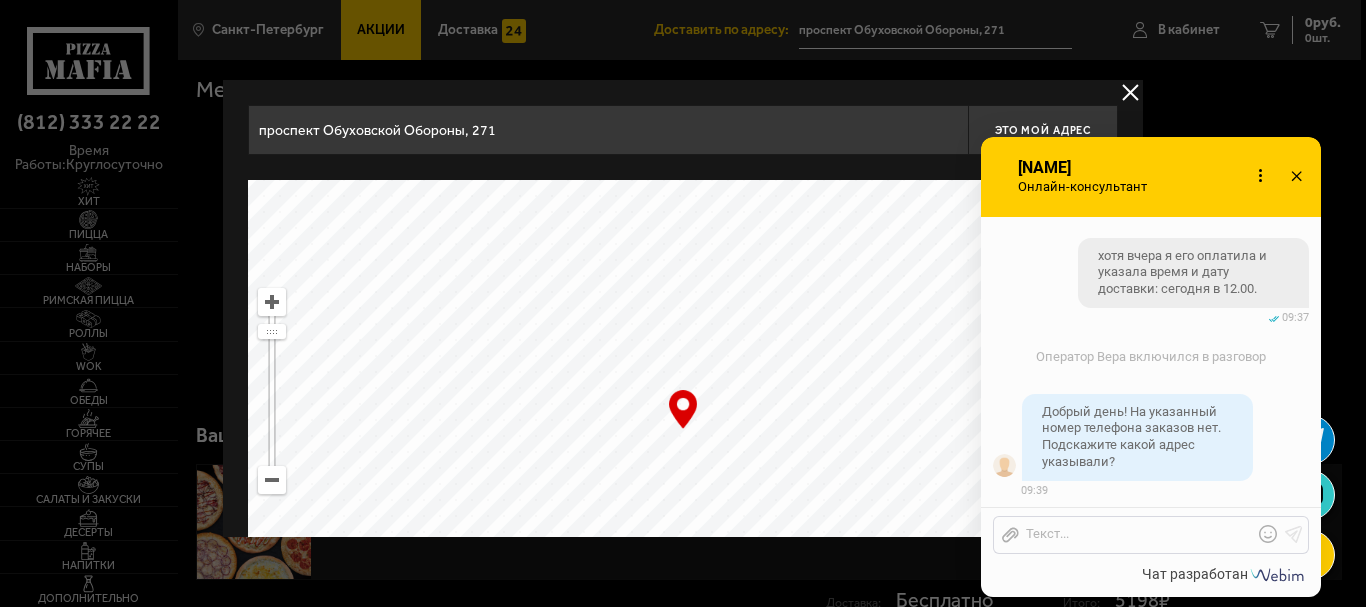 drag, startPoint x: 519, startPoint y: 130, endPoint x: 244, endPoint y: 125, distance: 275.04544 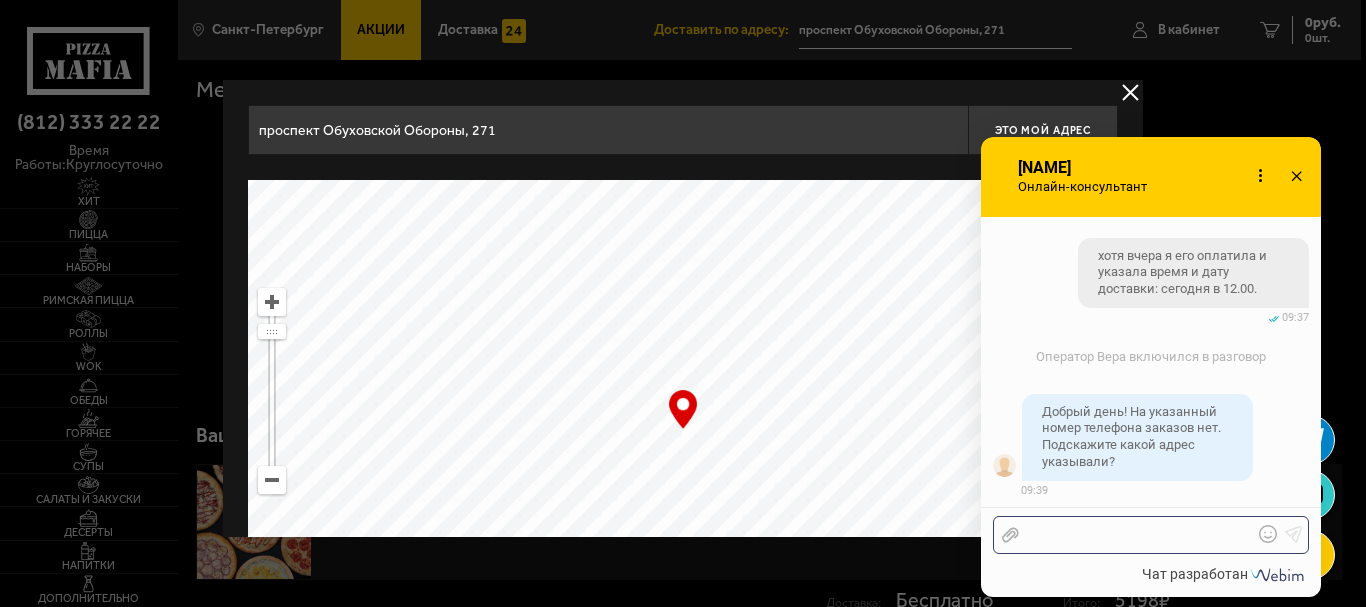 click at bounding box center (1136, 535) 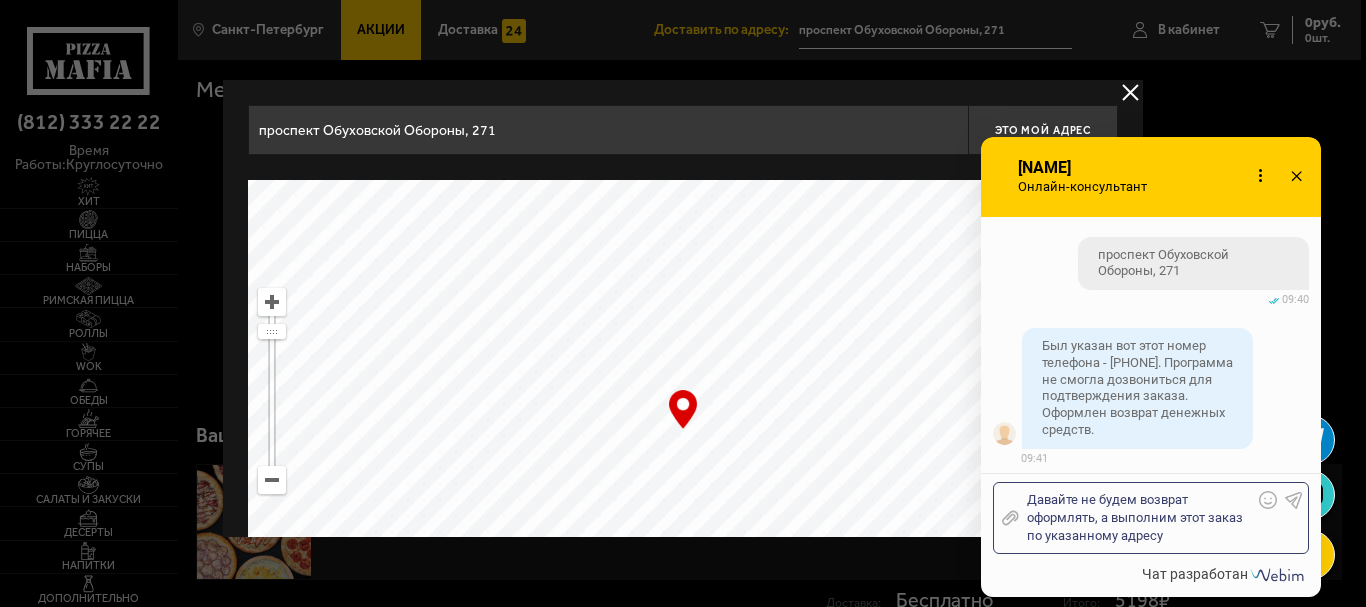 scroll, scrollTop: 2425, scrollLeft: 0, axis: vertical 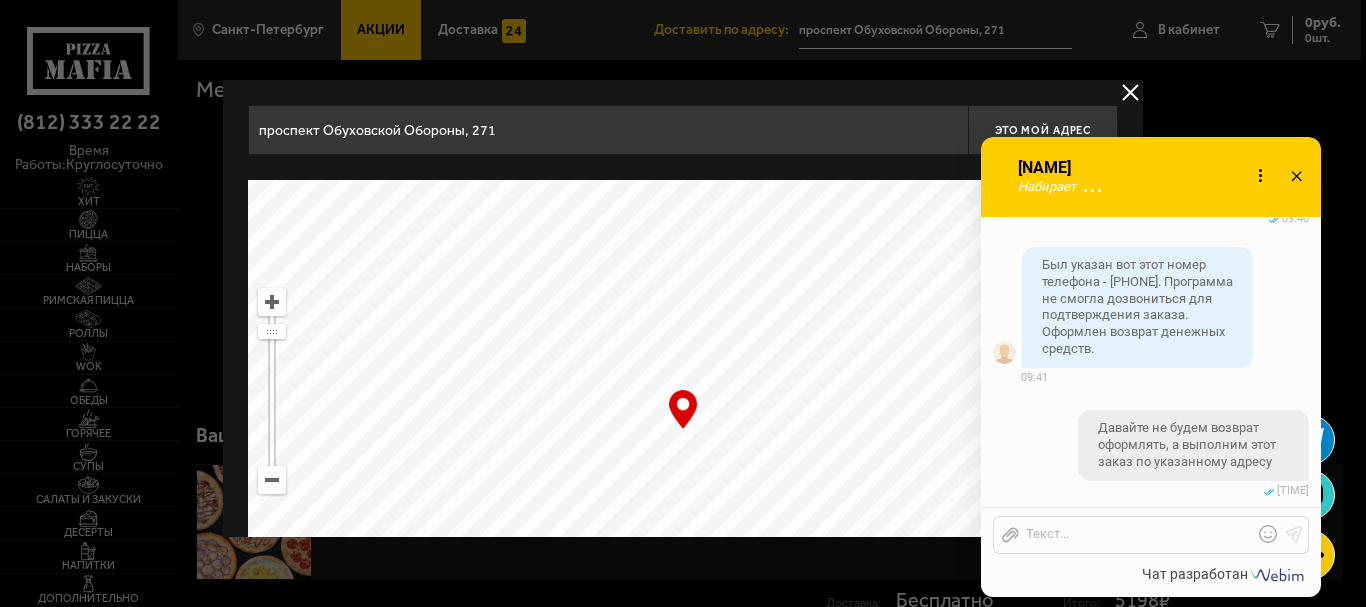 click at bounding box center [683, 303] 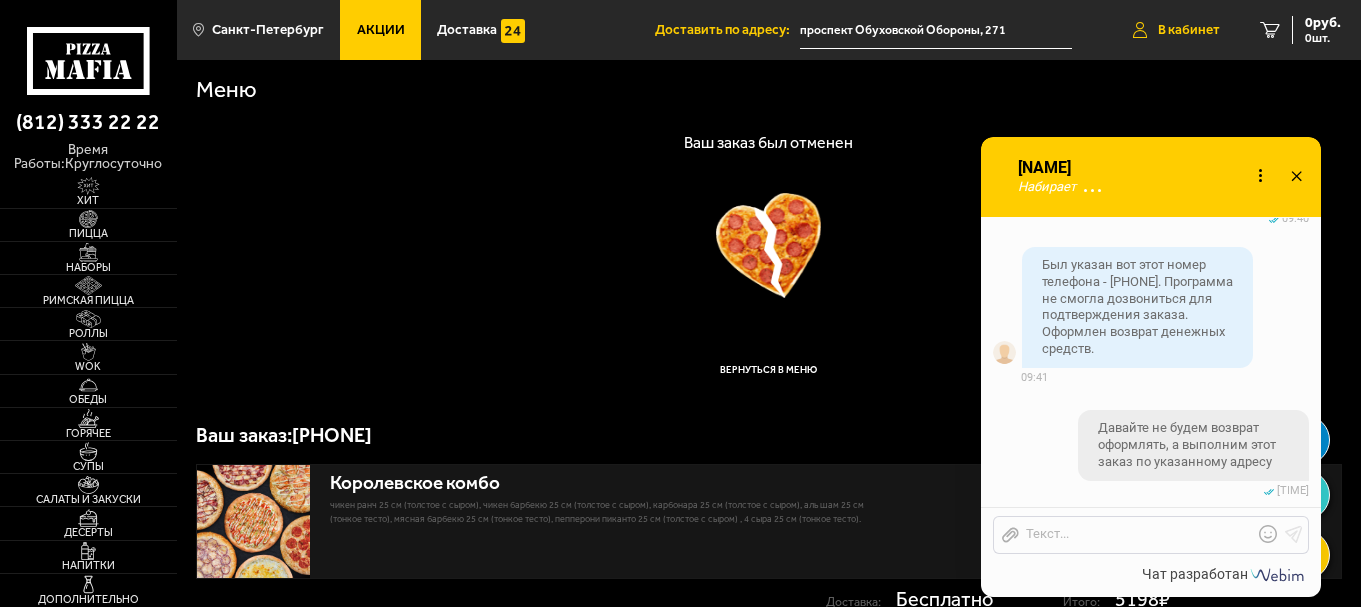 click on "В кабинет" at bounding box center (1189, 30) 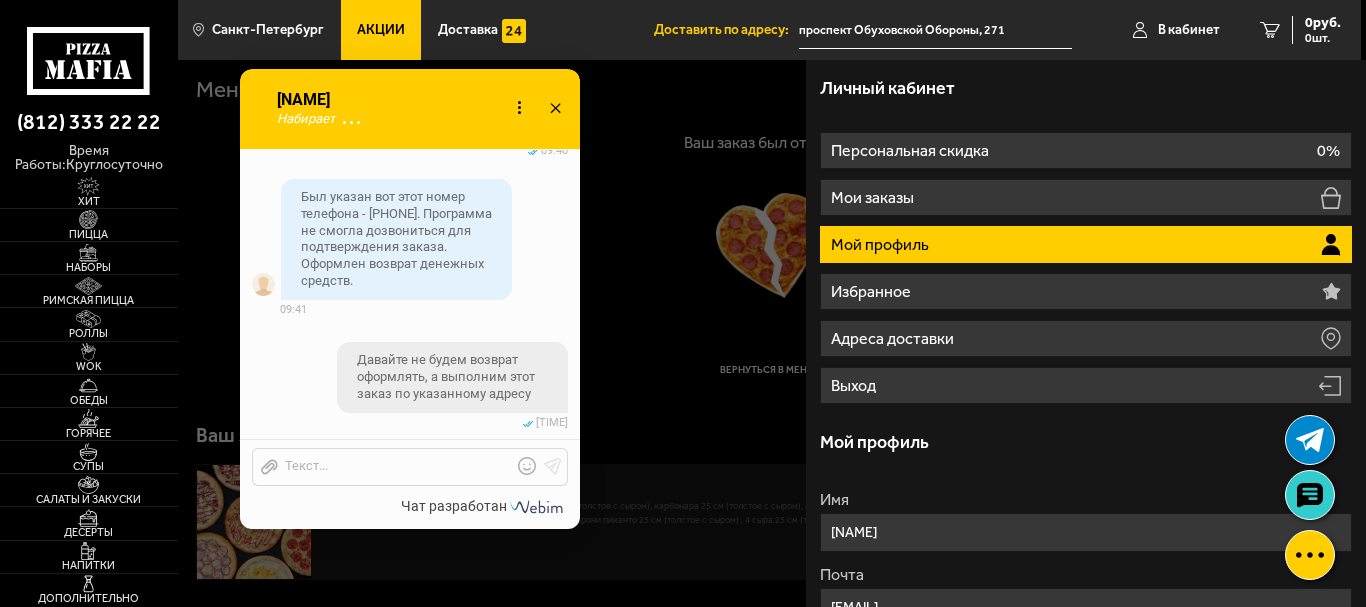 drag, startPoint x: 1181, startPoint y: 165, endPoint x: 440, endPoint y: 97, distance: 744.1136 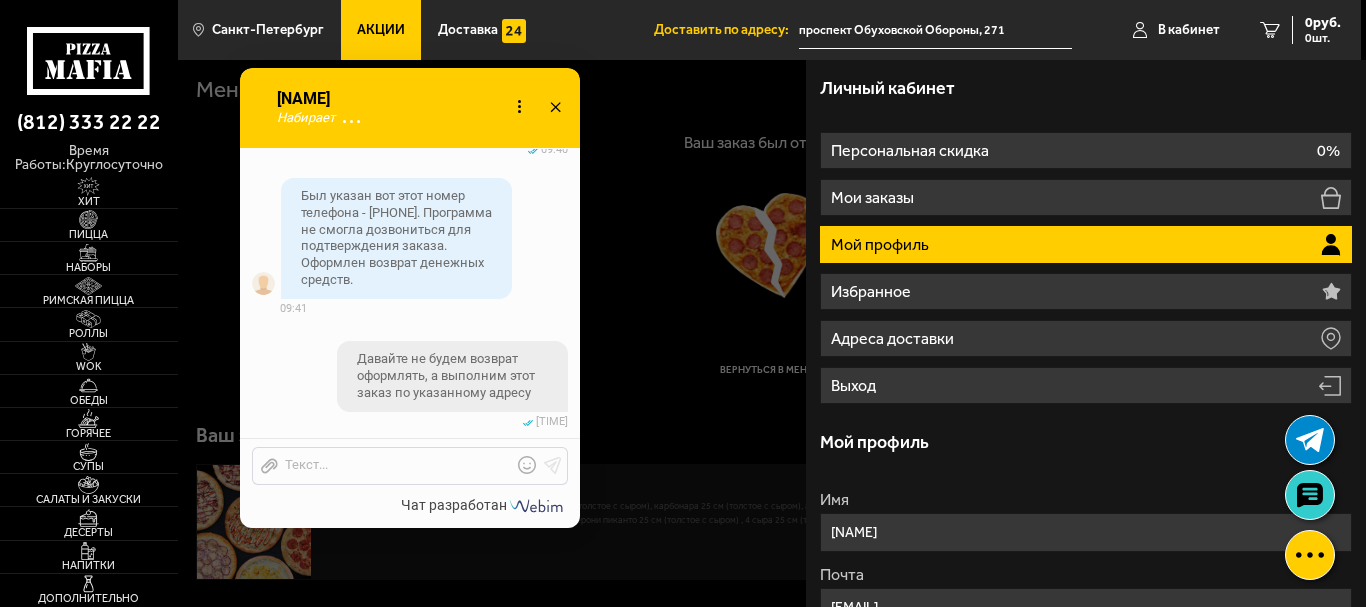 click on "Мой профиль" at bounding box center (882, 245) 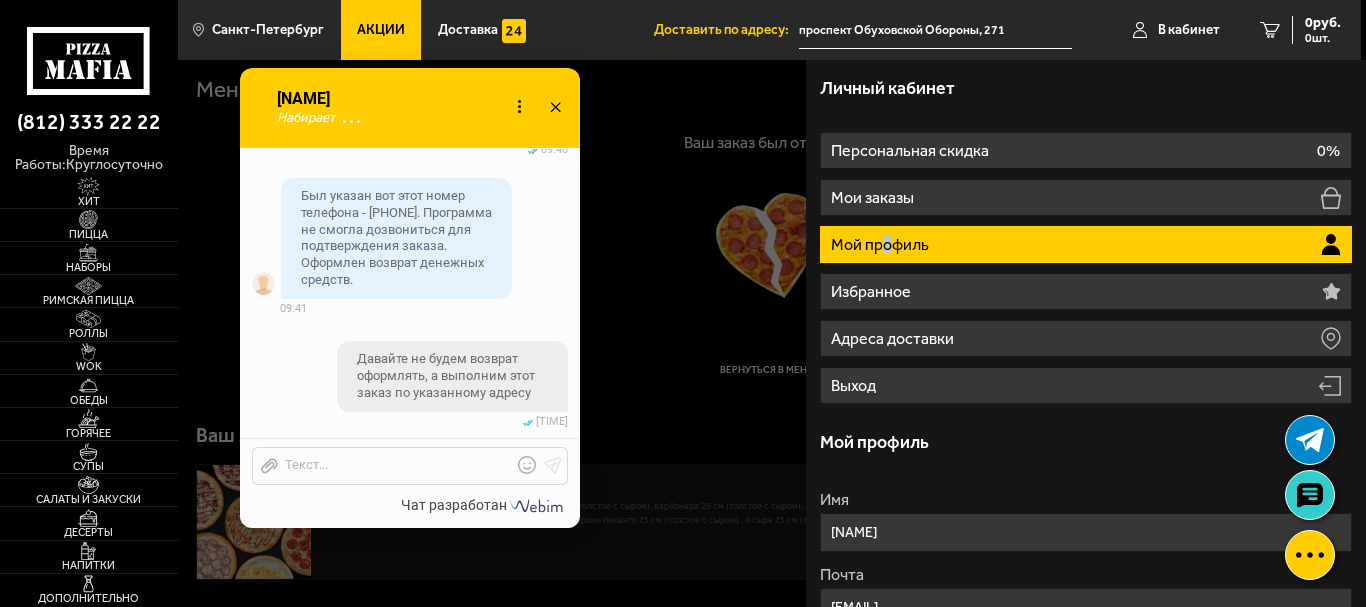 click on "Мой профиль" at bounding box center [882, 245] 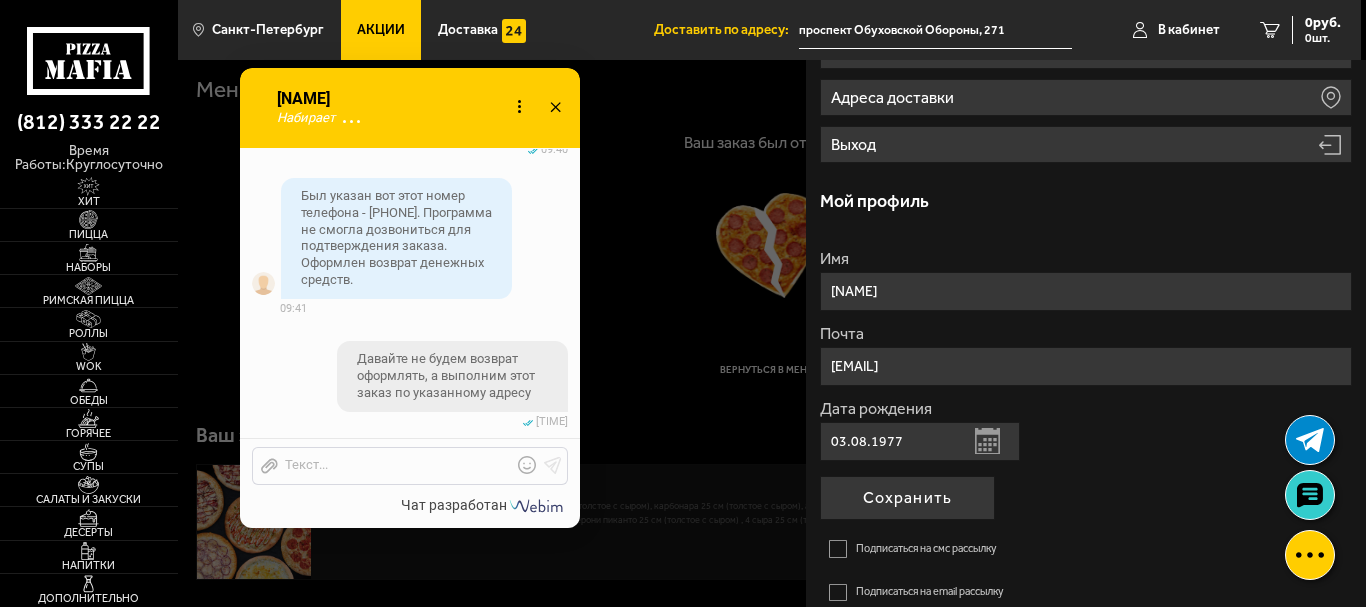 scroll, scrollTop: 336, scrollLeft: 0, axis: vertical 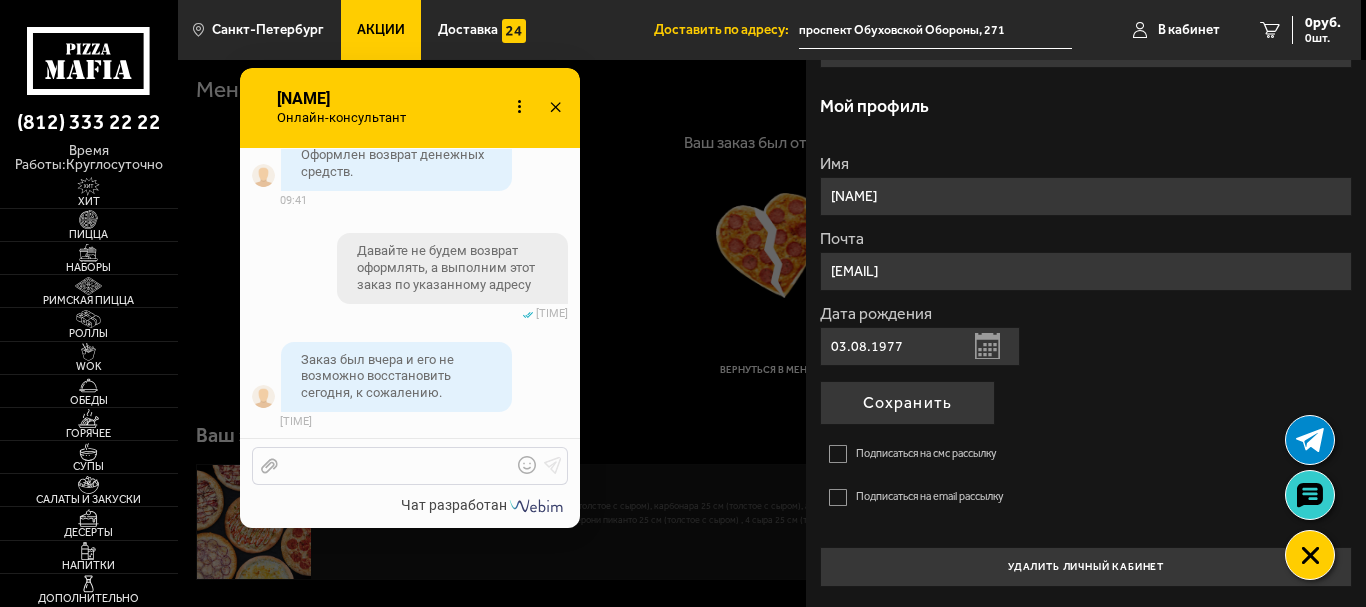 click at bounding box center (395, 466) 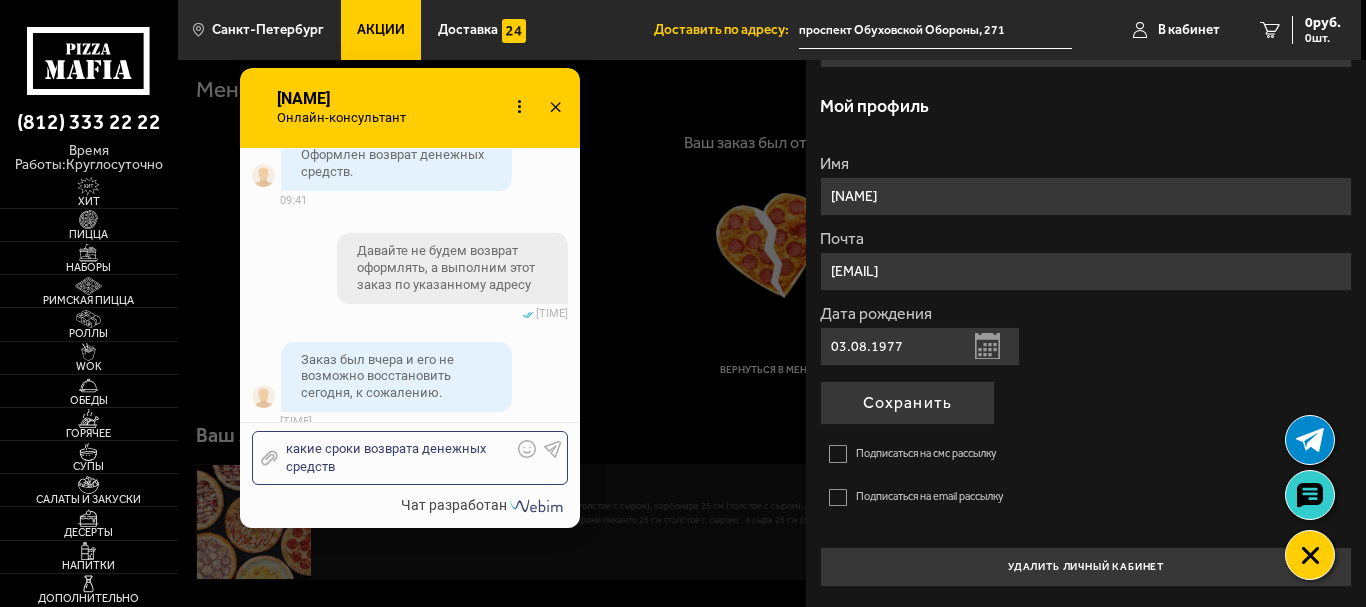 scroll, scrollTop: 2630, scrollLeft: 0, axis: vertical 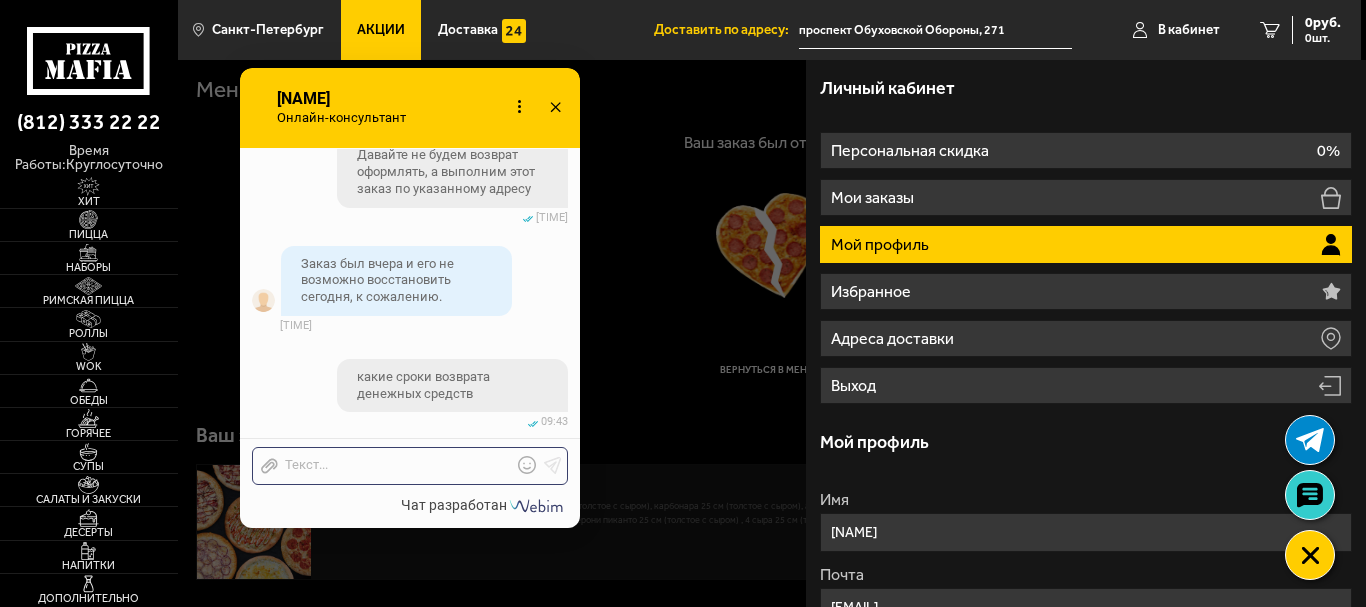 click at bounding box center [861, 363] 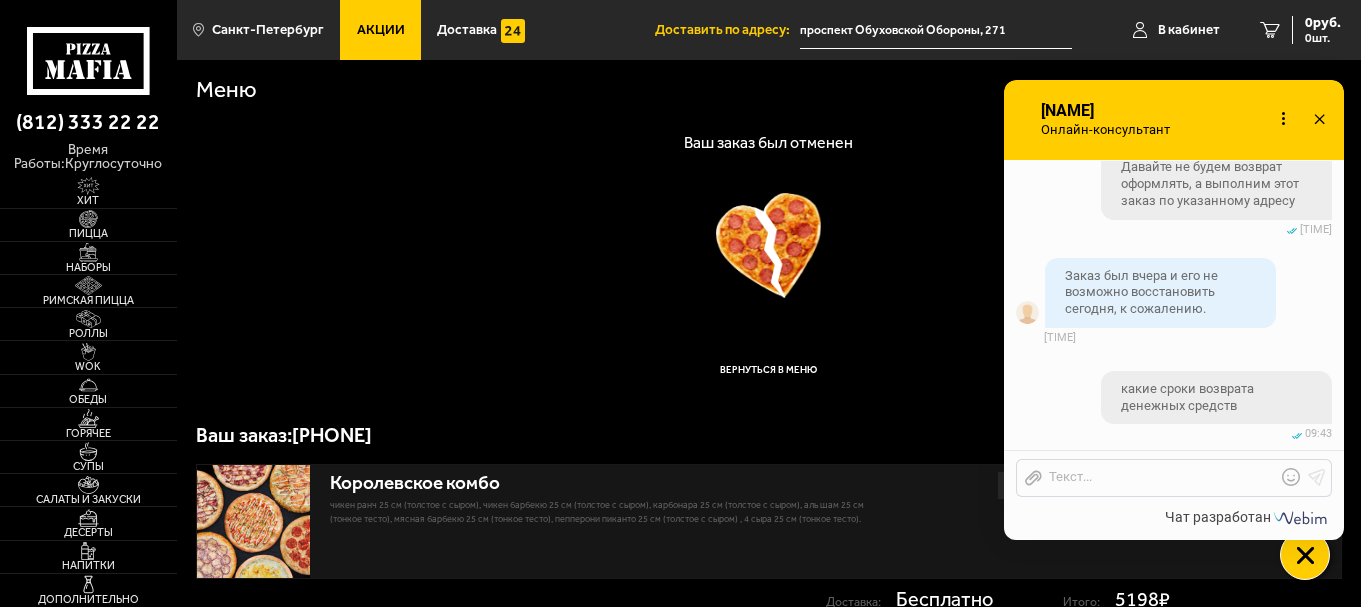 drag, startPoint x: 367, startPoint y: 86, endPoint x: 1131, endPoint y: 98, distance: 764.09424 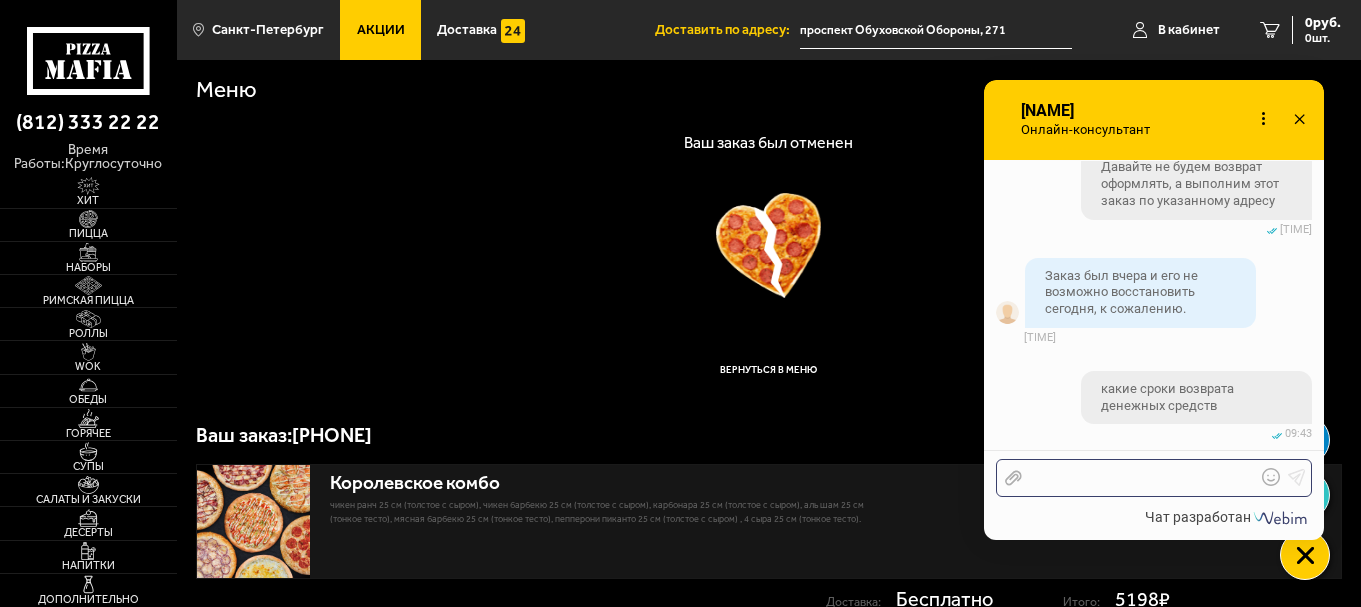 click at bounding box center (1139, 478) 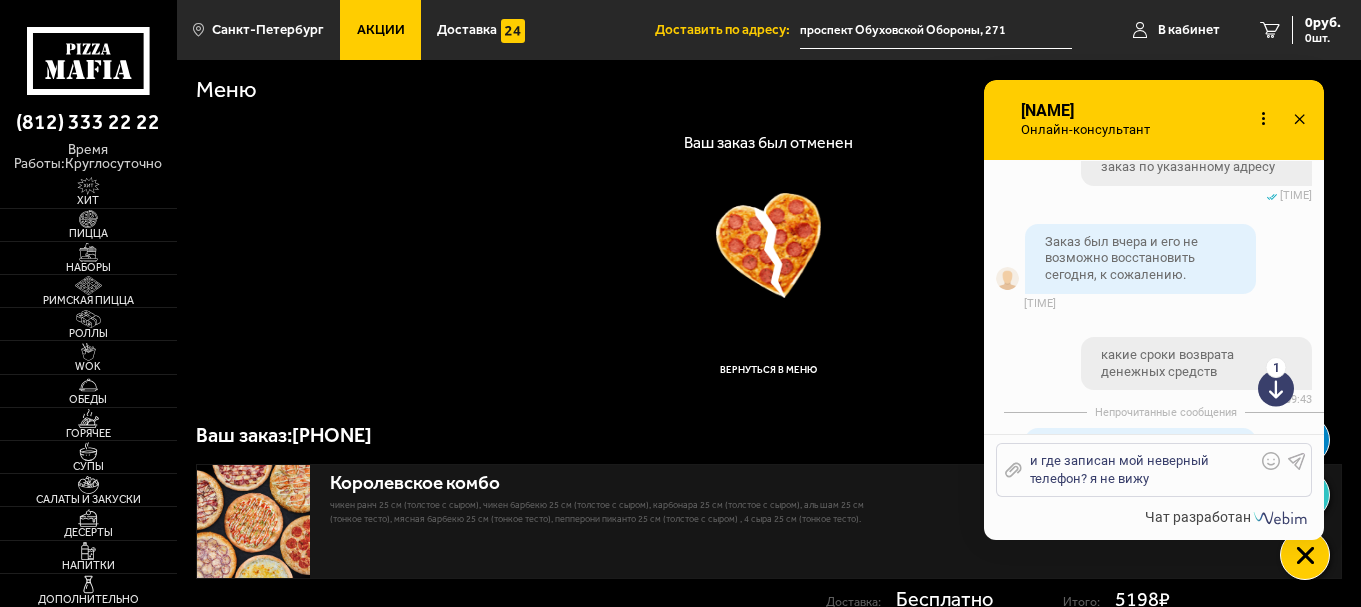 click 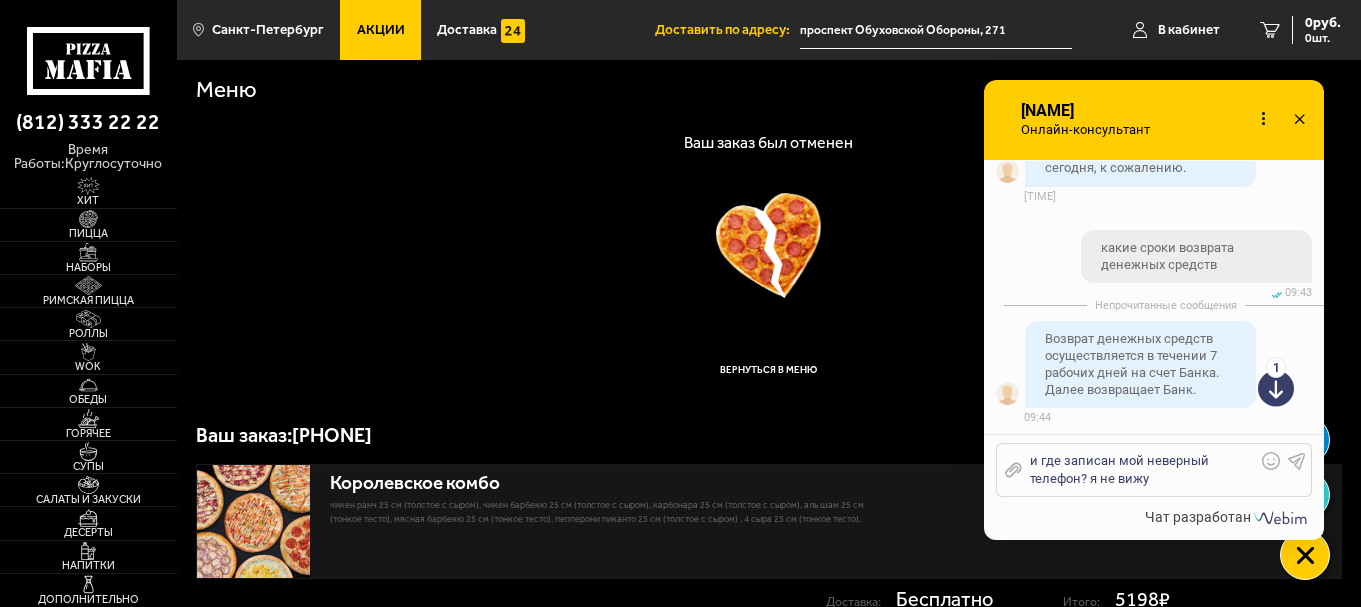scroll, scrollTop: 2771, scrollLeft: 0, axis: vertical 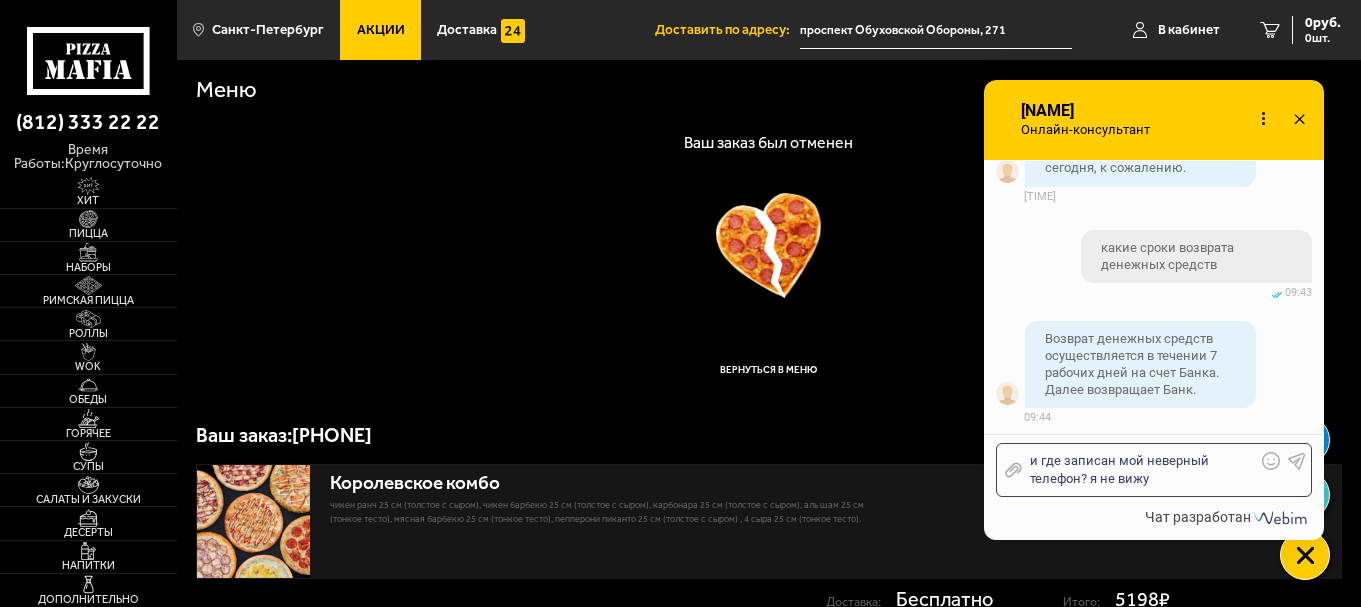 click on "и где записан мой неверный телефон? я не вижу" at bounding box center [1139, 470] 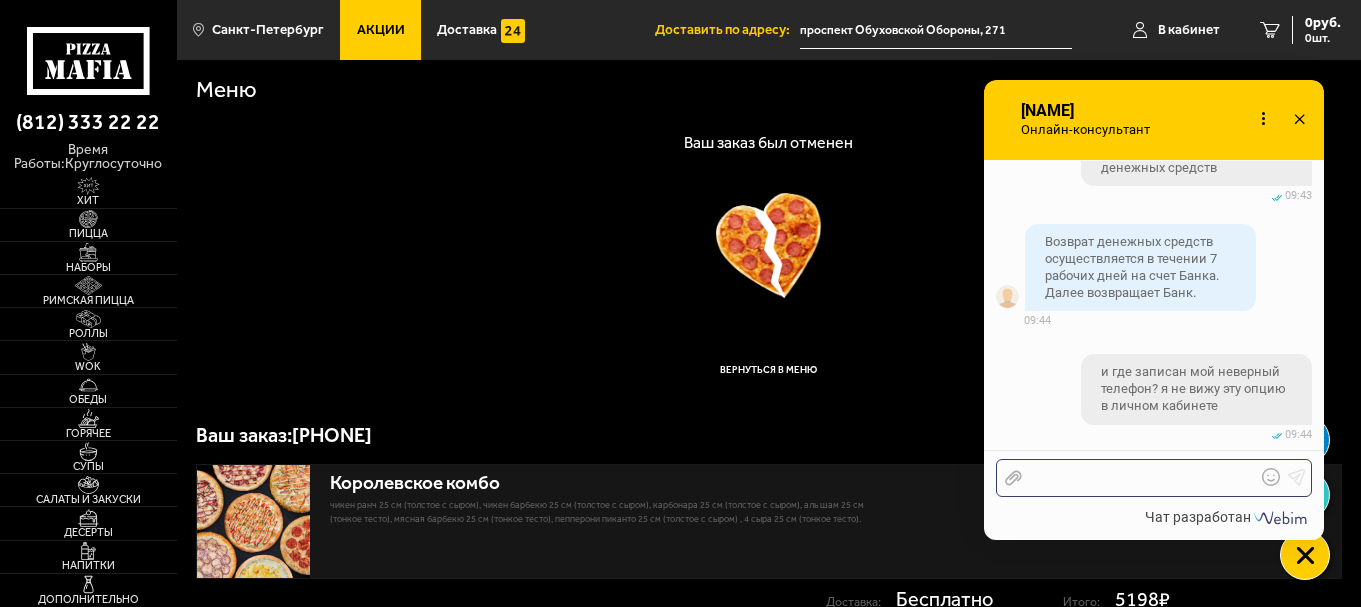 scroll, scrollTop: 2981, scrollLeft: 0, axis: vertical 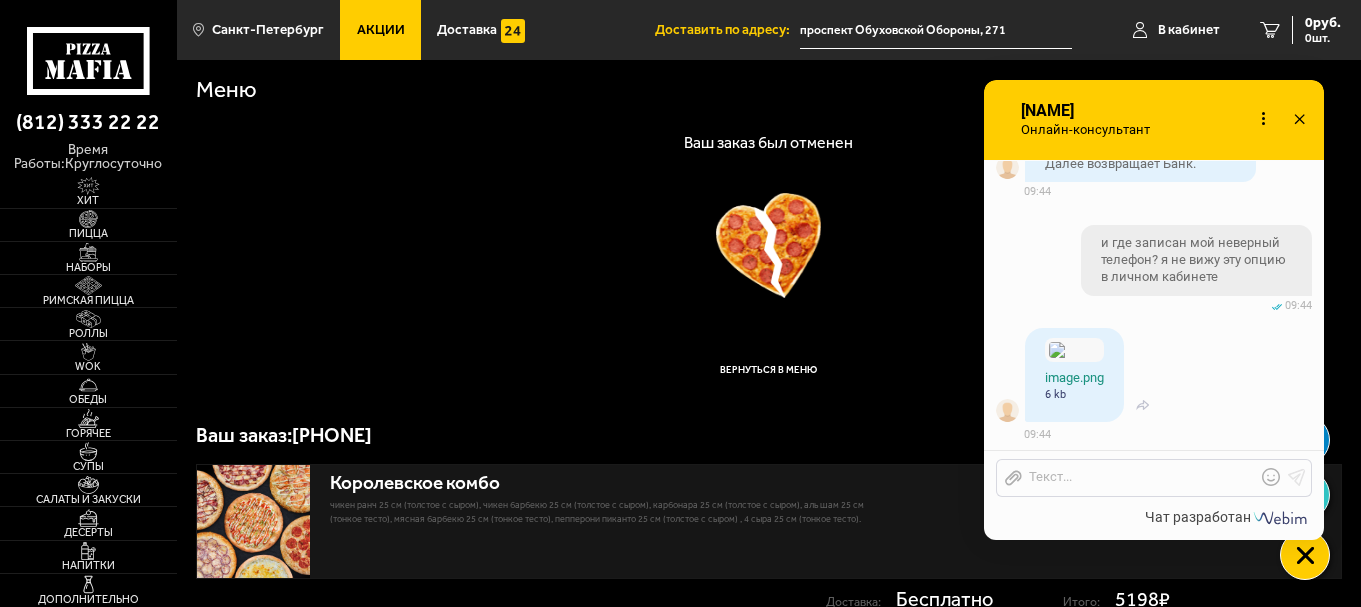 click at bounding box center [1074, 350] 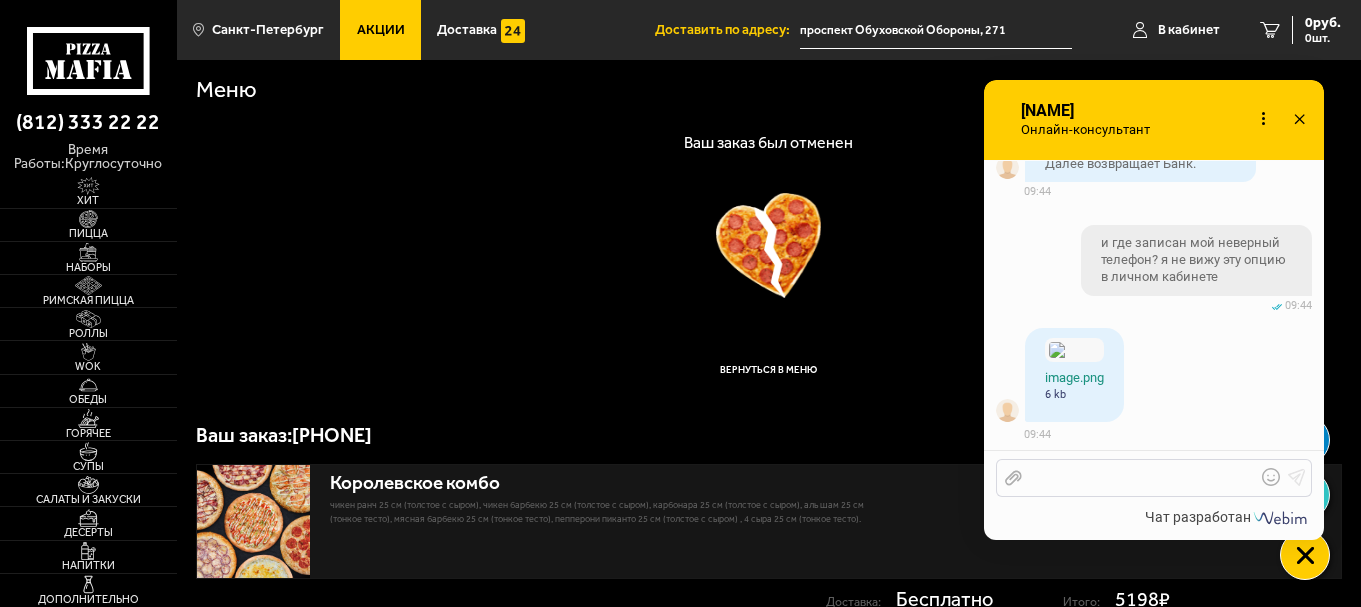click at bounding box center [1139, 478] 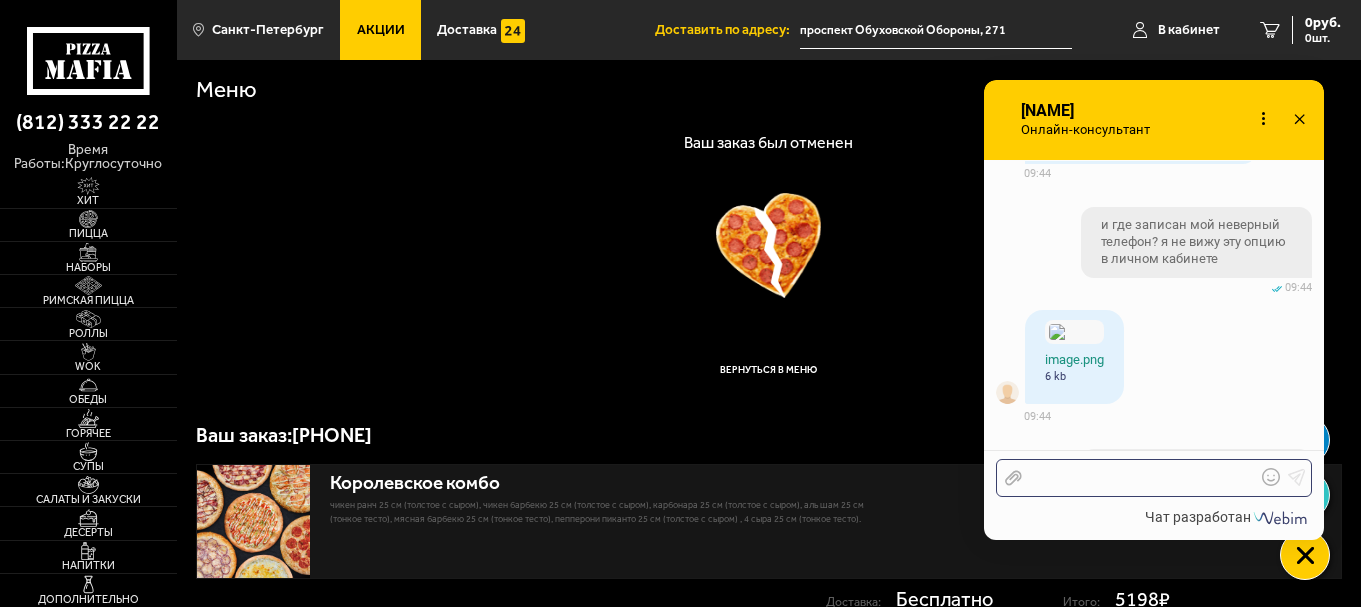 scroll, scrollTop: 3134, scrollLeft: 0, axis: vertical 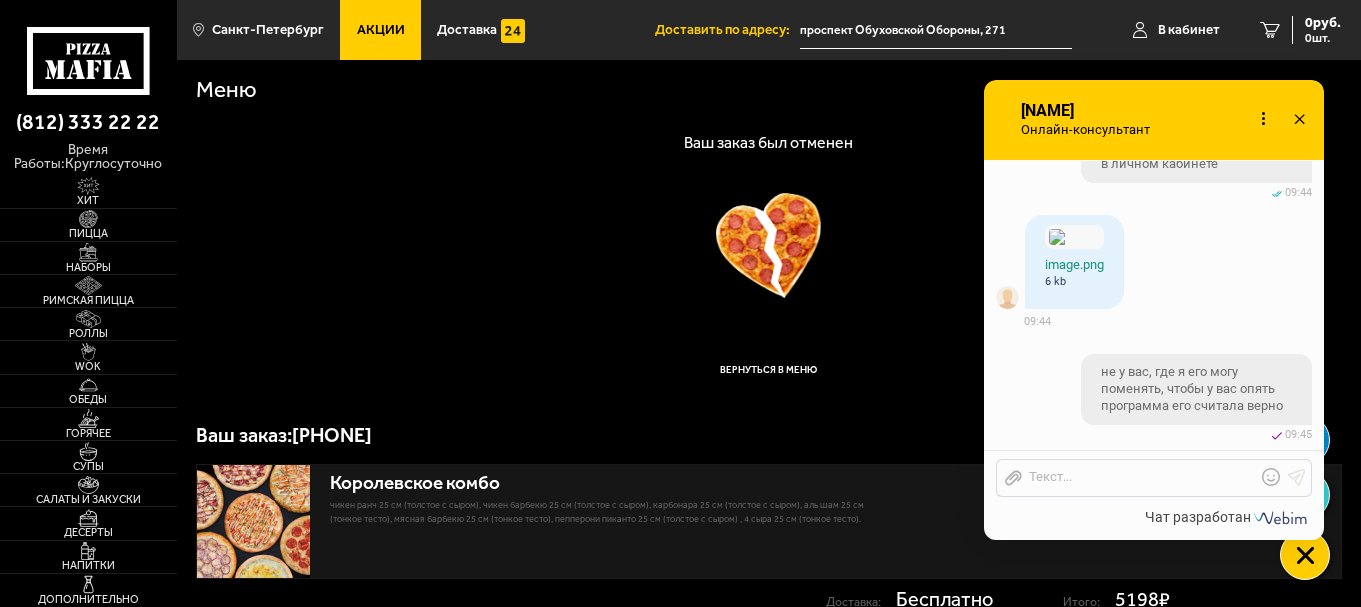 click on "Королевское комбо" at bounding box center (598, 483) 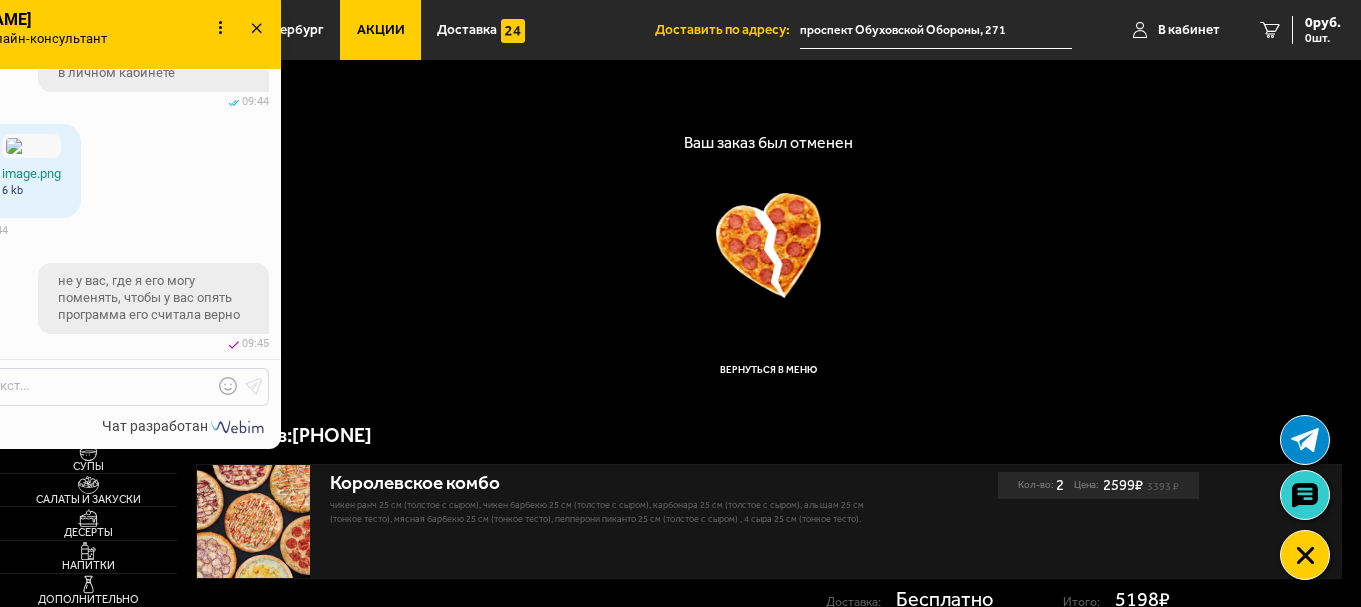 drag, startPoint x: 1161, startPoint y: 125, endPoint x: 118, endPoint y: 34, distance: 1046.9623 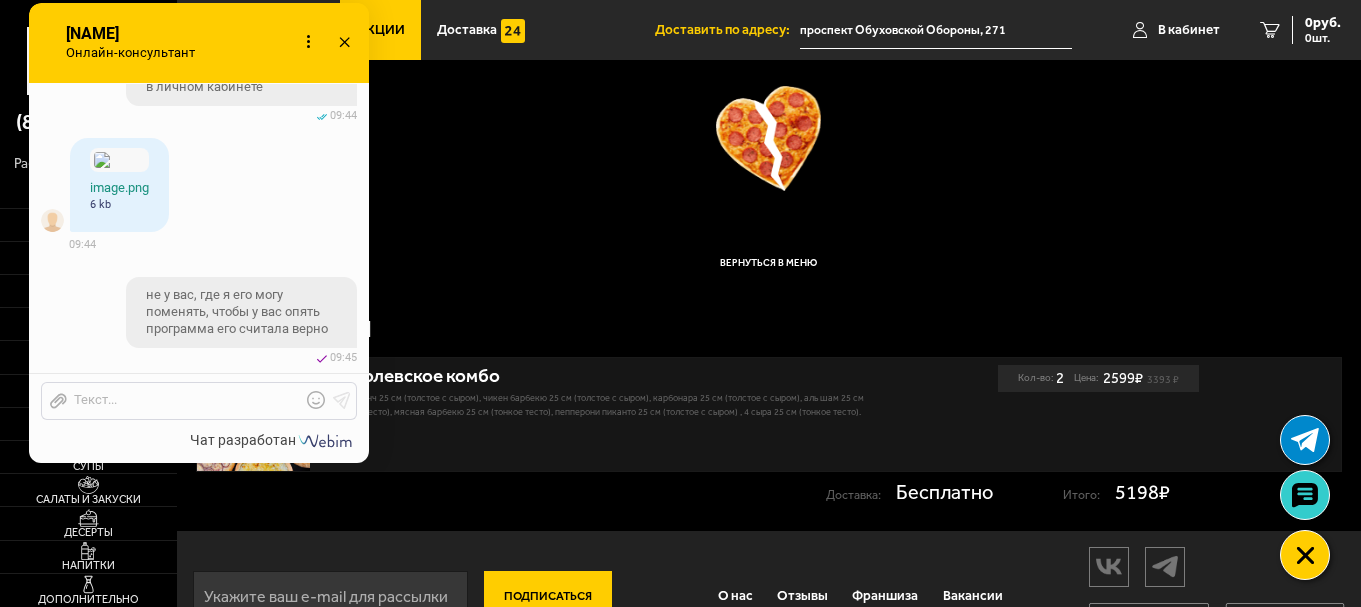scroll, scrollTop: 179, scrollLeft: 0, axis: vertical 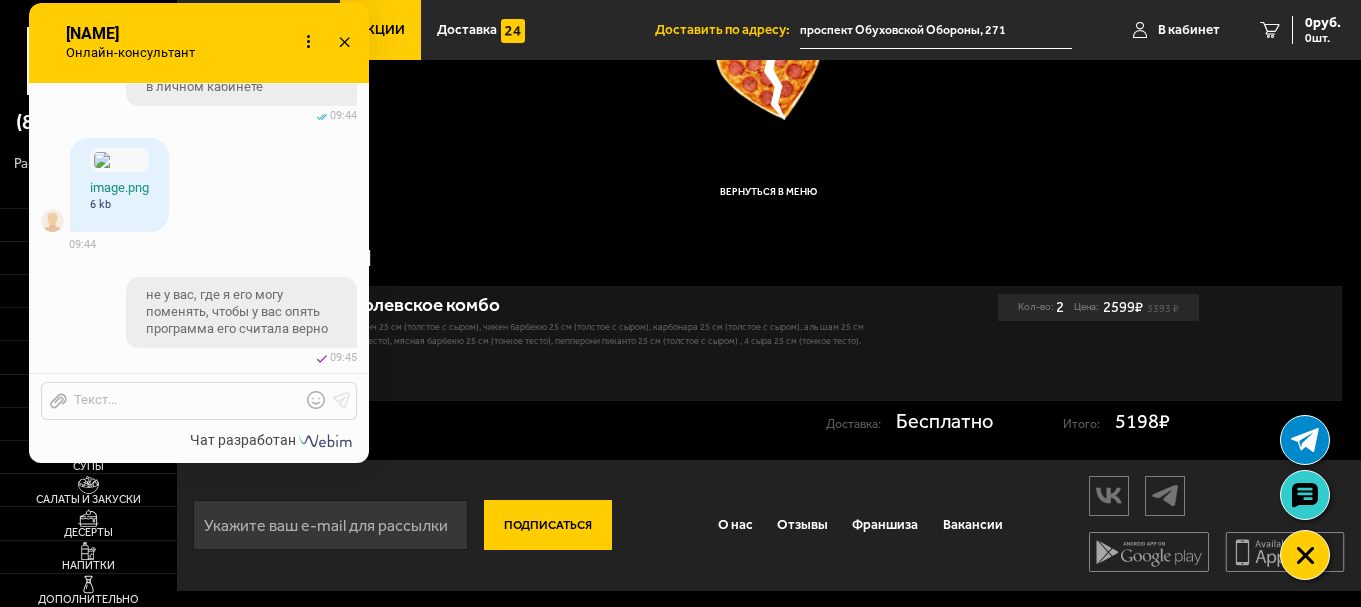 drag, startPoint x: 1126, startPoint y: 312, endPoint x: 1099, endPoint y: 293, distance: 33.01515 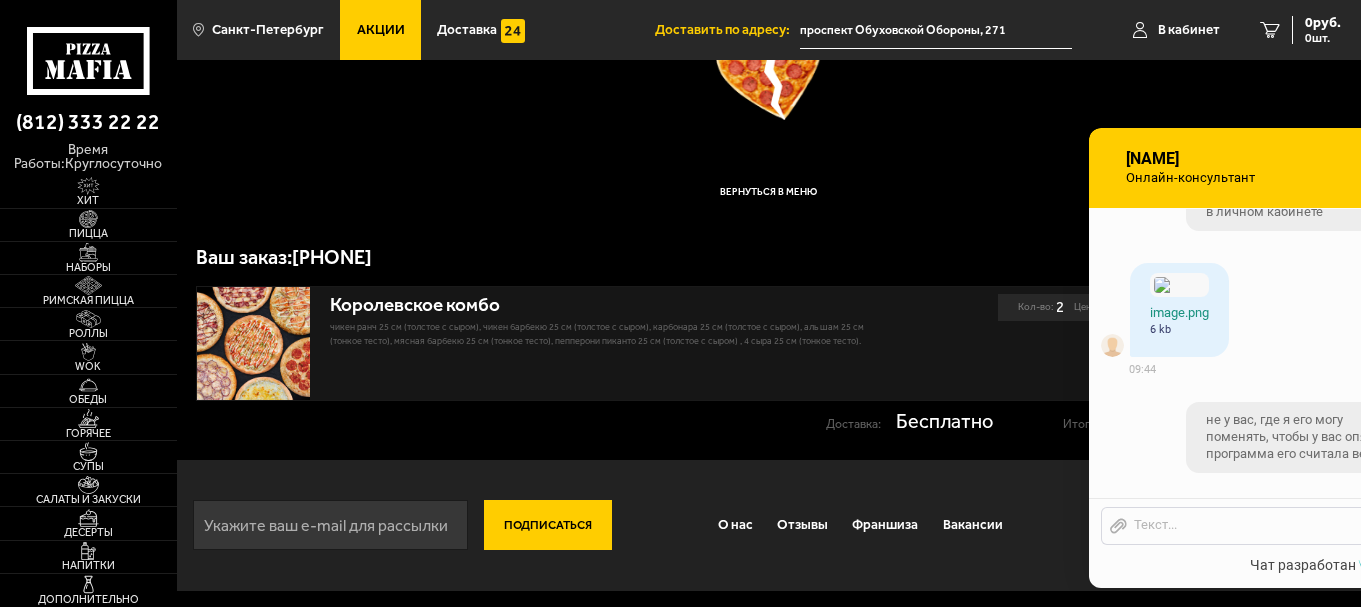 drag, startPoint x: 215, startPoint y: 48, endPoint x: 1275, endPoint y: 173, distance: 1067.3448 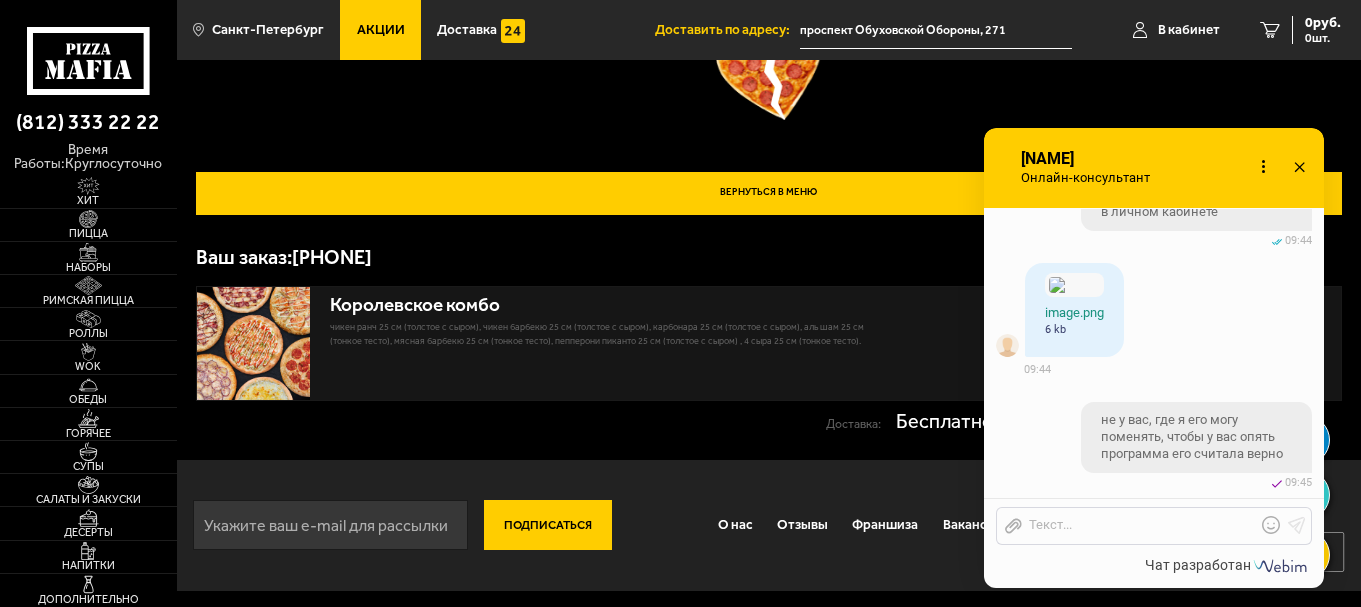 click on "Вернуться в меню" at bounding box center [769, 193] 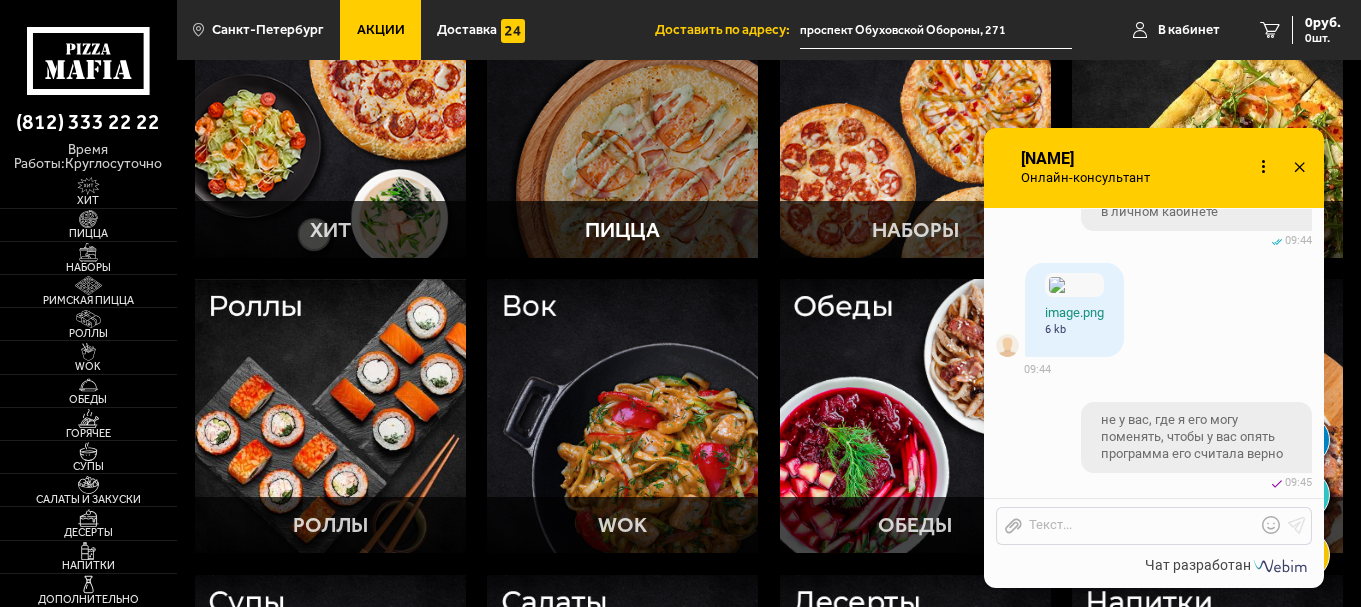 scroll, scrollTop: 0, scrollLeft: 0, axis: both 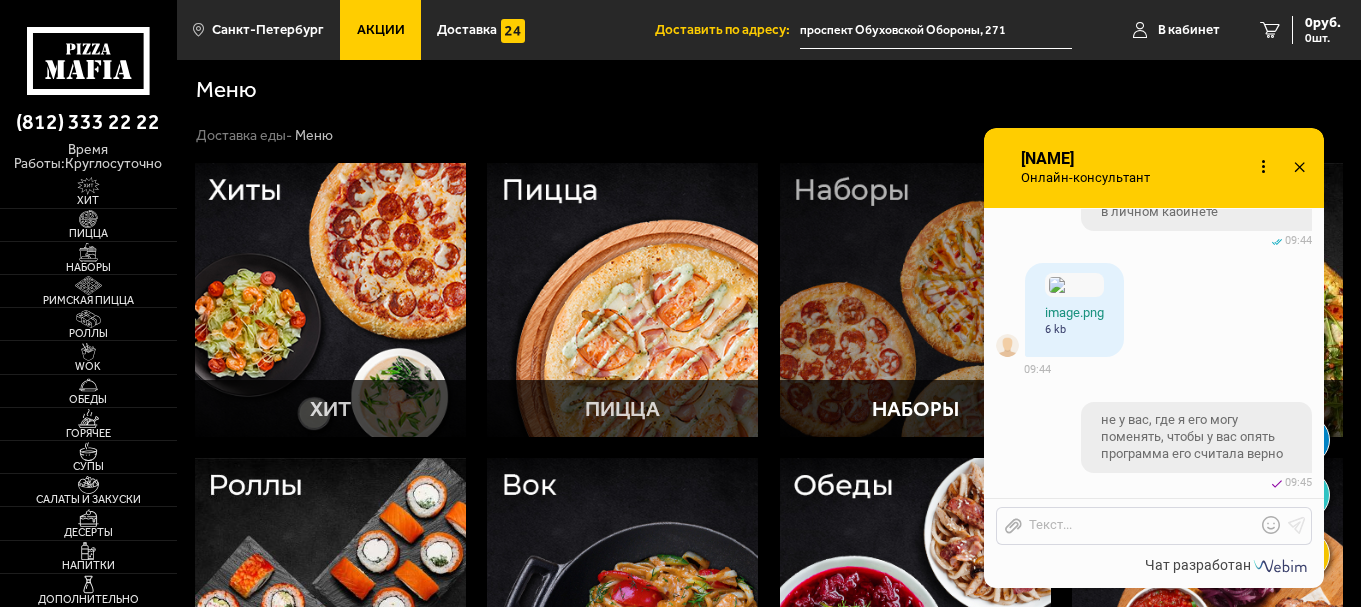 click at bounding box center [915, 300] 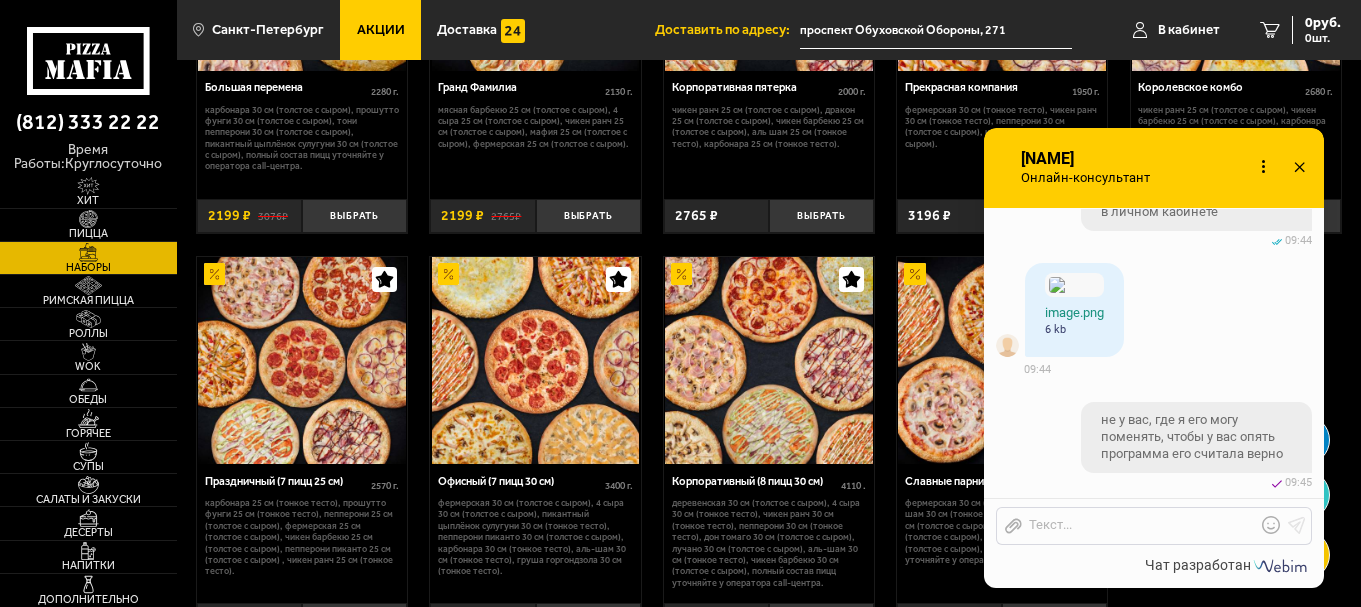 scroll, scrollTop: 2333, scrollLeft: 0, axis: vertical 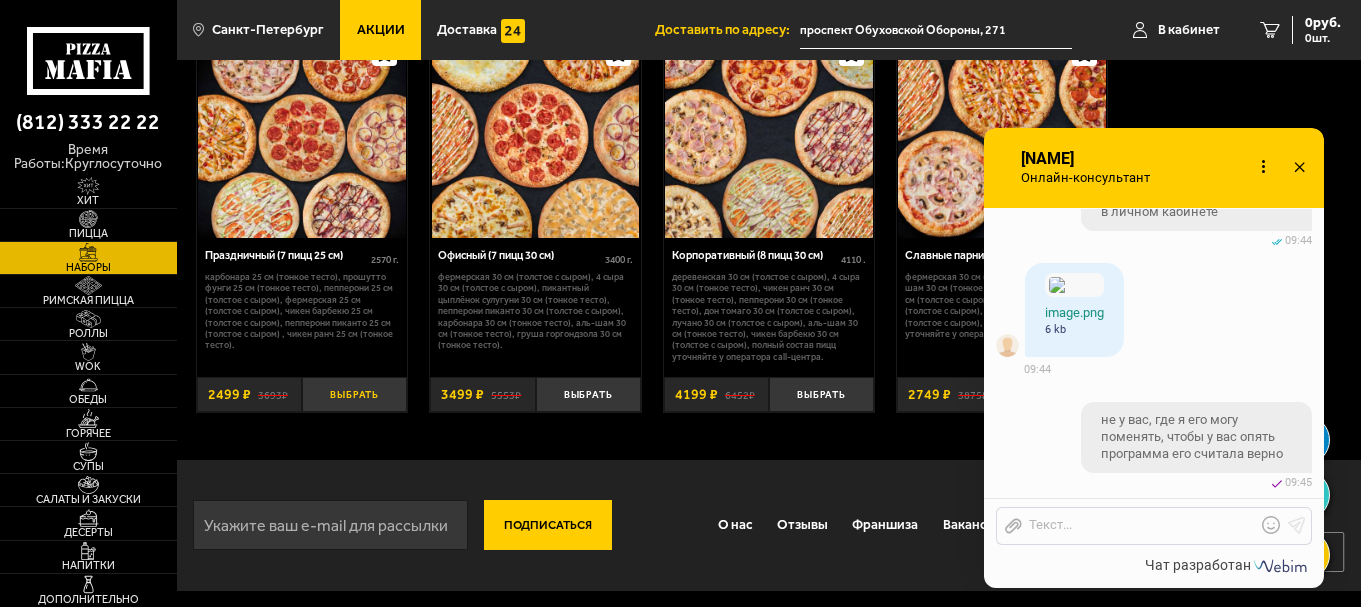 click on "Выбрать" at bounding box center (354, 394) 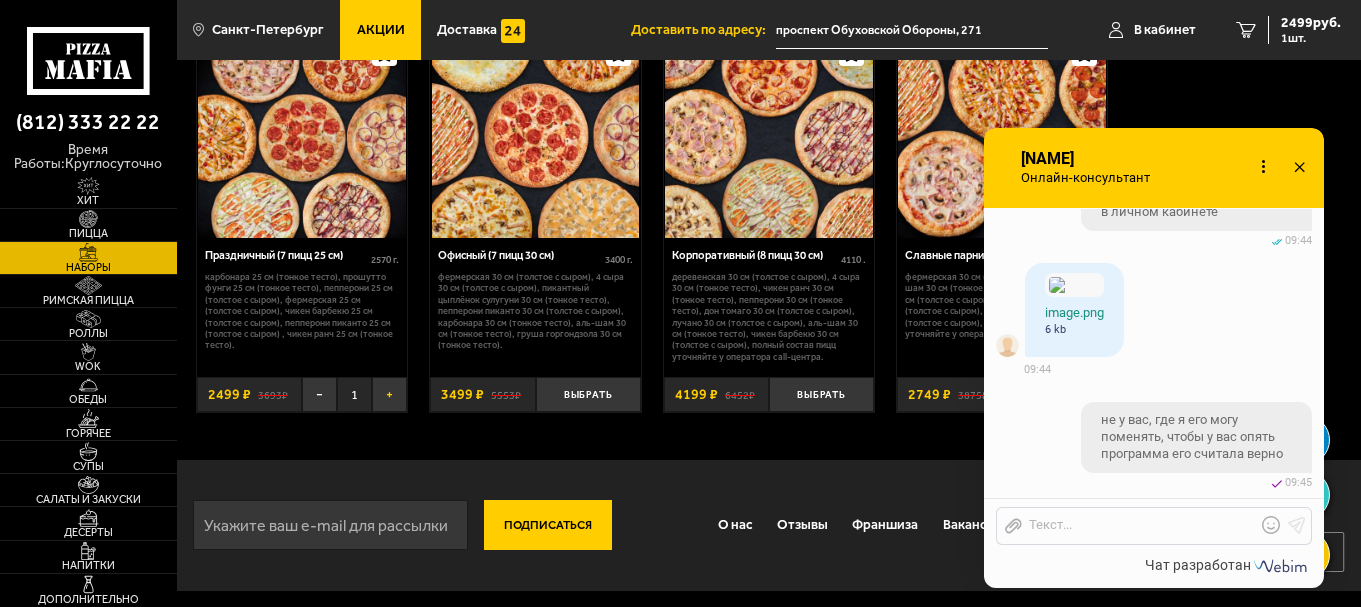 click on "+" at bounding box center (389, 394) 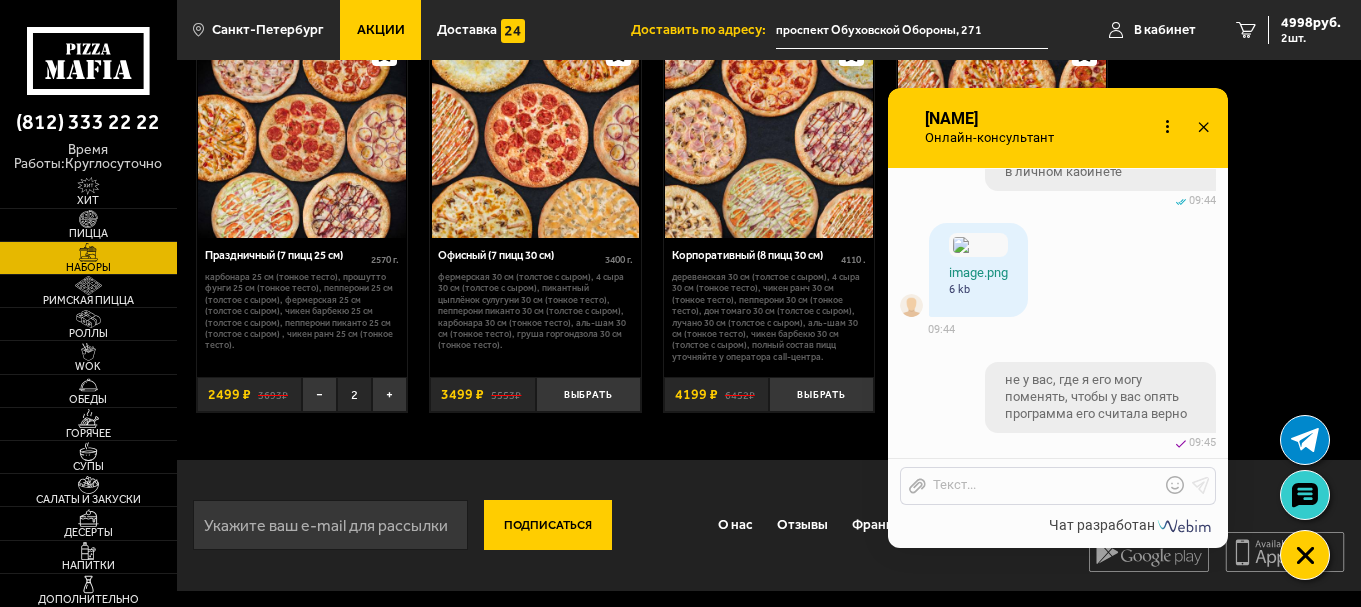 drag, startPoint x: 1200, startPoint y: 161, endPoint x: 1105, endPoint y: 120, distance: 103.4698 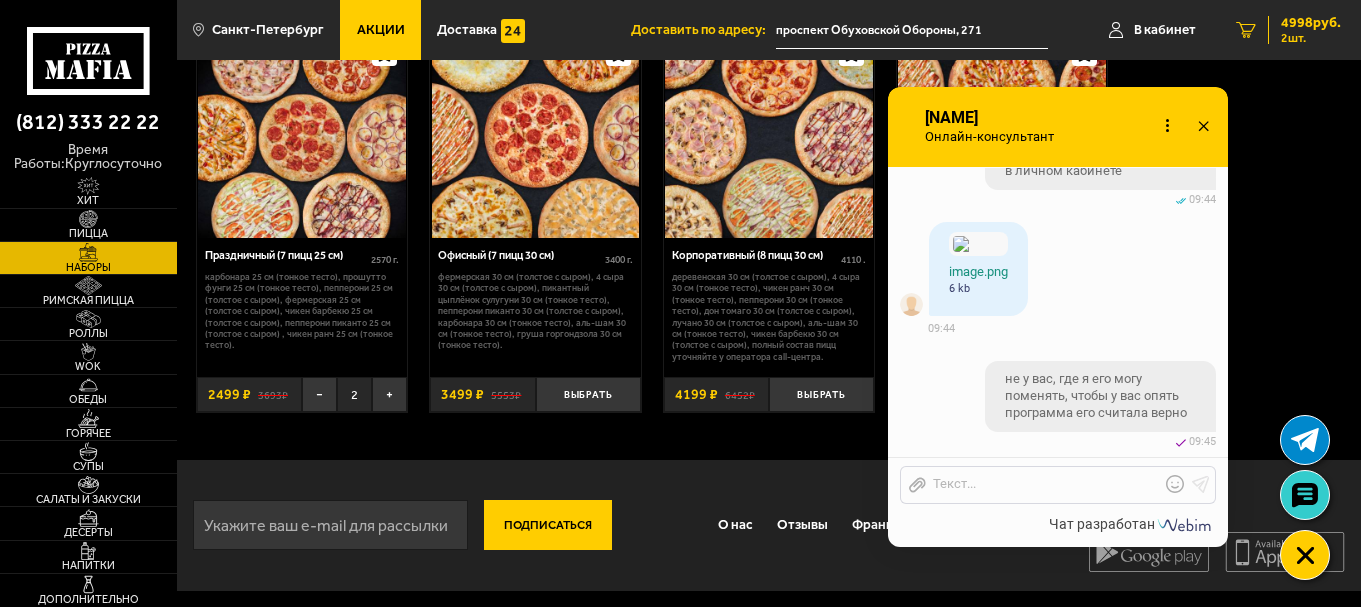 click on "2  шт." at bounding box center [1311, 38] 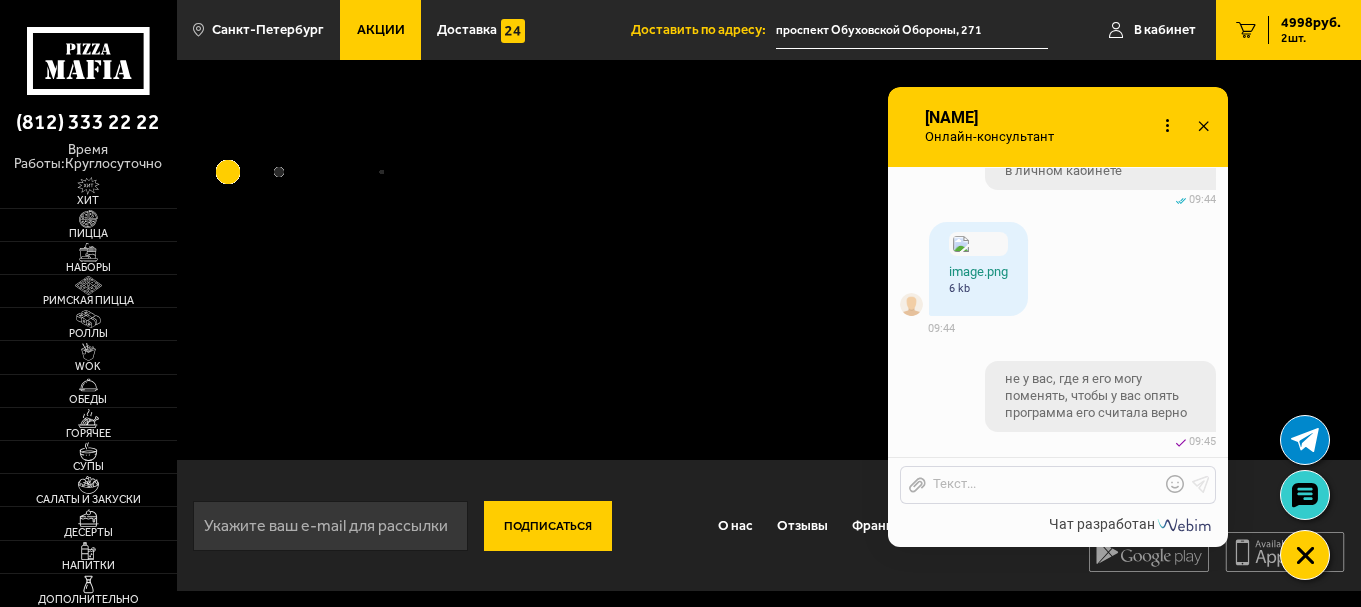 scroll, scrollTop: 0, scrollLeft: 0, axis: both 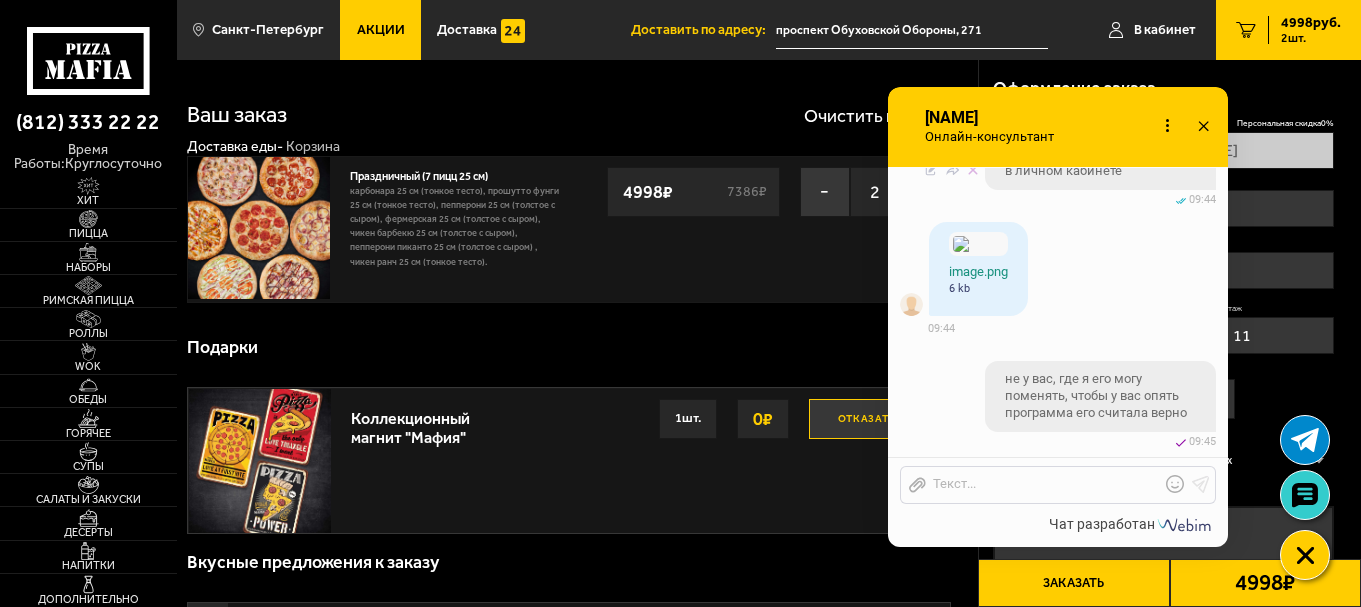 type on "проспект Обуховской Обороны, 271" 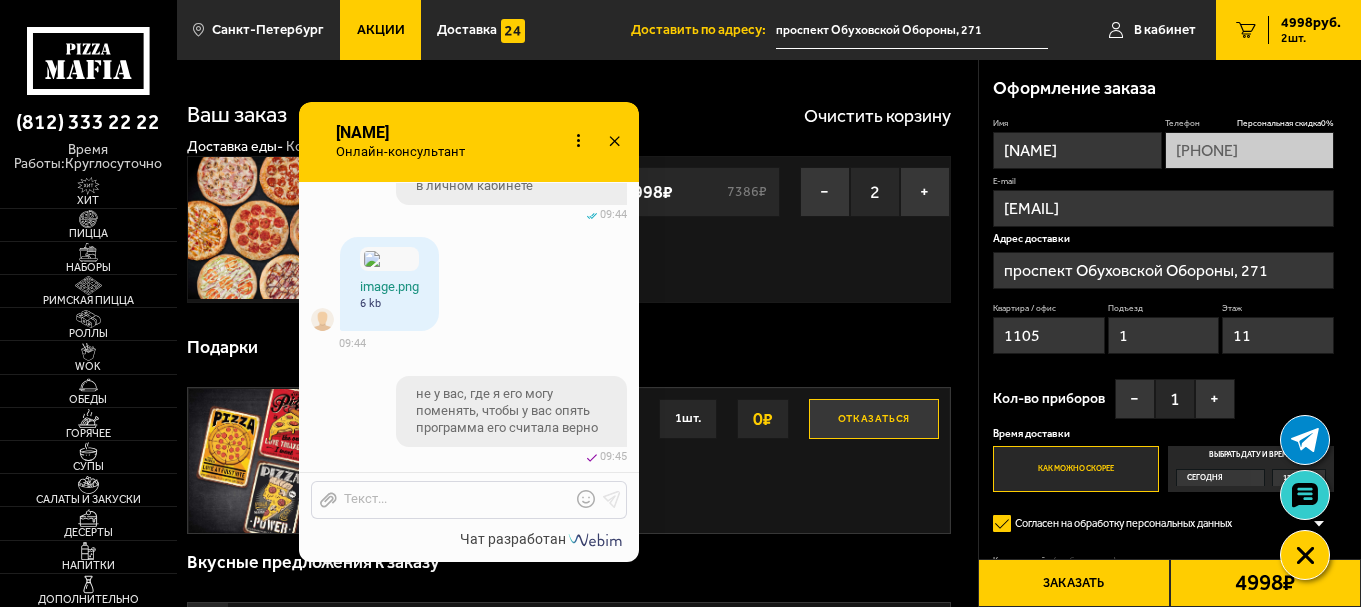 drag, startPoint x: 1019, startPoint y: 121, endPoint x: 430, endPoint y: 136, distance: 589.191 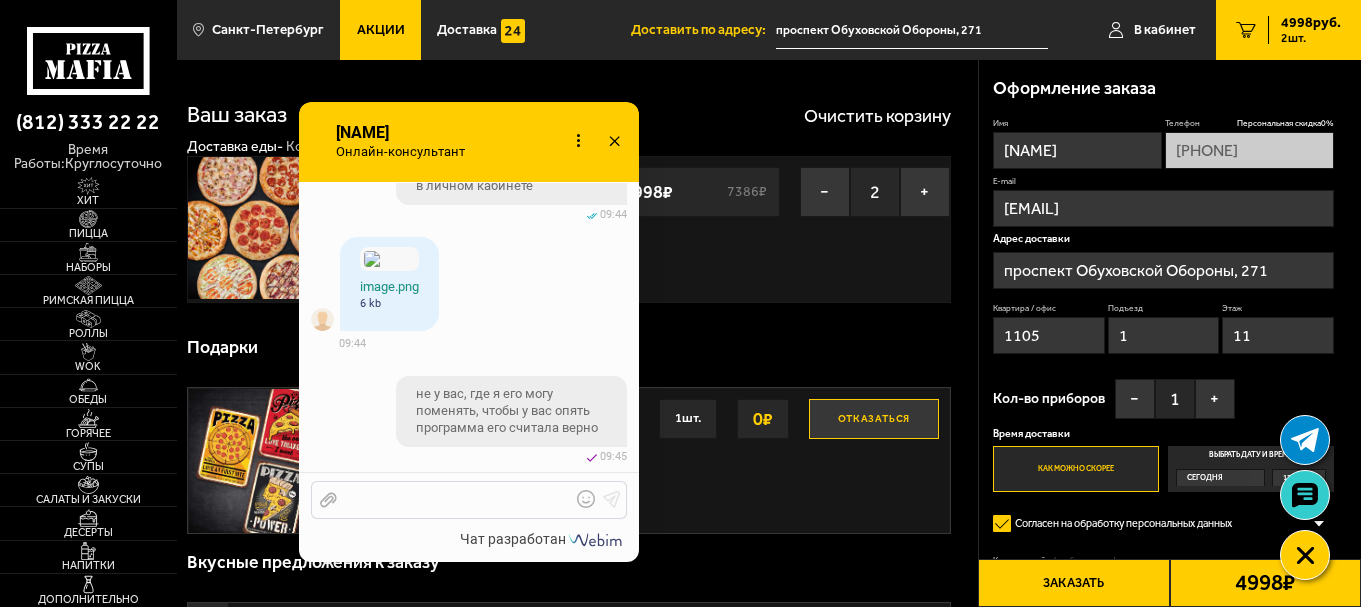 click at bounding box center [454, 500] 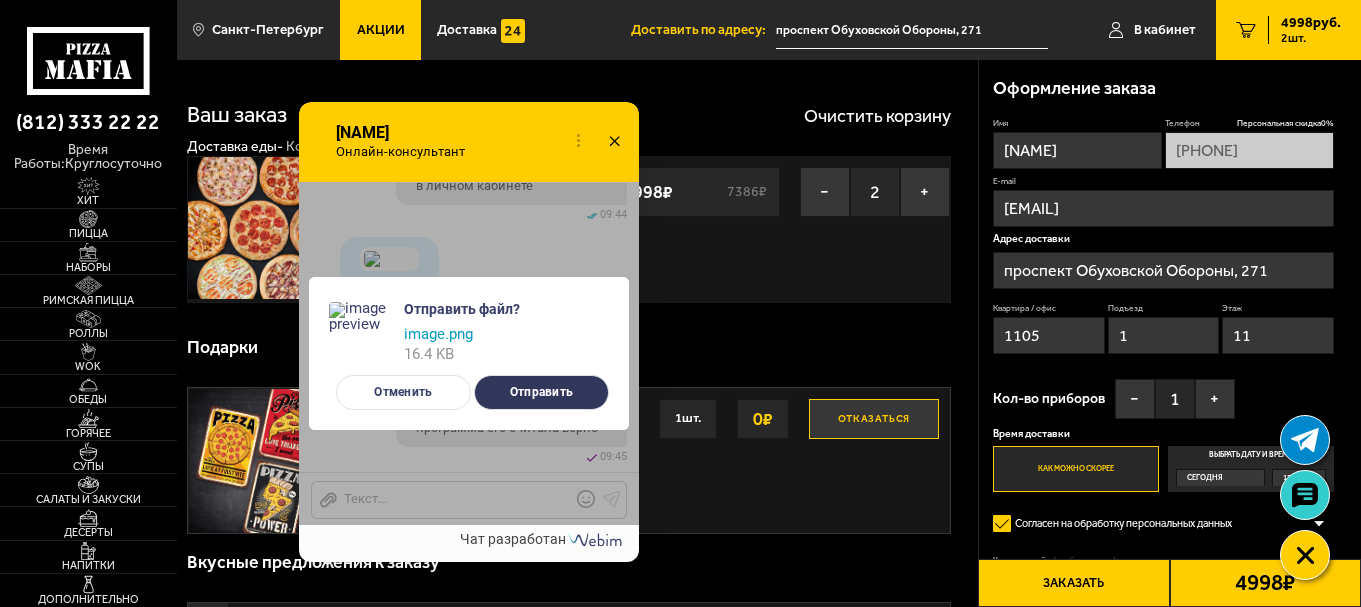 click on "Отправить" at bounding box center [541, 392] 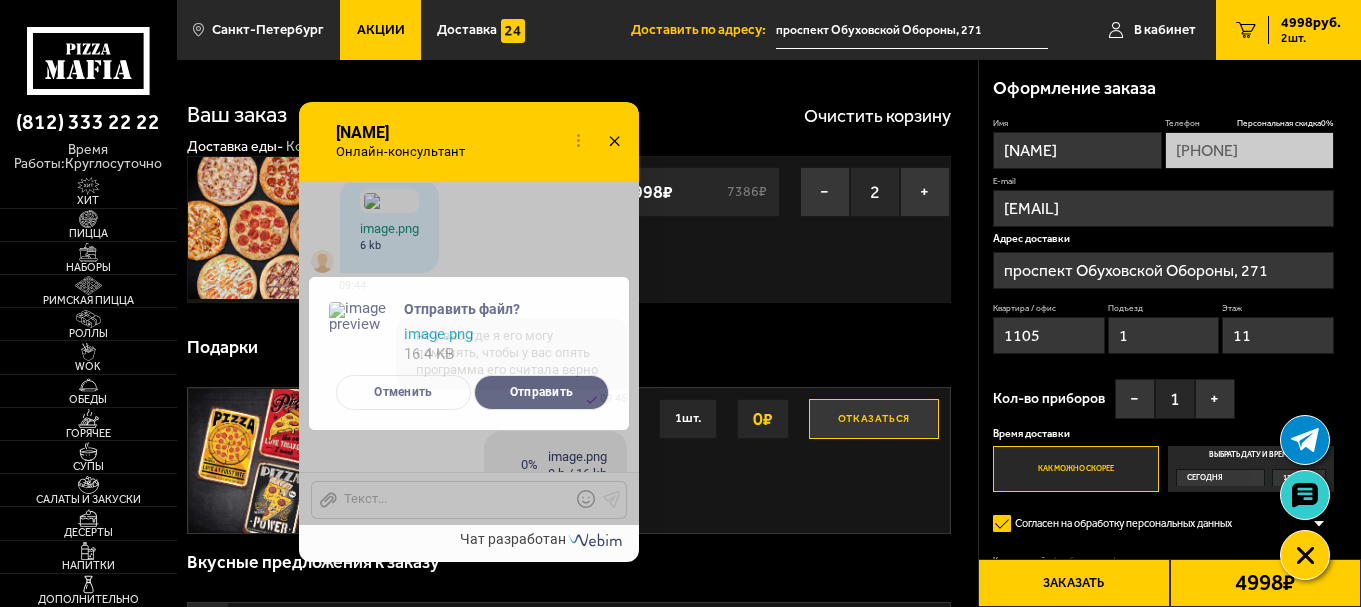 scroll, scrollTop: 3254, scrollLeft: 0, axis: vertical 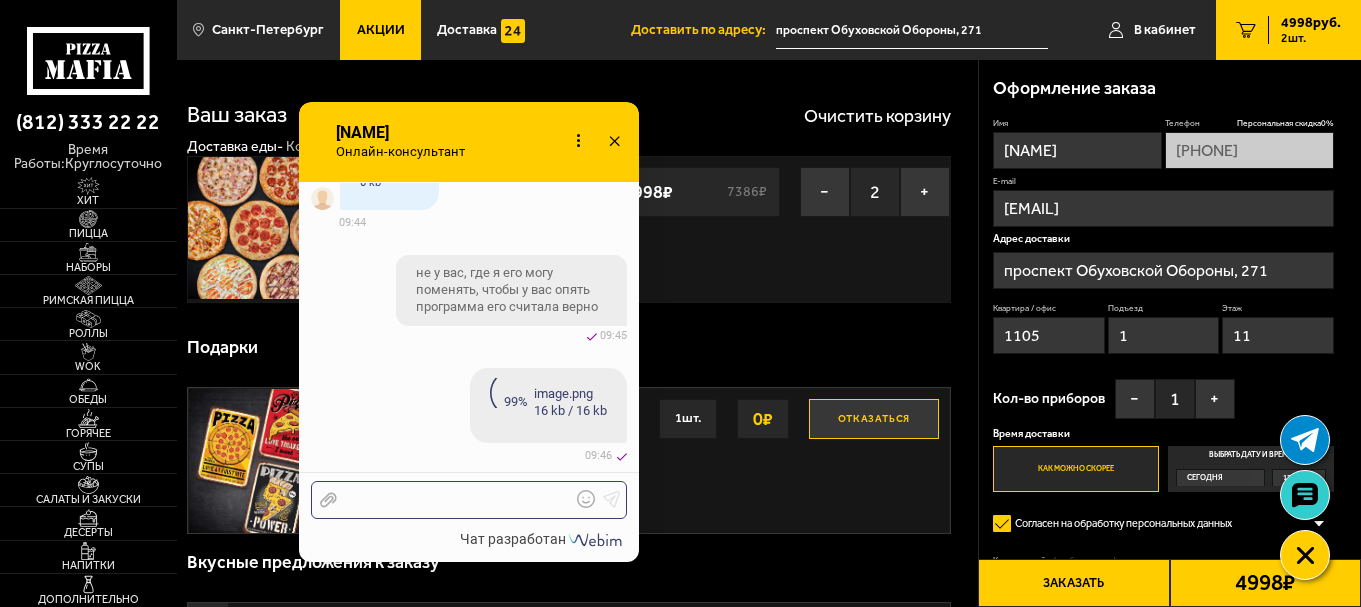 click at bounding box center (454, 500) 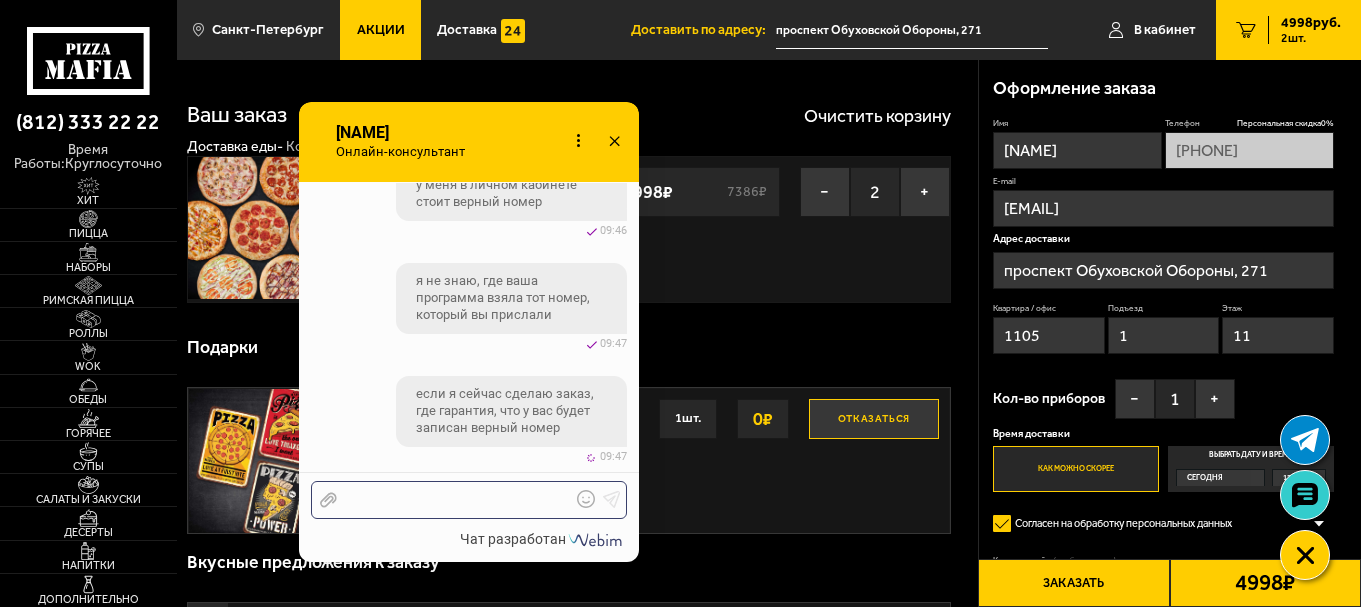 scroll, scrollTop: 3698, scrollLeft: 0, axis: vertical 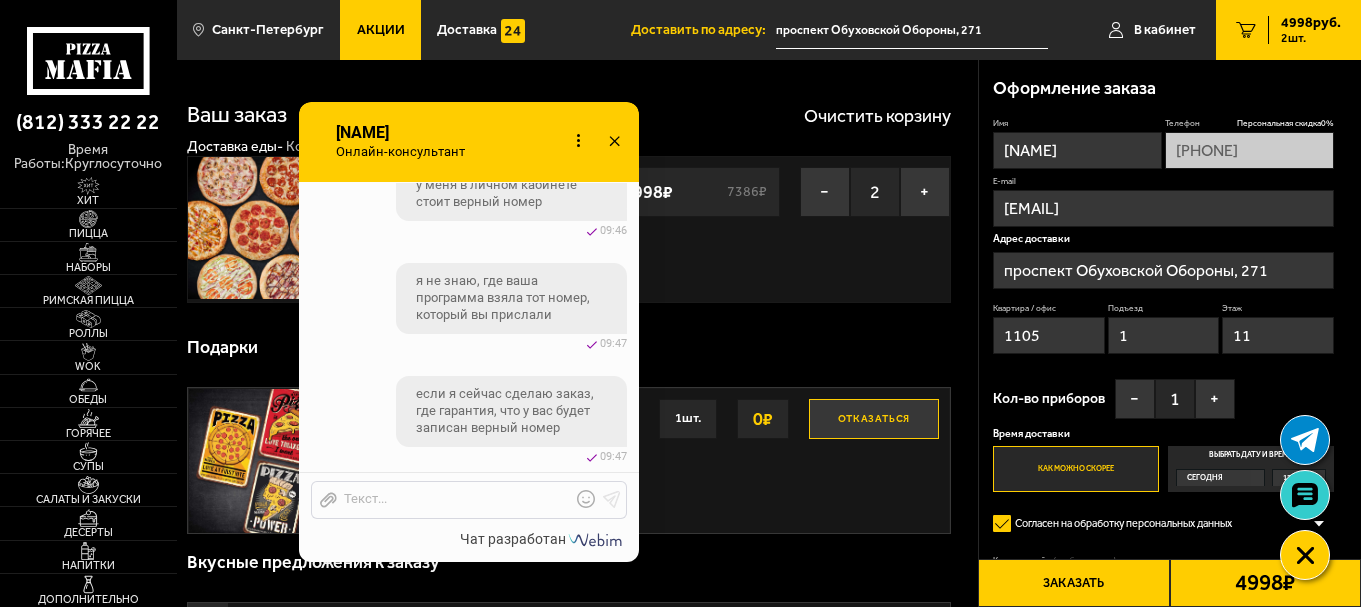 click on "Выбрать дату и время Сегодня 12:00" at bounding box center (1251, 468) 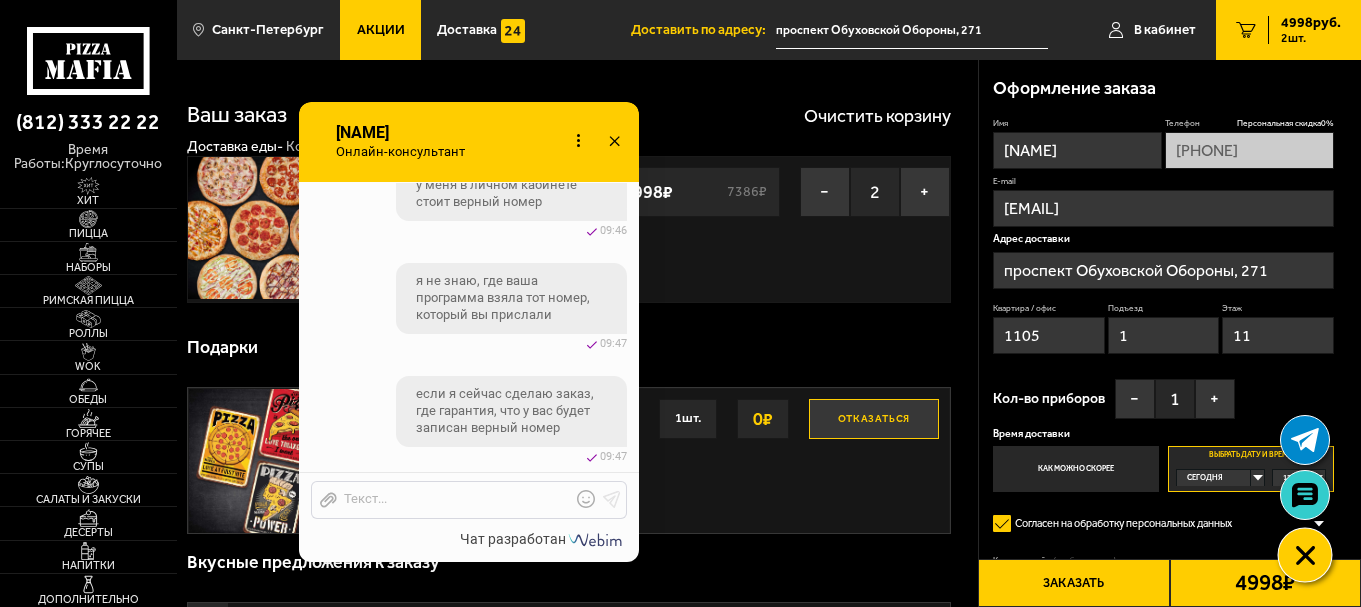 click at bounding box center (1304, 555) 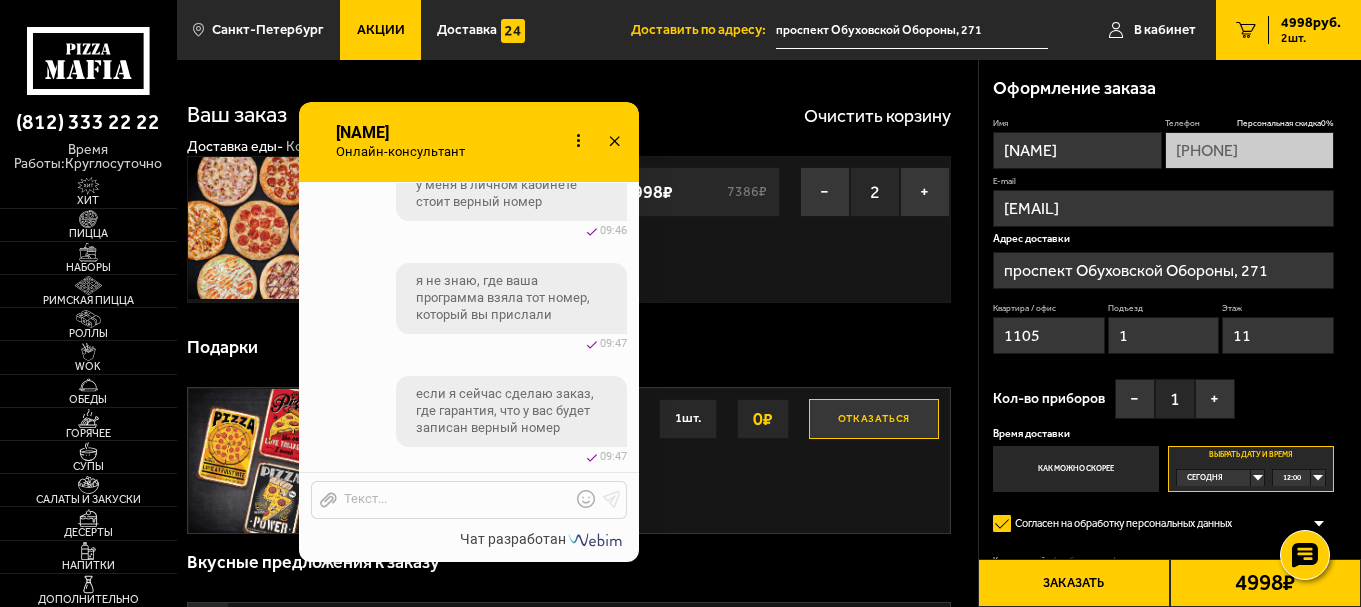click on "12:00" at bounding box center [1298, 478] 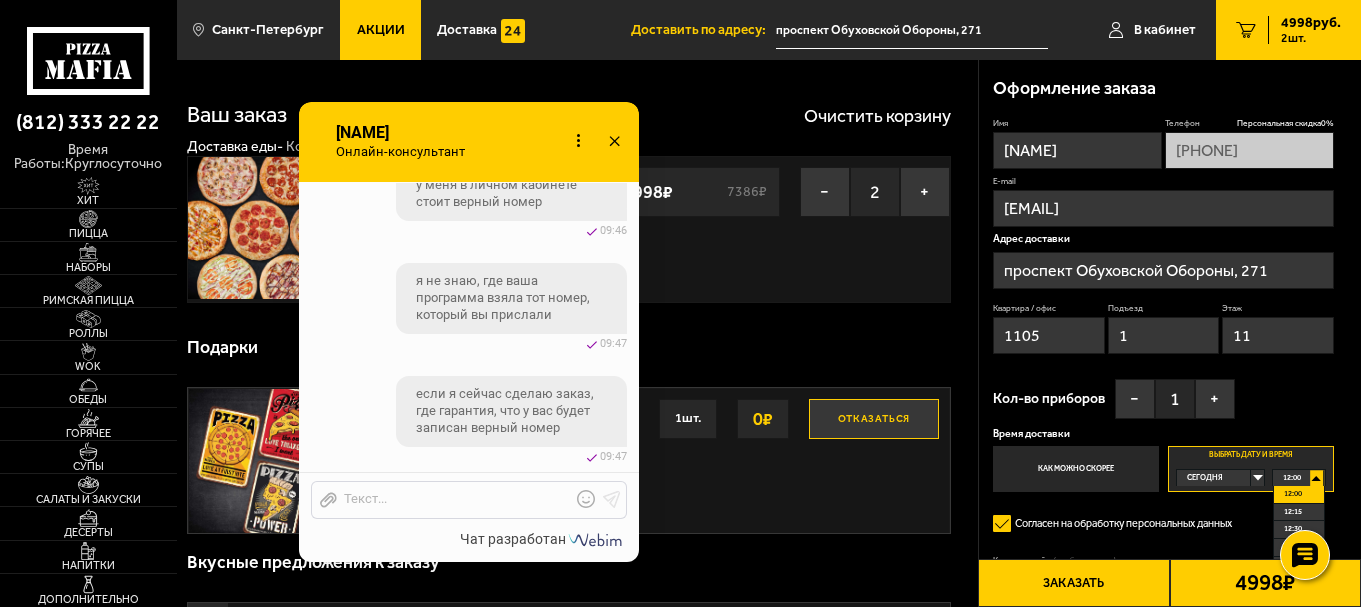 click on "12:00" at bounding box center [1298, 495] 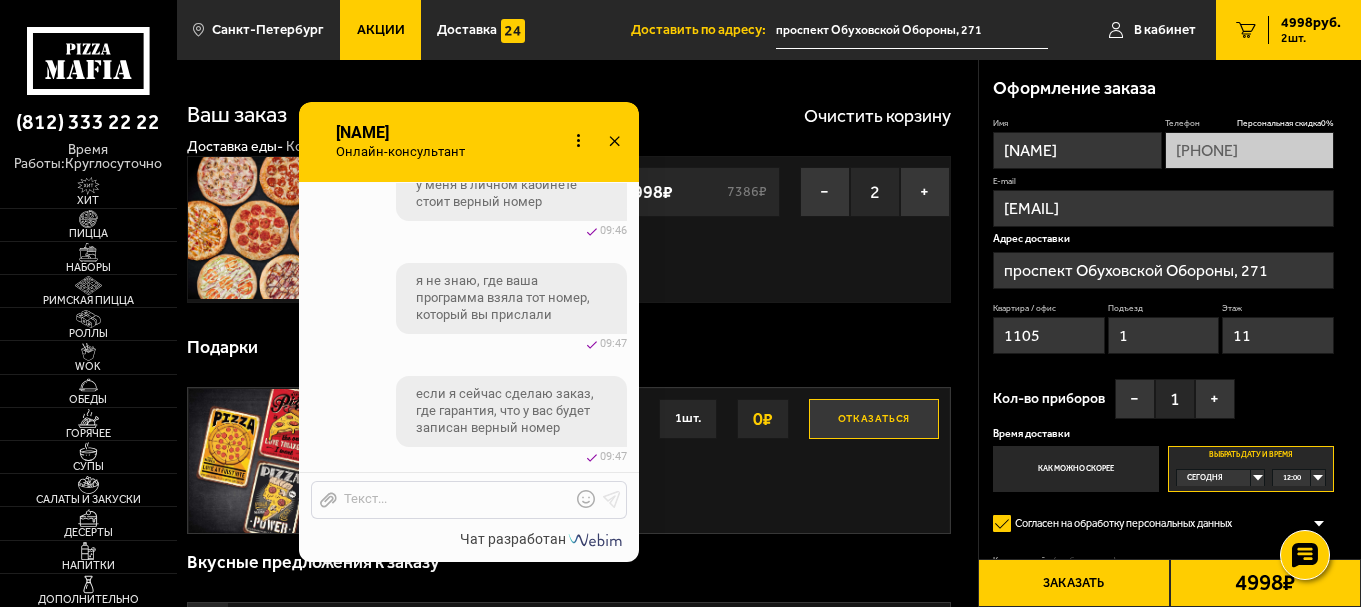 click on "[EMAIL]" at bounding box center (1163, 208) 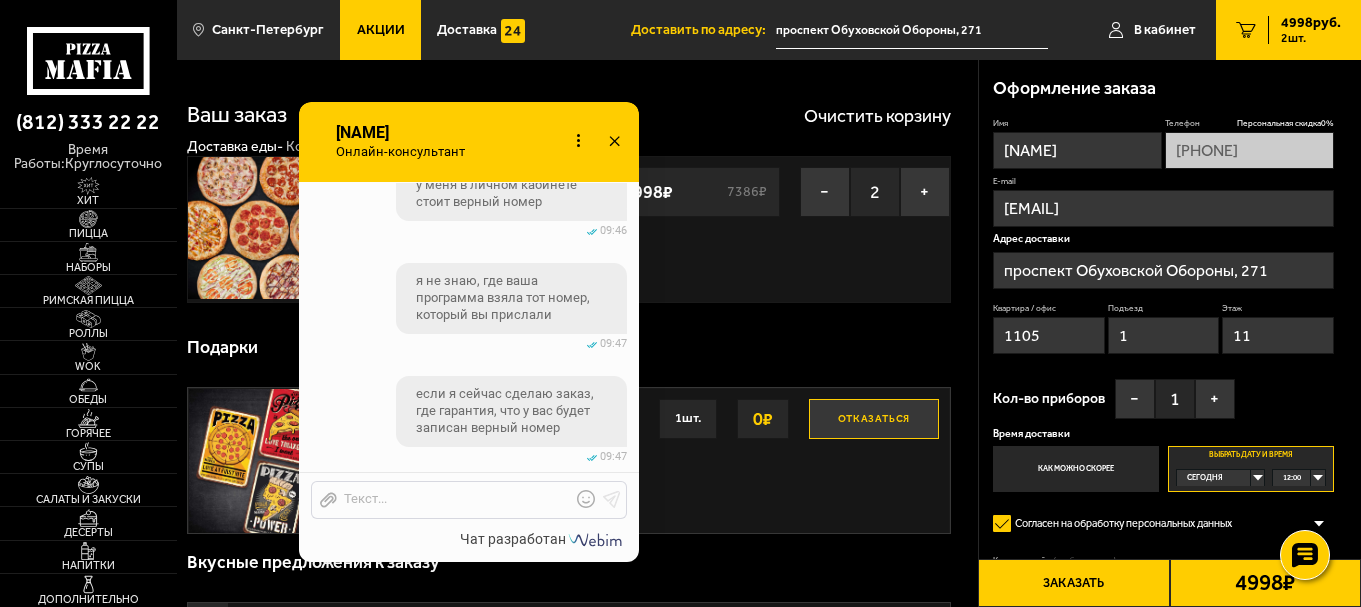 click on "Заказать" at bounding box center [1073, 583] 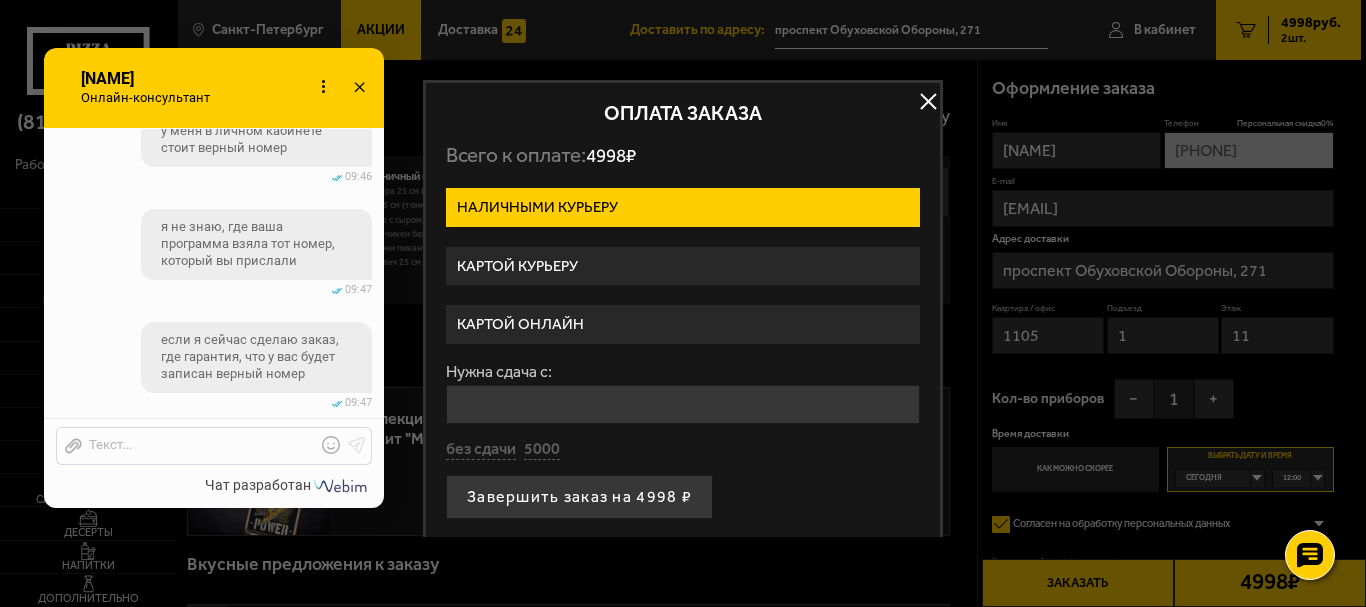 drag, startPoint x: 516, startPoint y: 125, endPoint x: 261, endPoint y: 71, distance: 260.65494 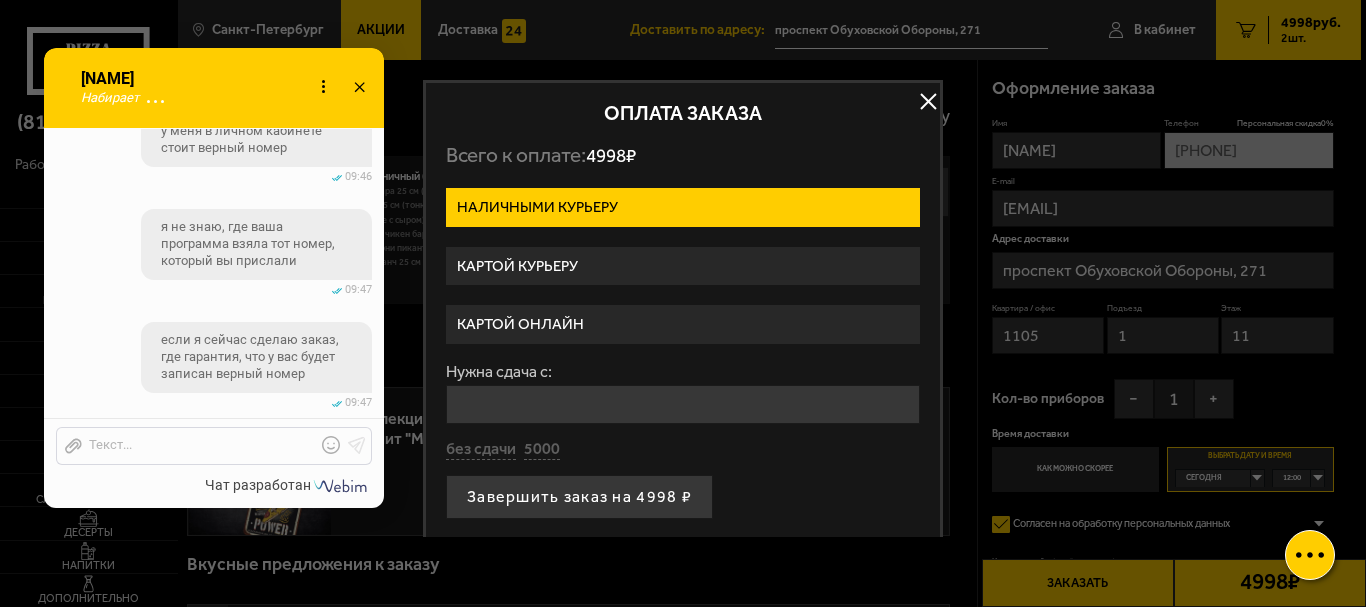 click at bounding box center [928, 102] 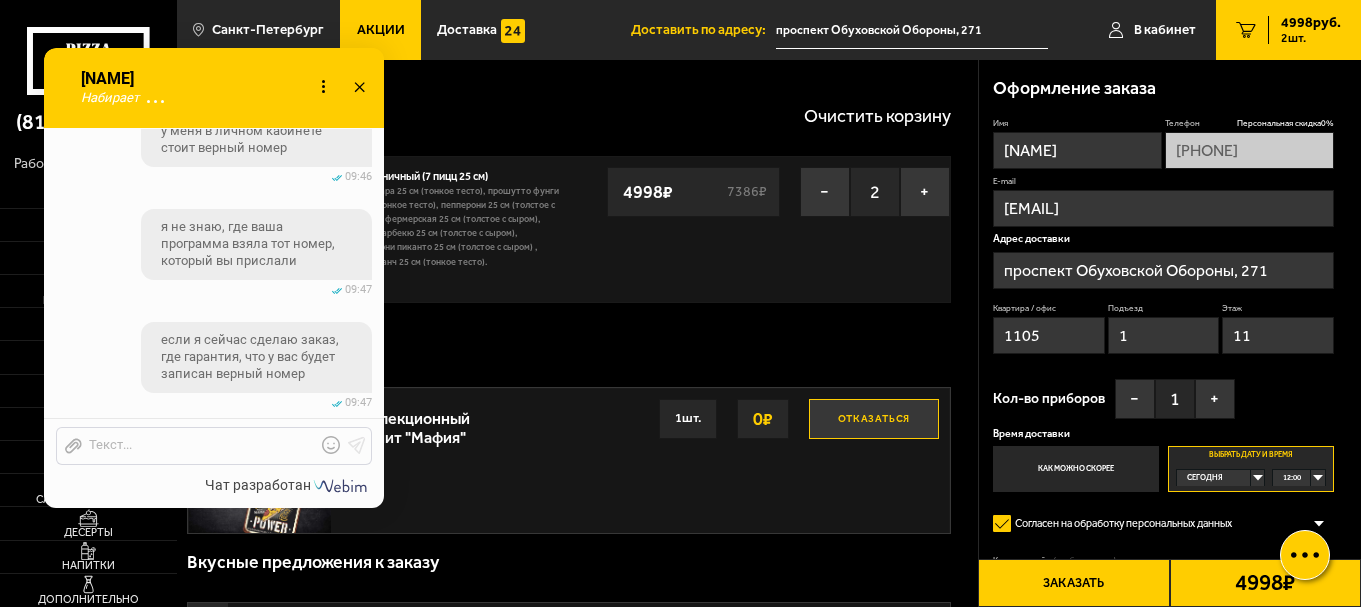 click on "1105" at bounding box center [1049, 335] 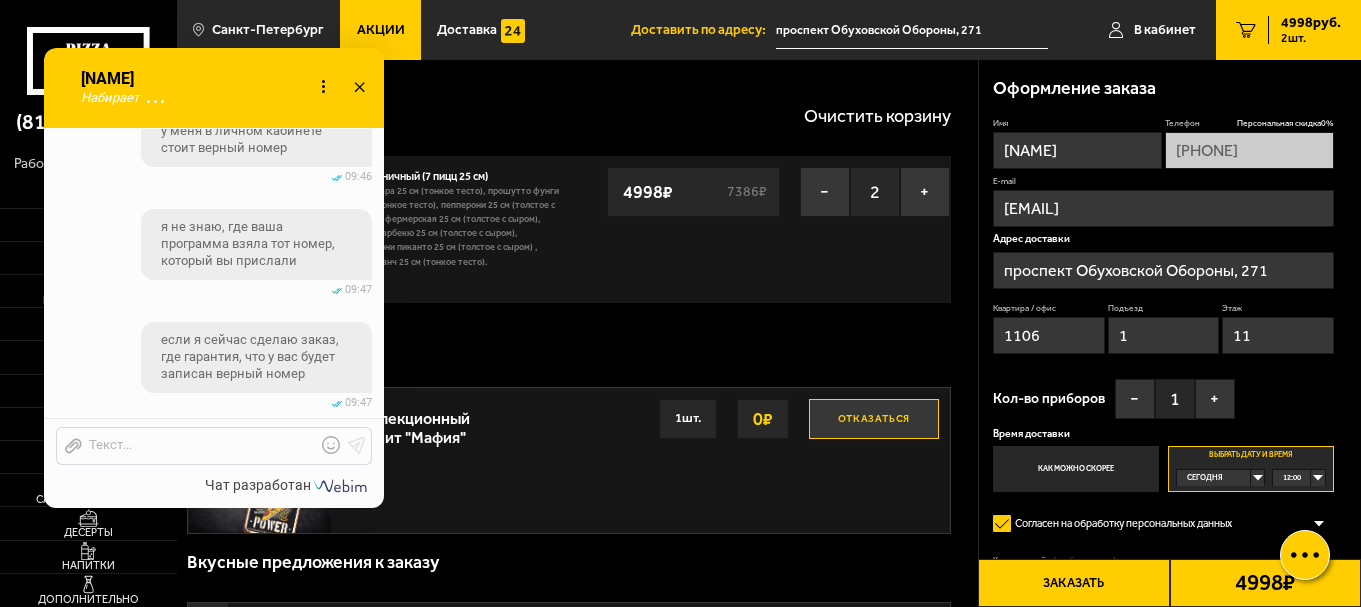 type on "1106" 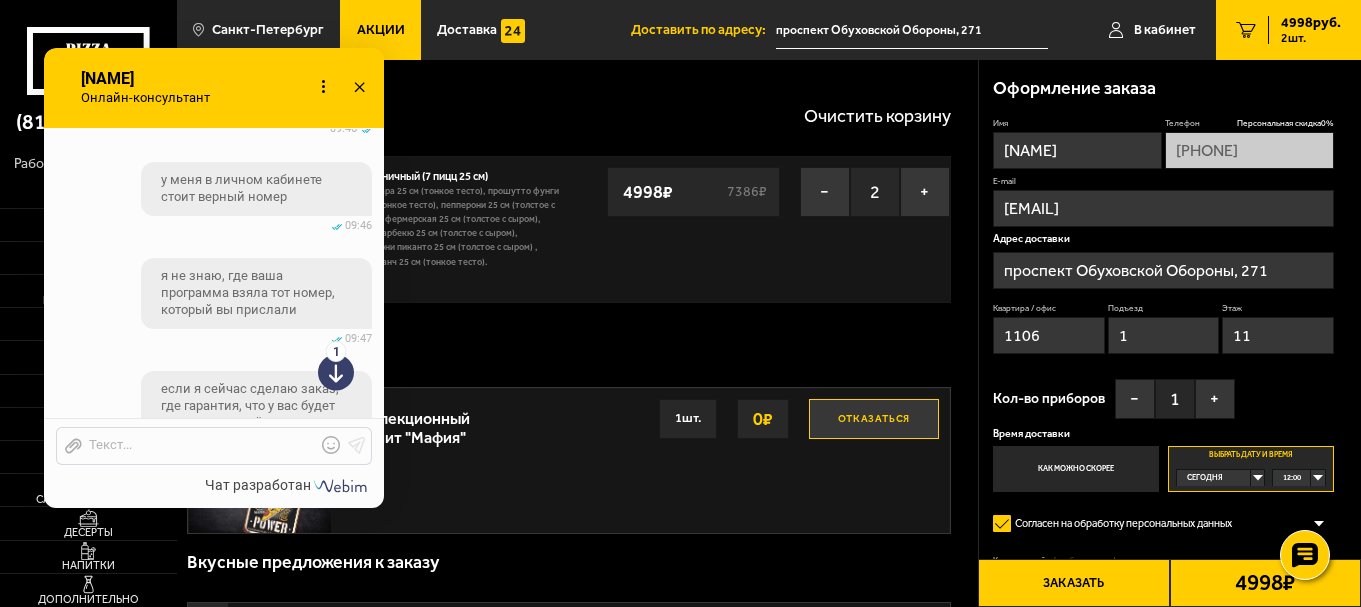 scroll, scrollTop: 3261, scrollLeft: 0, axis: vertical 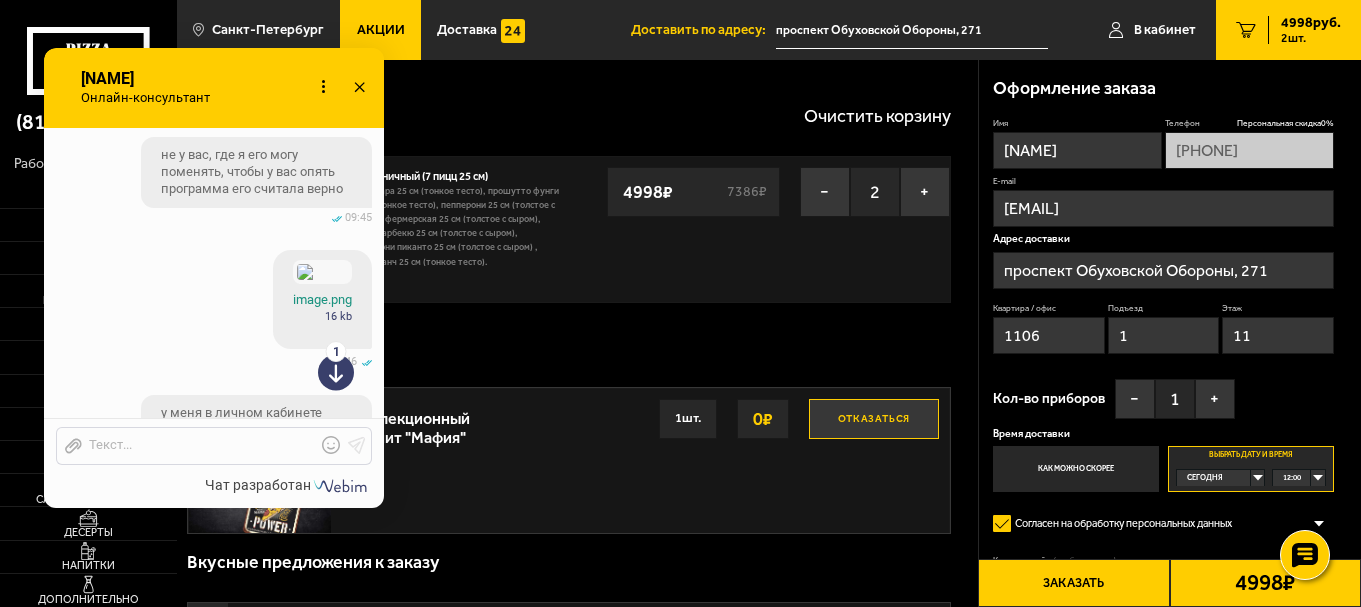 click 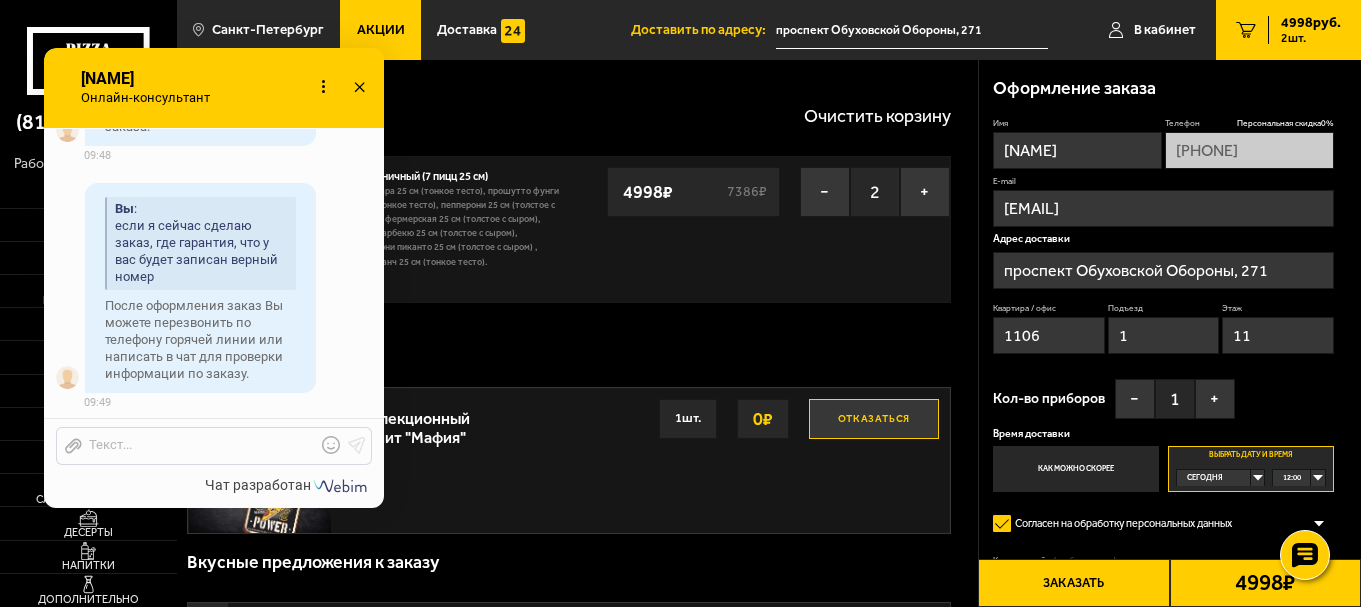 scroll, scrollTop: 4207, scrollLeft: 0, axis: vertical 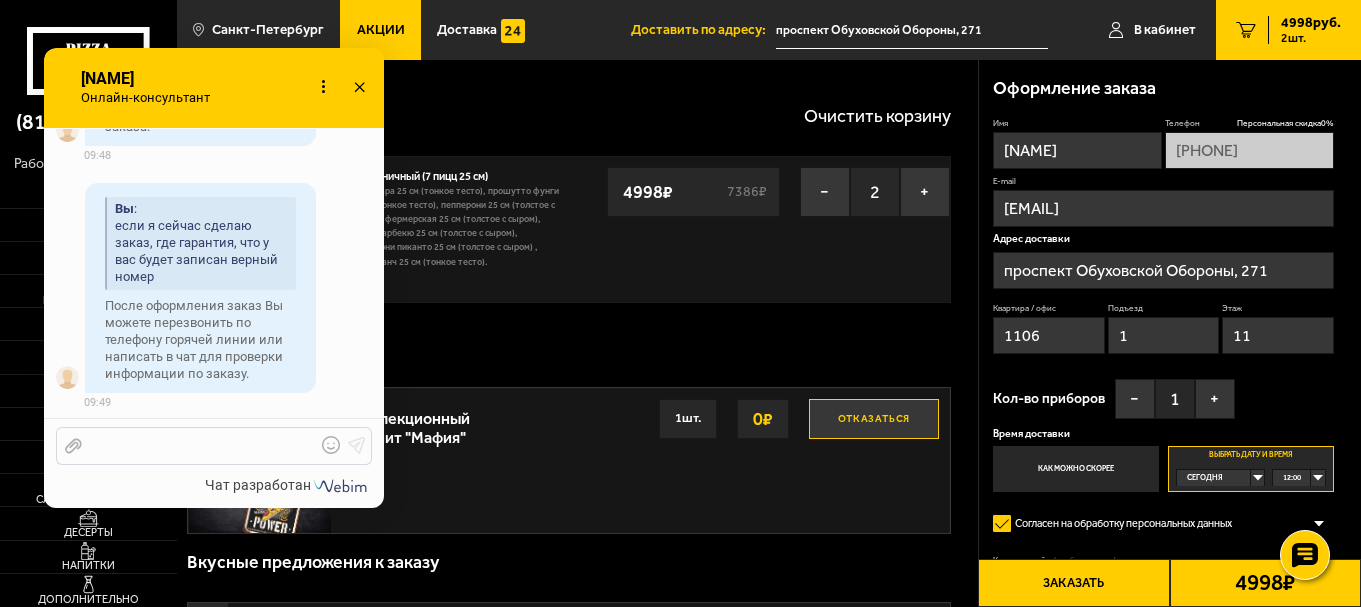 click at bounding box center (199, 446) 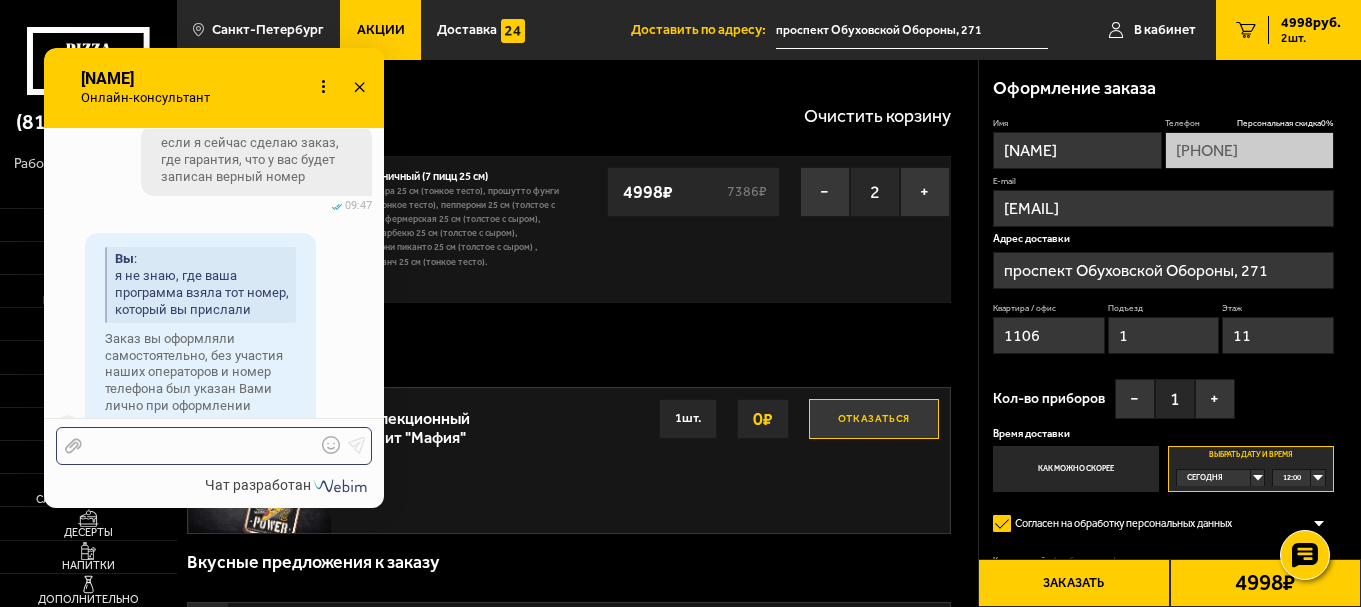 scroll, scrollTop: 3974, scrollLeft: 0, axis: vertical 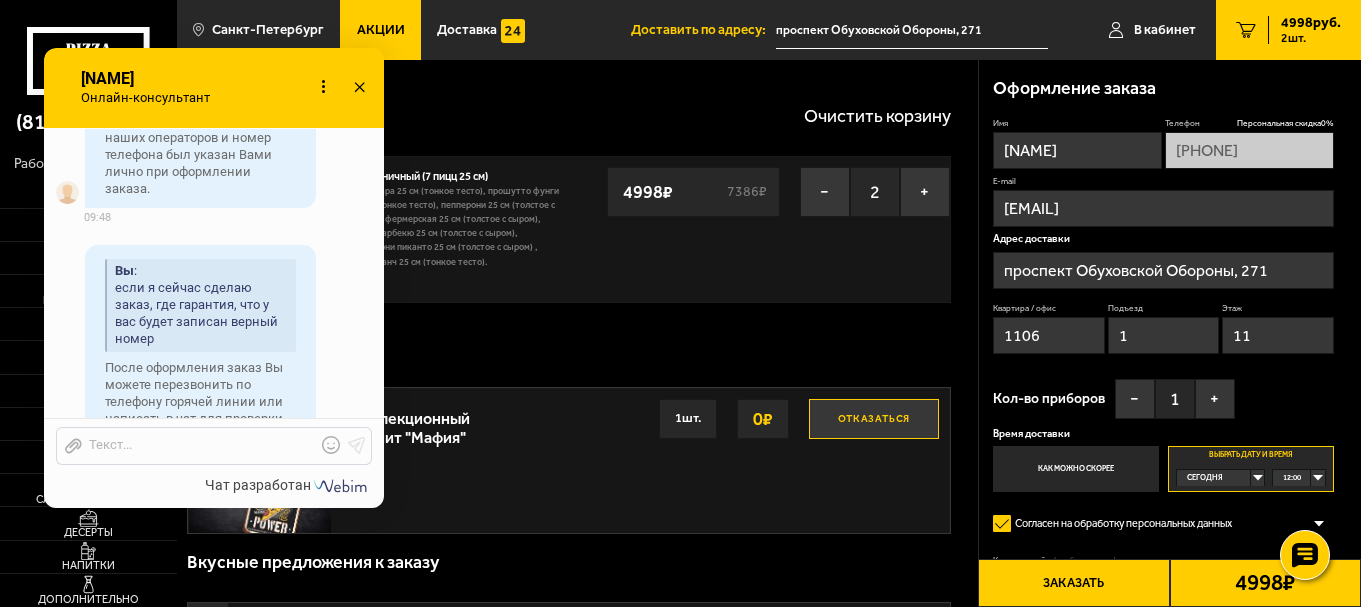 click on "Заказать" at bounding box center (1073, 583) 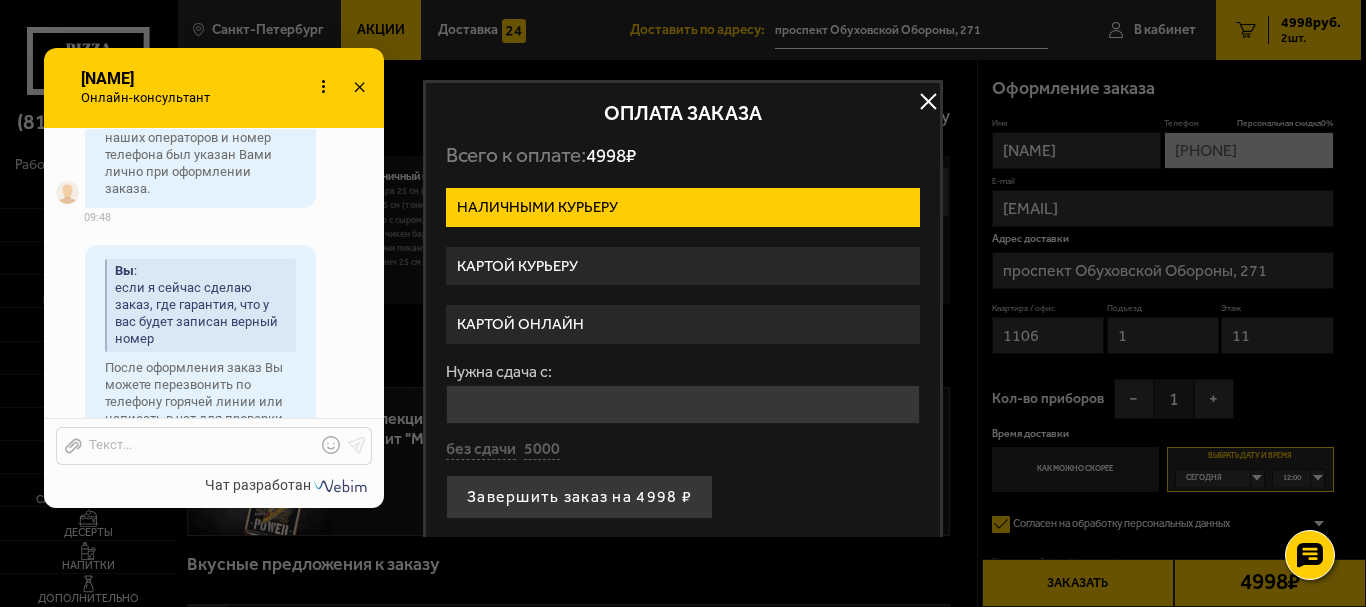 click on "Картой курьеру" at bounding box center [683, 266] 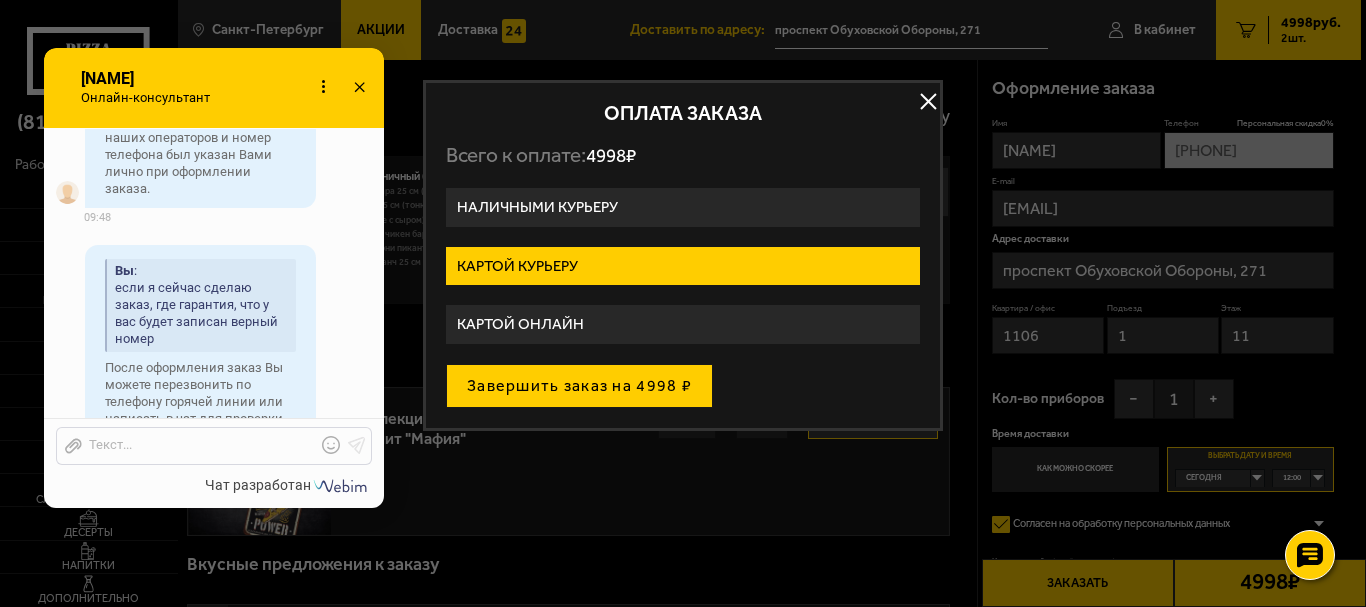click on "Завершить заказ на 4998 ₽" at bounding box center (579, 386) 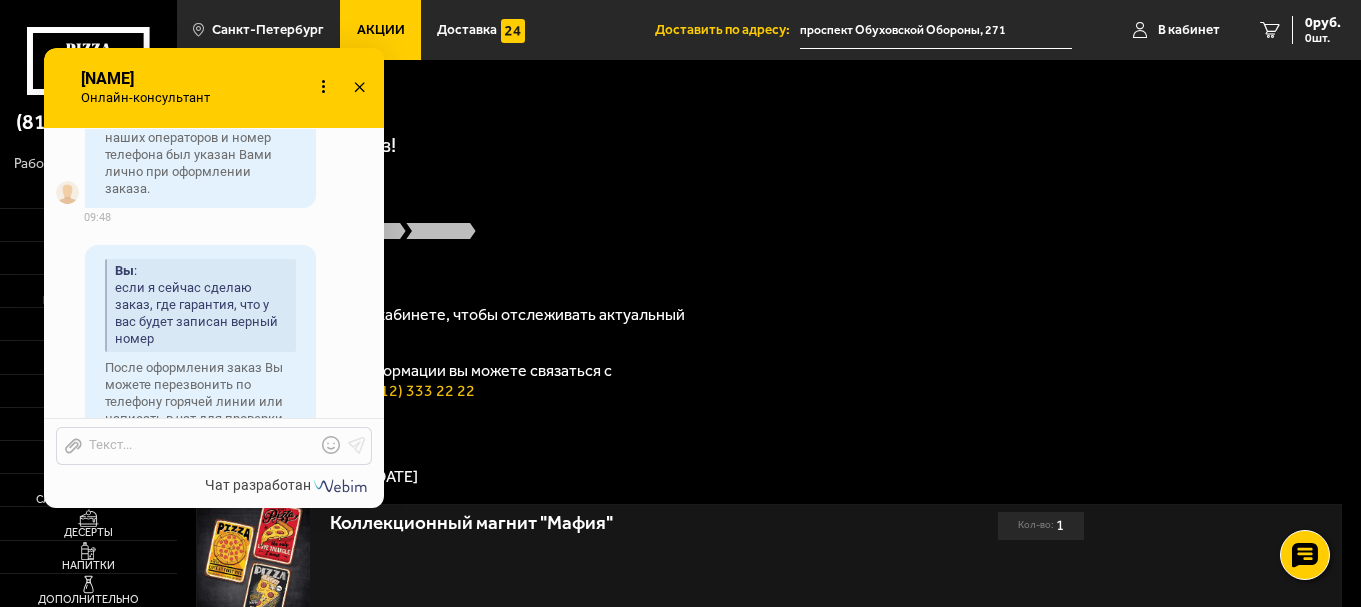 click 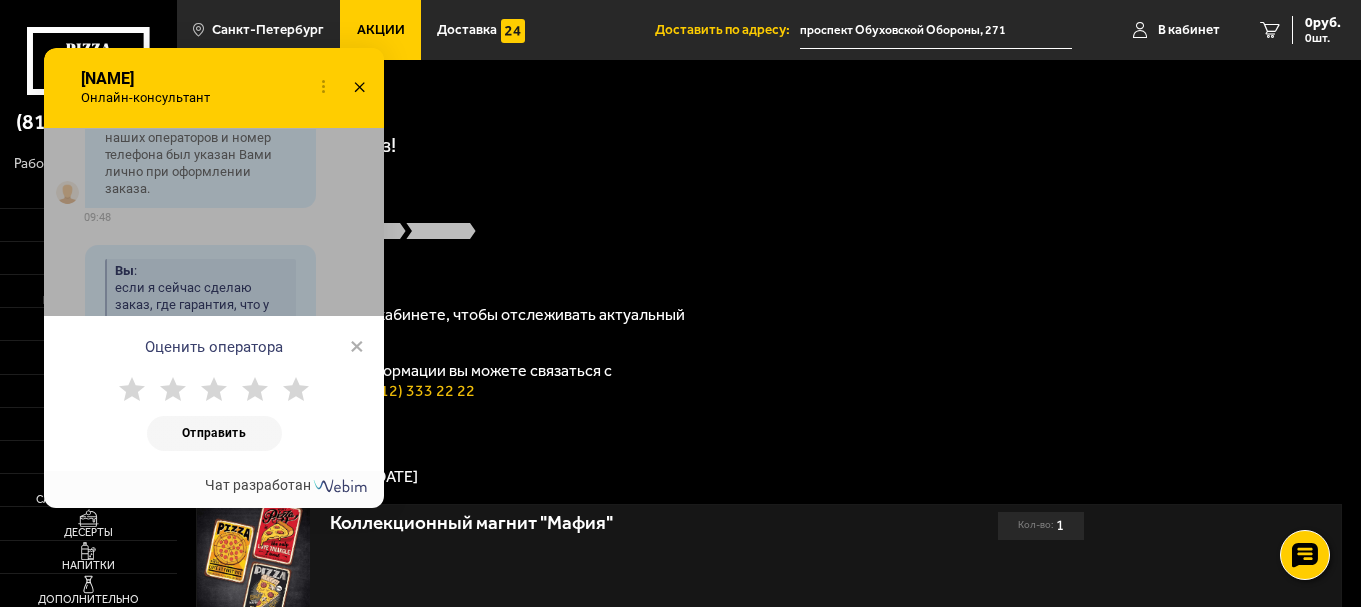 click 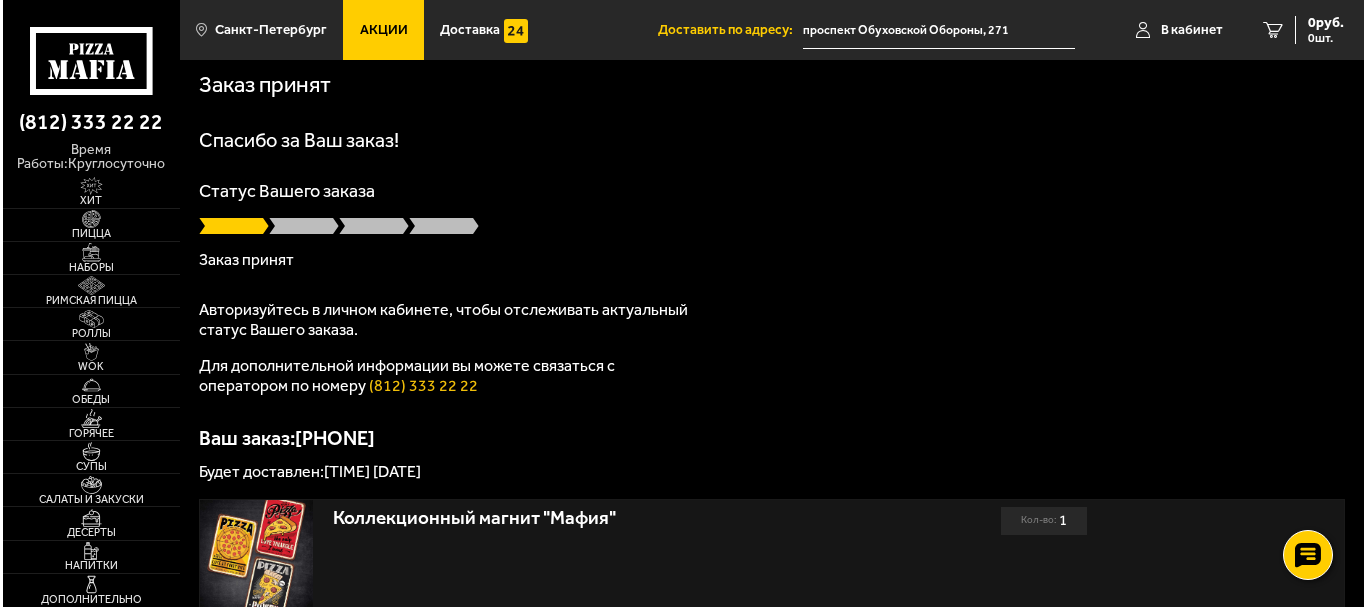 scroll, scrollTop: 0, scrollLeft: 0, axis: both 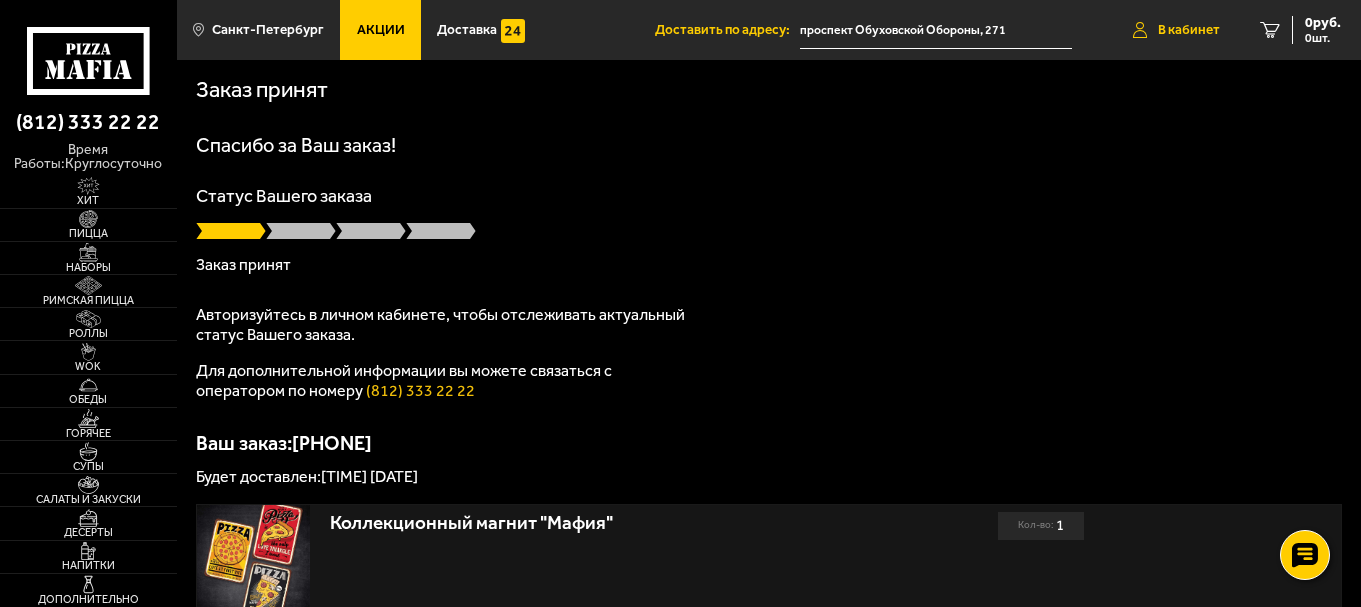 click on "В кабинет" at bounding box center [1176, 30] 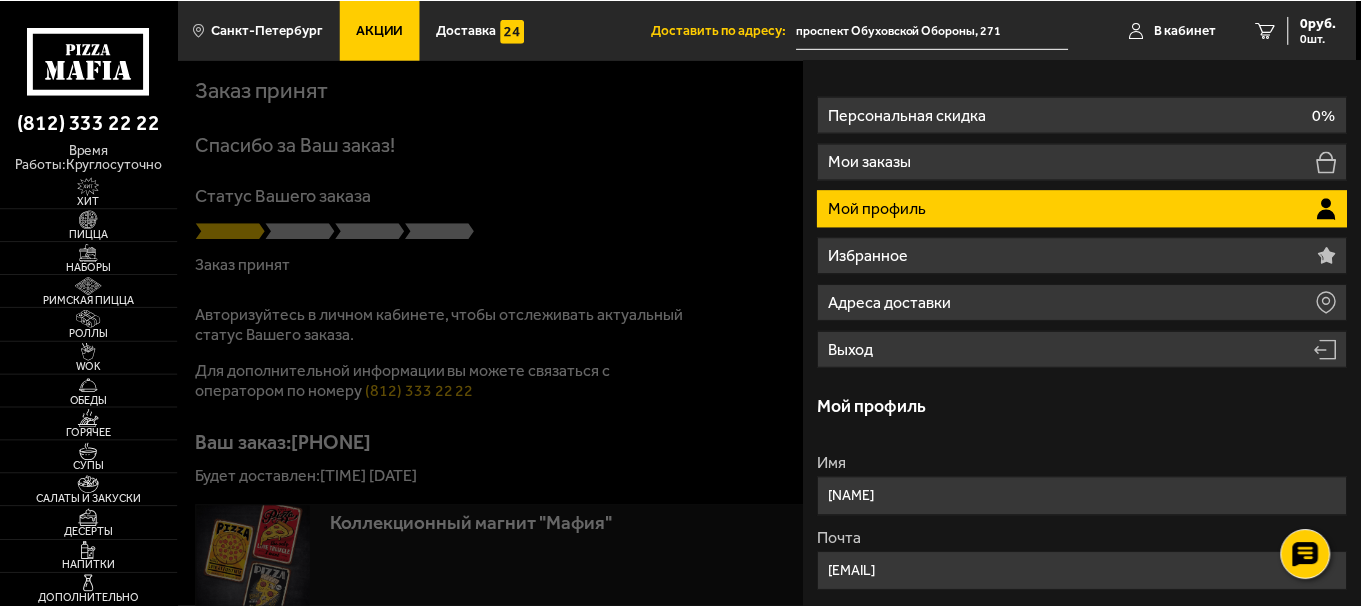 scroll, scrollTop: 0, scrollLeft: 0, axis: both 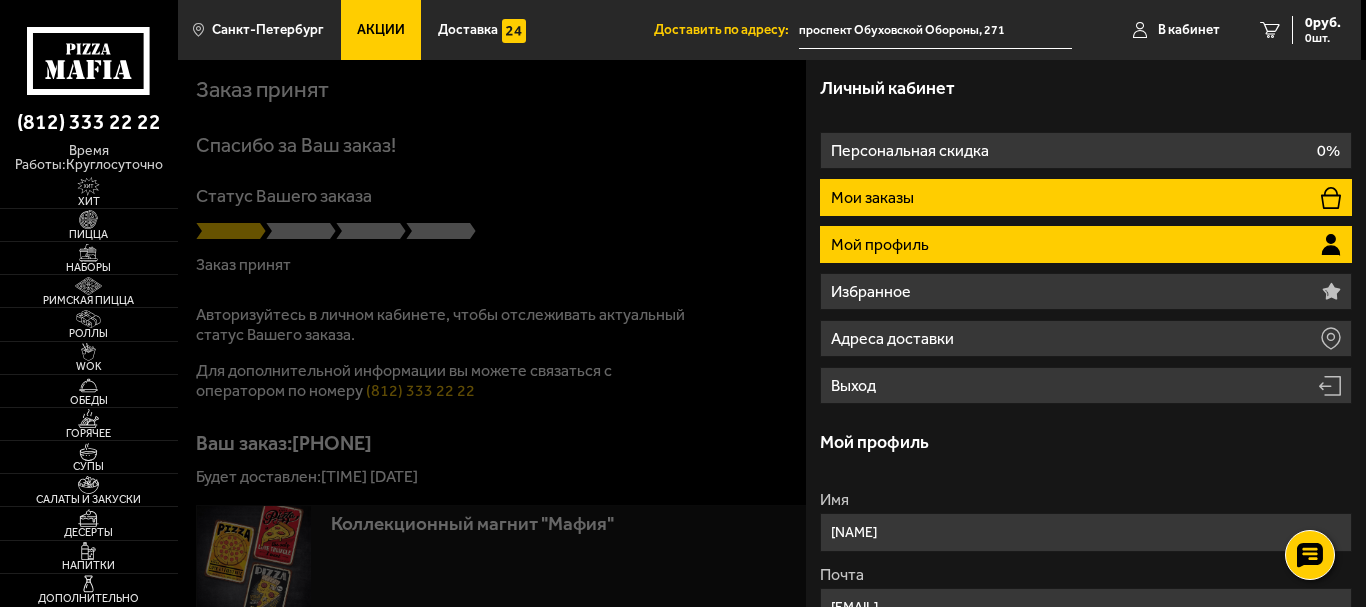 click on "Мои заказы" at bounding box center [1086, 197] 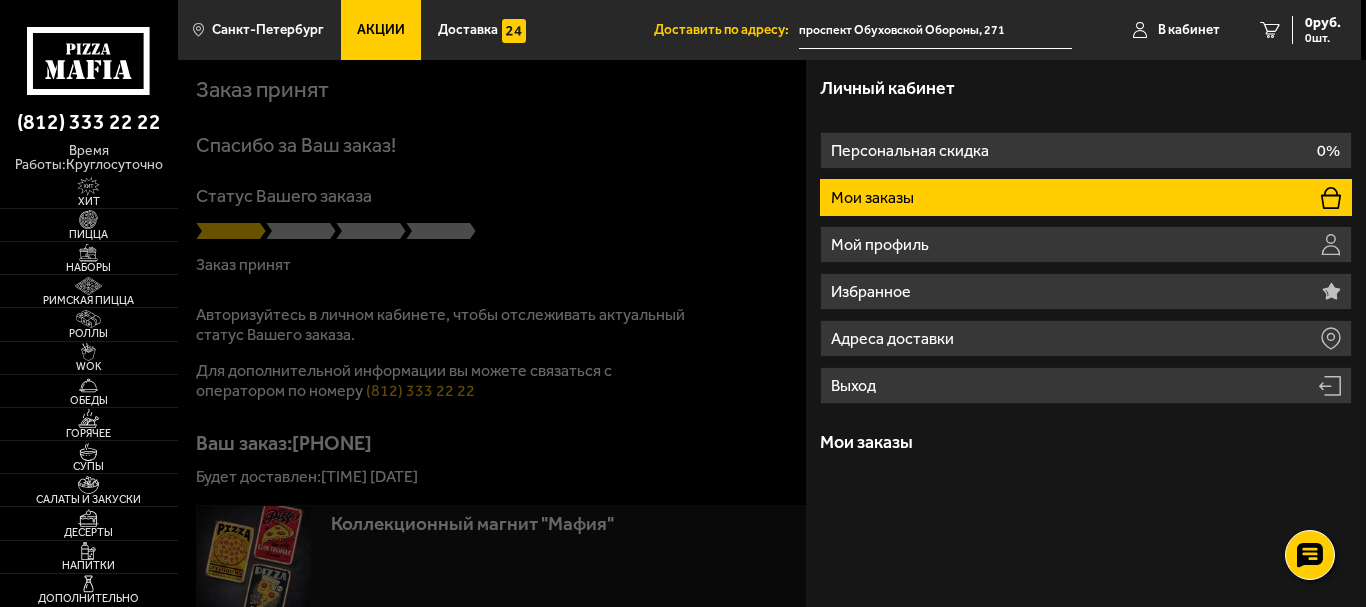 click on "Мои заказы" at bounding box center [1086, 197] 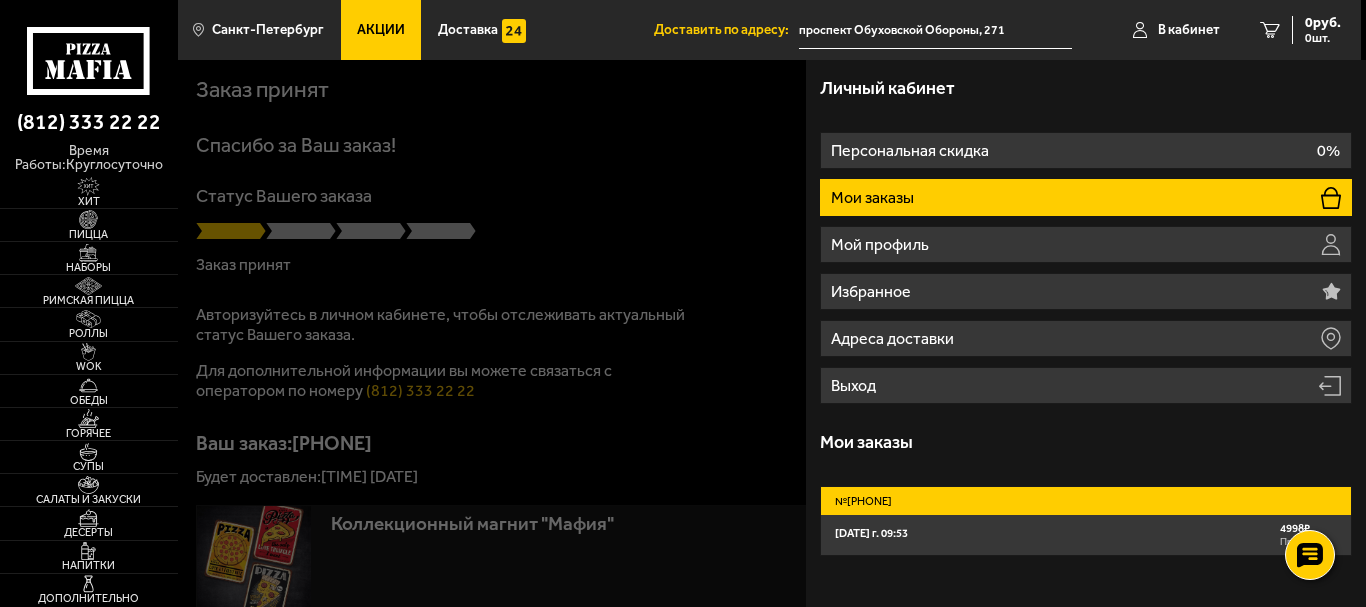 click on "5 августа 2025 г. 09:53 4998  ₽ Принят" at bounding box center [1086, 534] 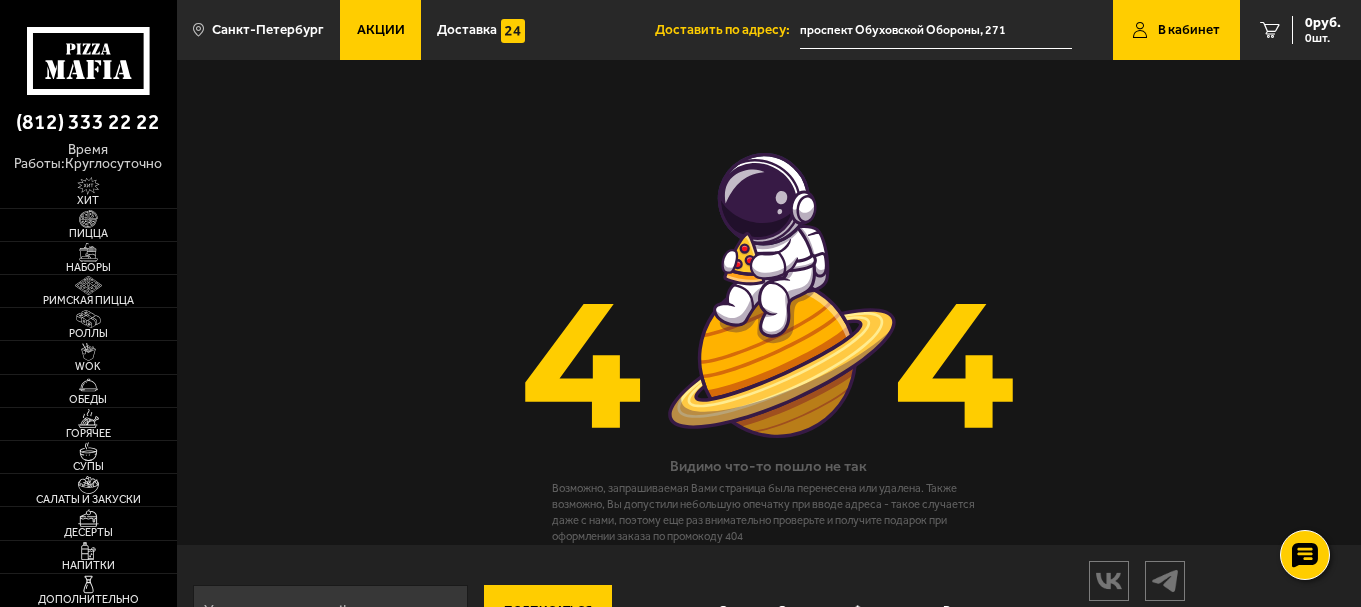 click on "В кабинет" at bounding box center [1189, 30] 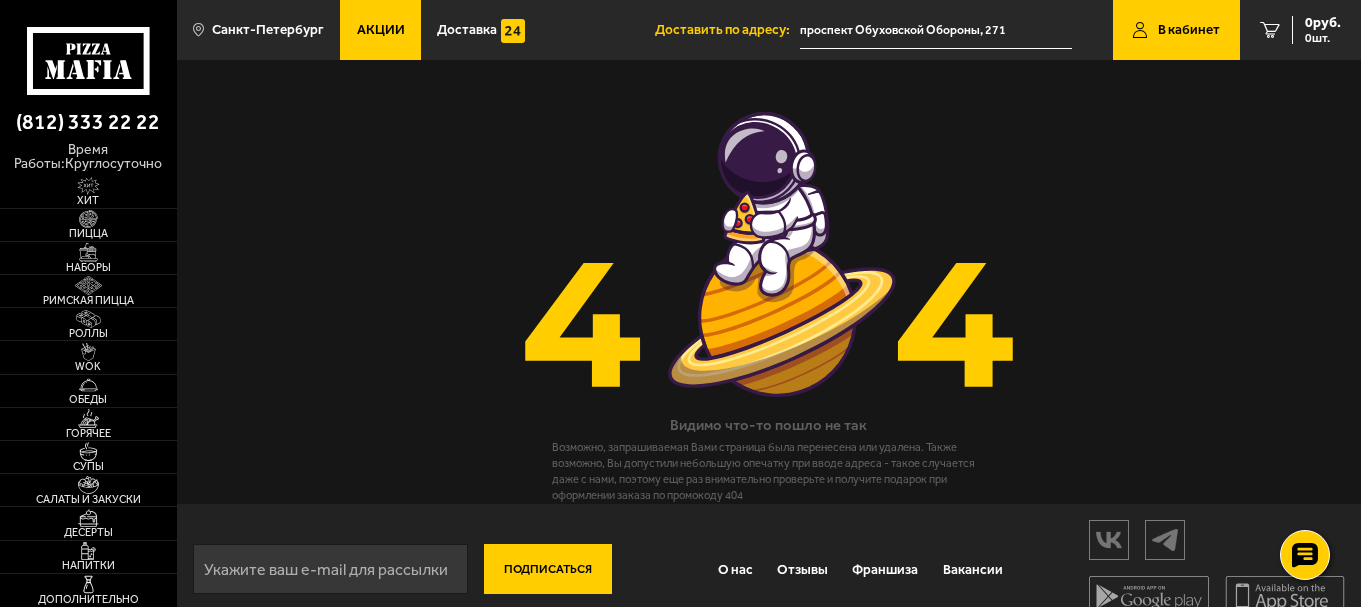 scroll, scrollTop: 0, scrollLeft: 0, axis: both 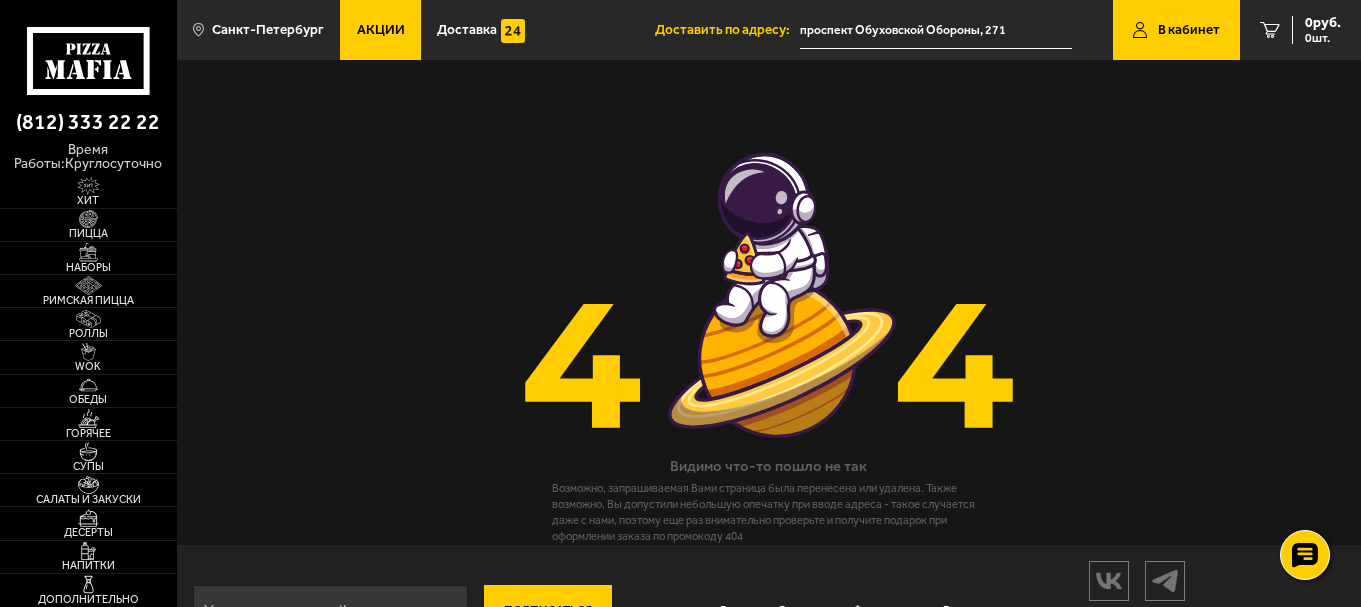 click at bounding box center [1140, 30] 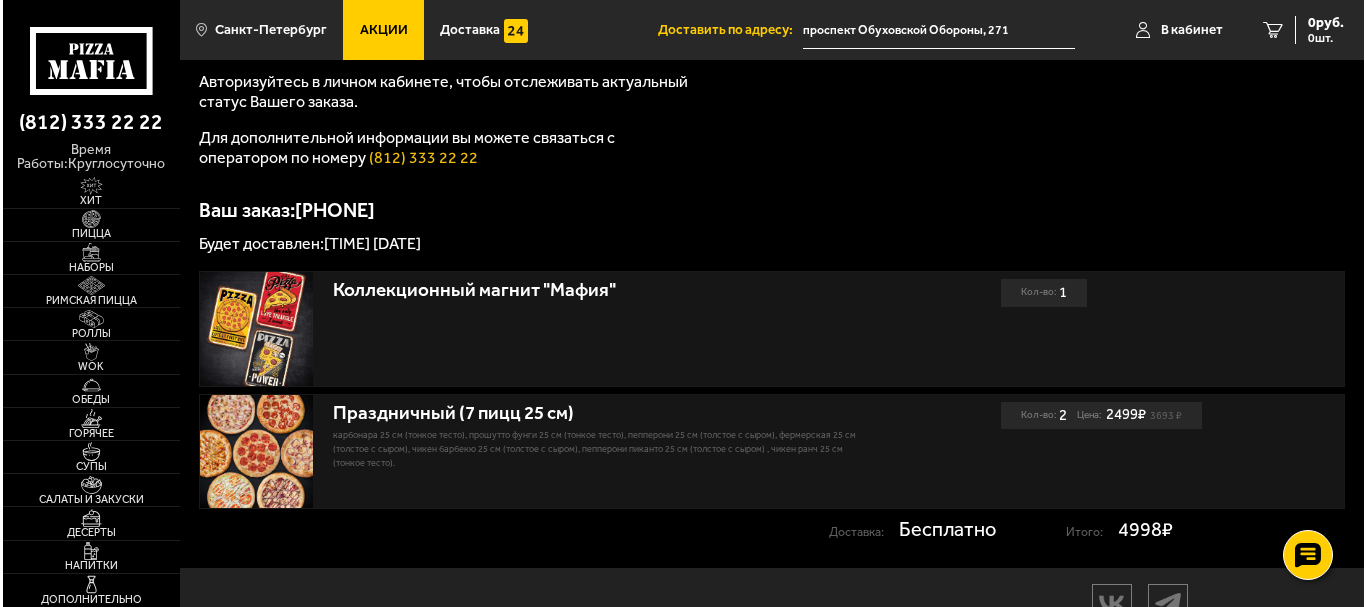 scroll, scrollTop: 0, scrollLeft: 0, axis: both 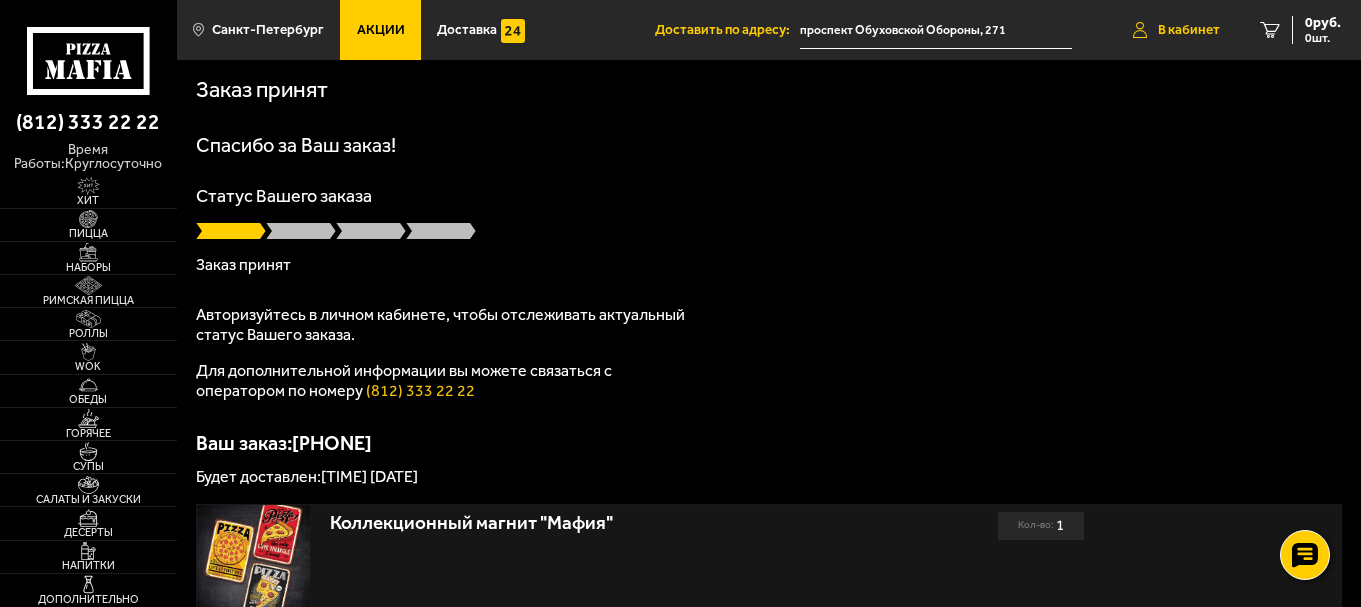 click on "В кабинет" at bounding box center [1189, 30] 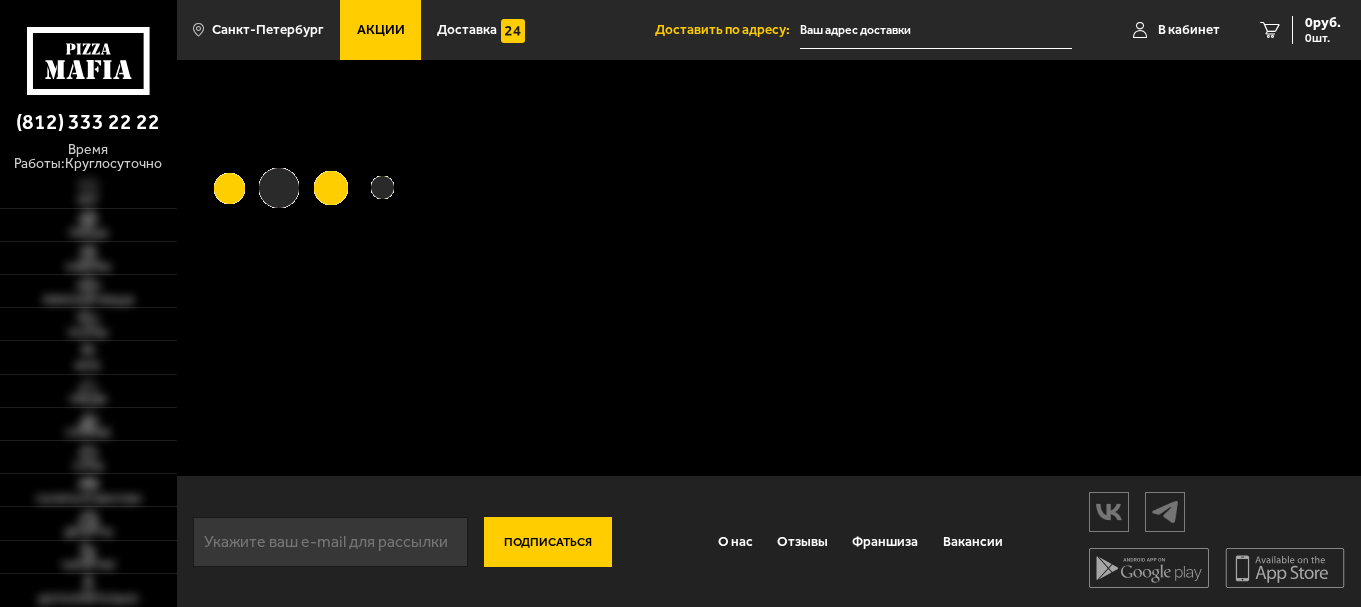 scroll, scrollTop: 0, scrollLeft: 0, axis: both 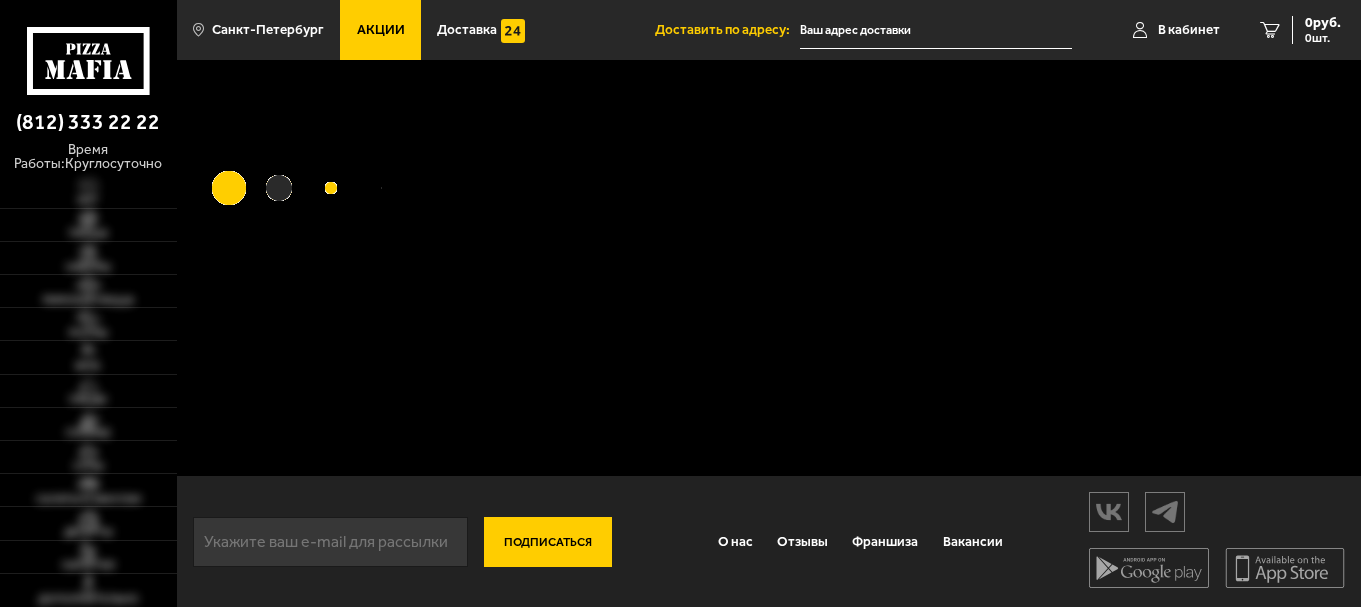 type on "[STREET_NAME], [BUILDING_NUMBER]" 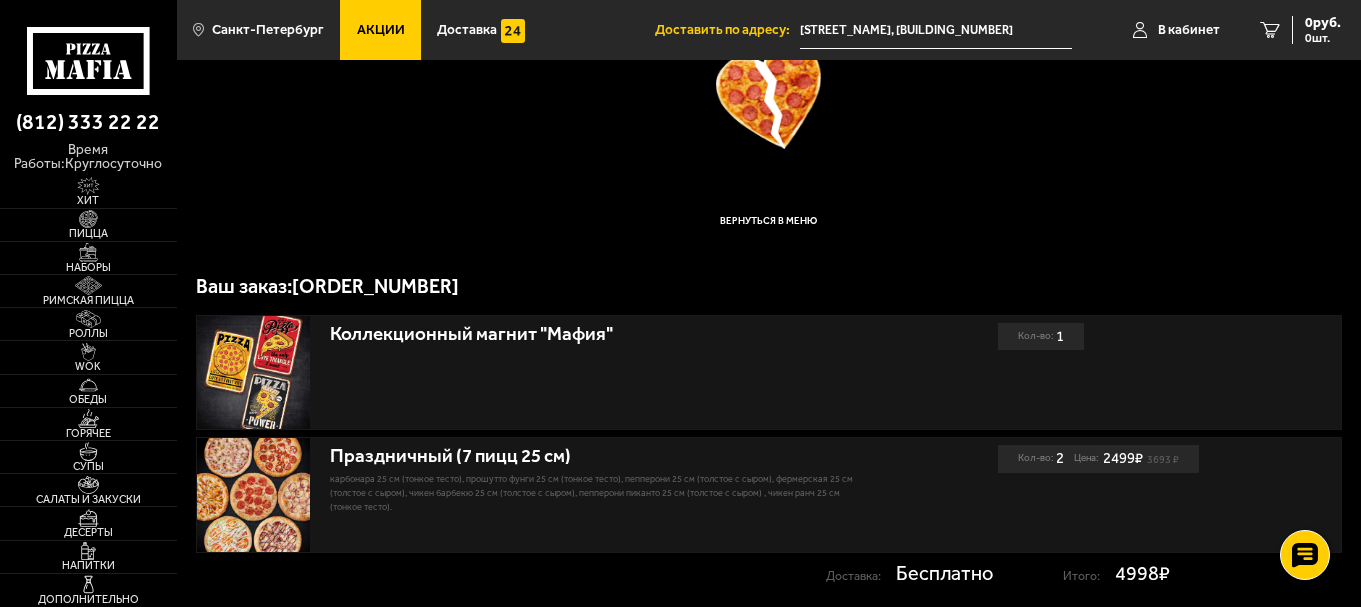 scroll, scrollTop: 302, scrollLeft: 0, axis: vertical 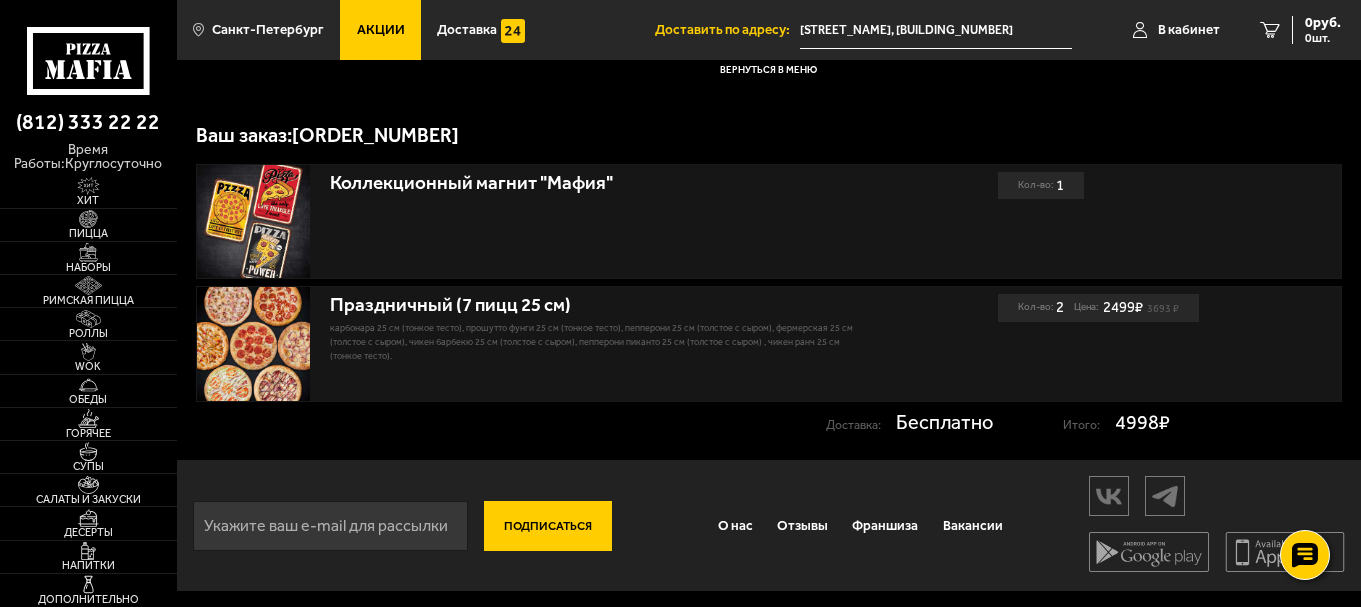 click on "Праздничный (7 пицц 25 см)" at bounding box center [598, 305] 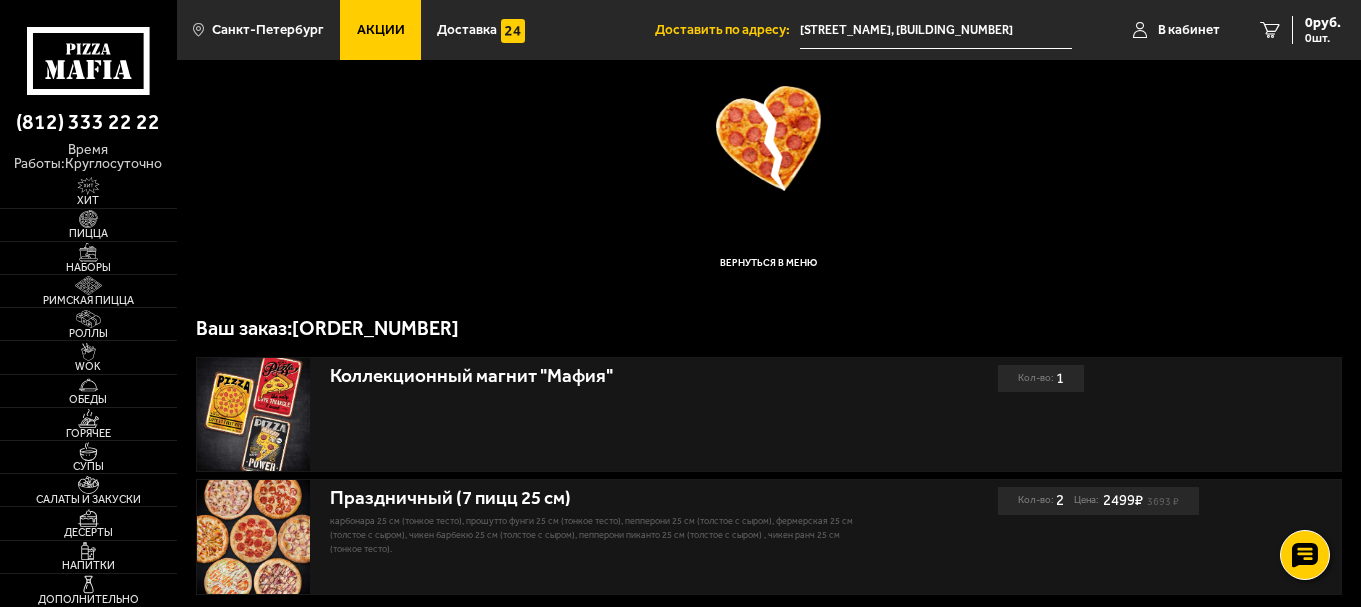 scroll, scrollTop: 69, scrollLeft: 0, axis: vertical 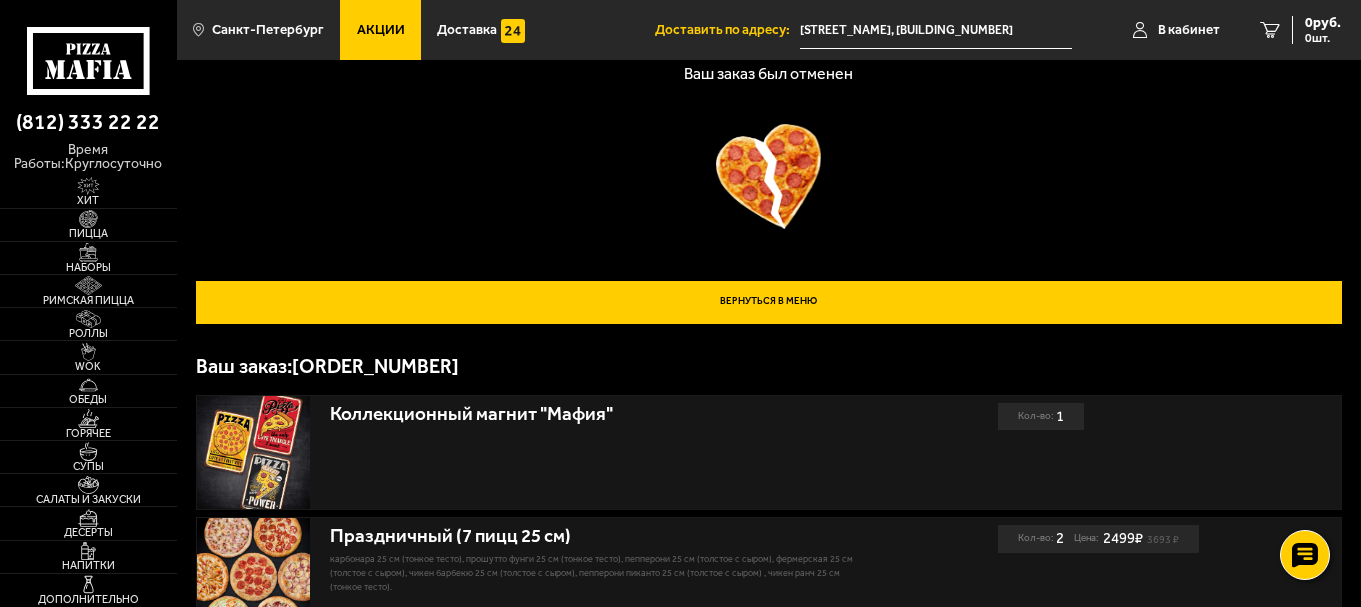 click on "Вернуться в меню" at bounding box center [769, 302] 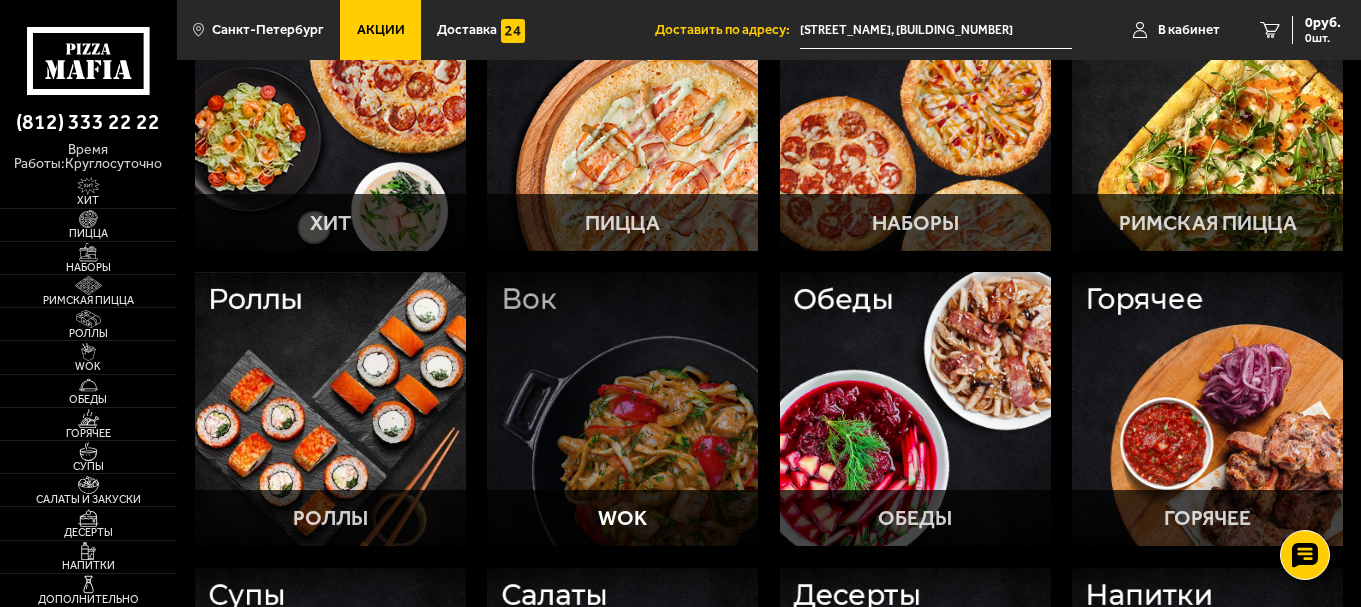 scroll, scrollTop: 0, scrollLeft: 0, axis: both 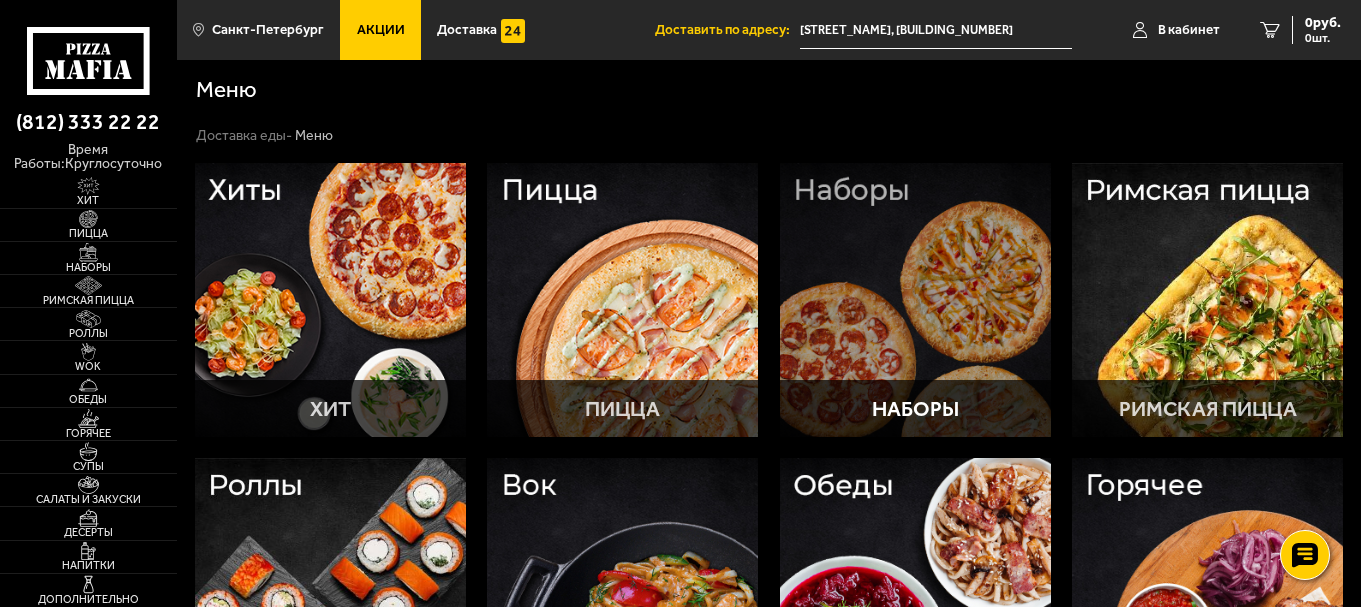 click at bounding box center [915, 300] 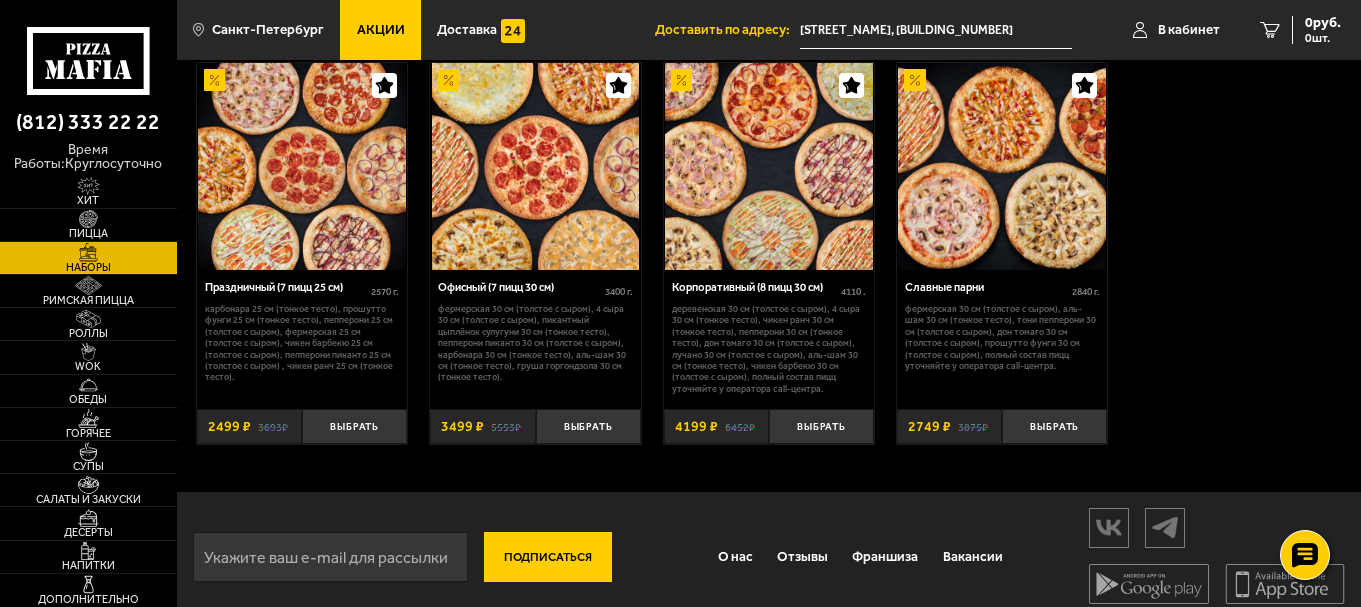 scroll, scrollTop: 2333, scrollLeft: 0, axis: vertical 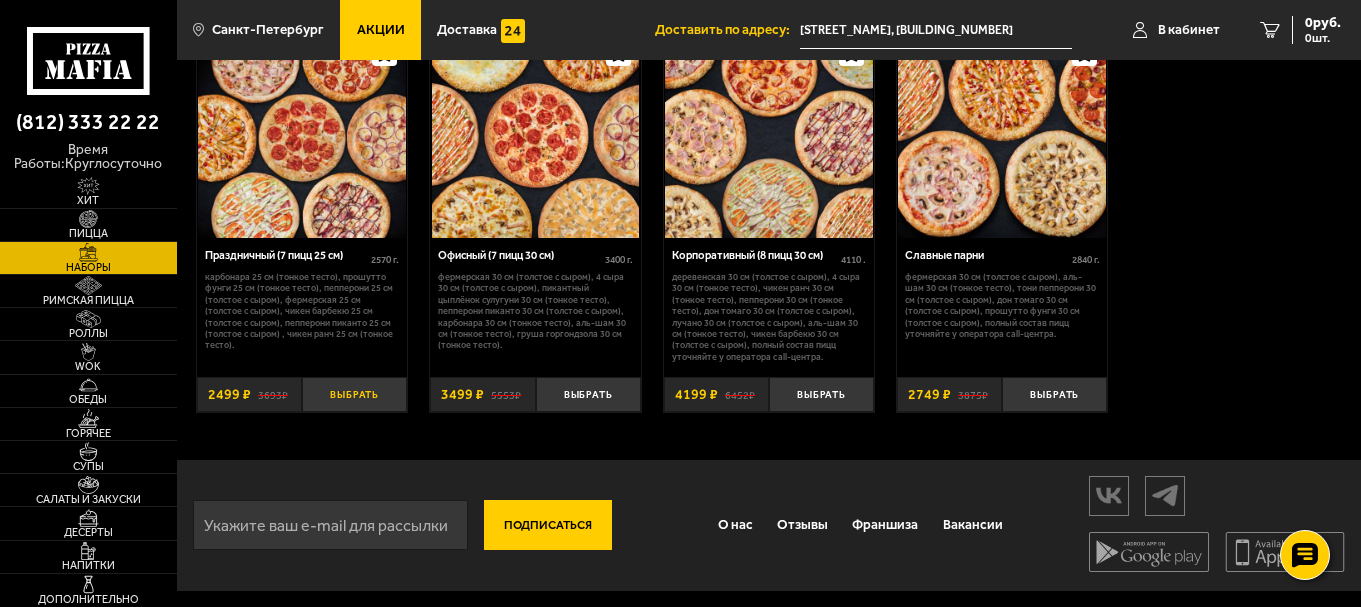 click on "Выбрать" at bounding box center [354, 394] 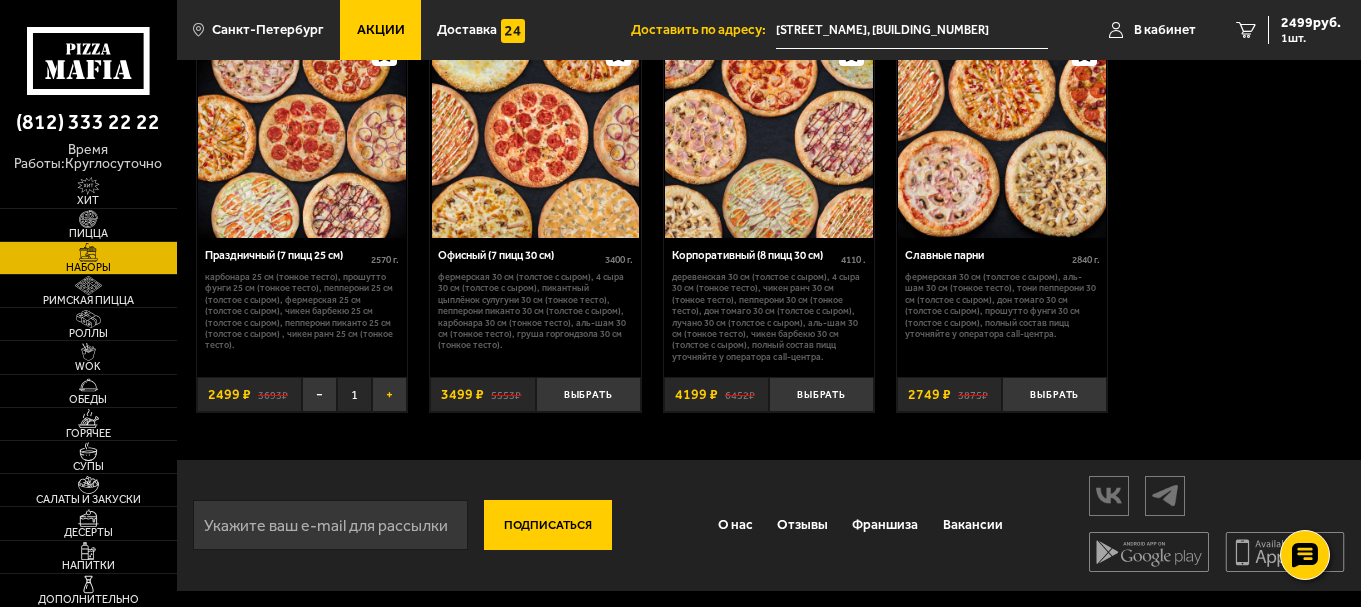 click on "+" at bounding box center [389, 394] 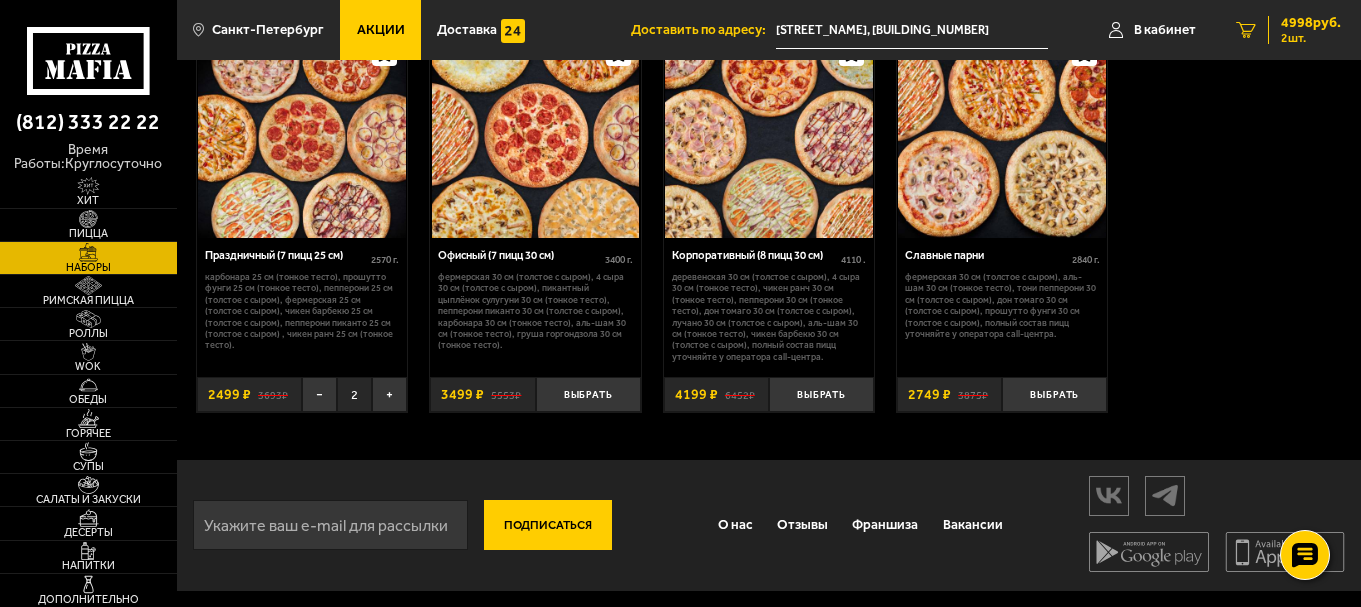 click on "4998  руб." at bounding box center [1311, 23] 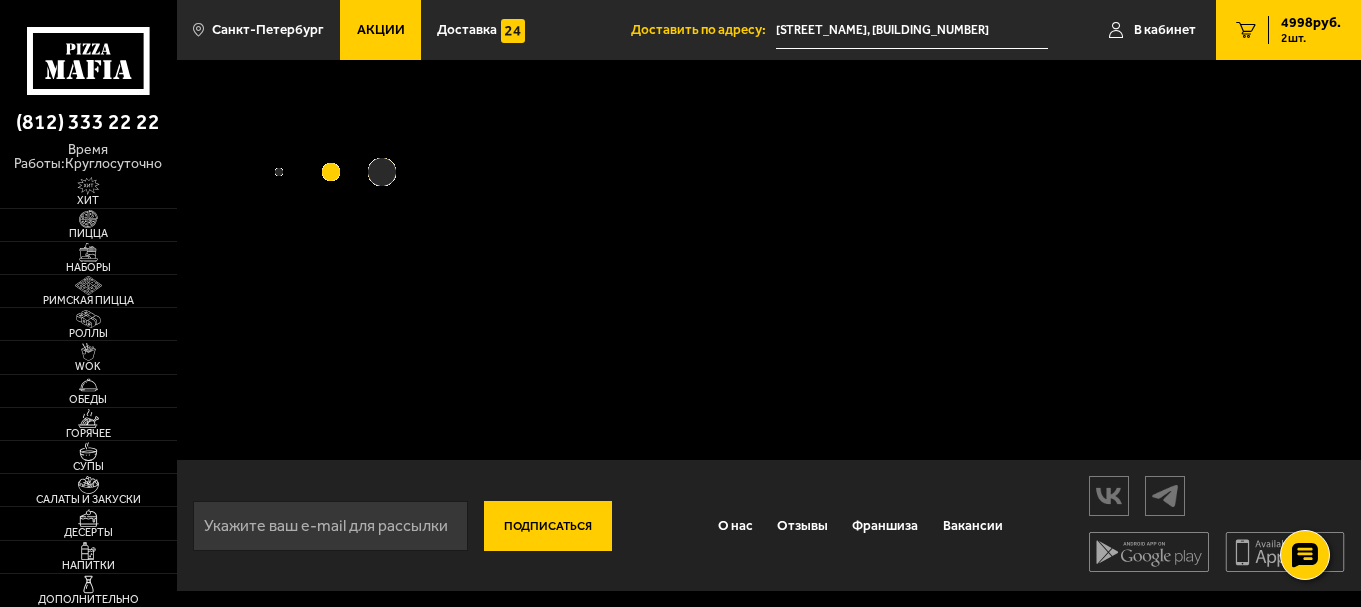scroll, scrollTop: 0, scrollLeft: 0, axis: both 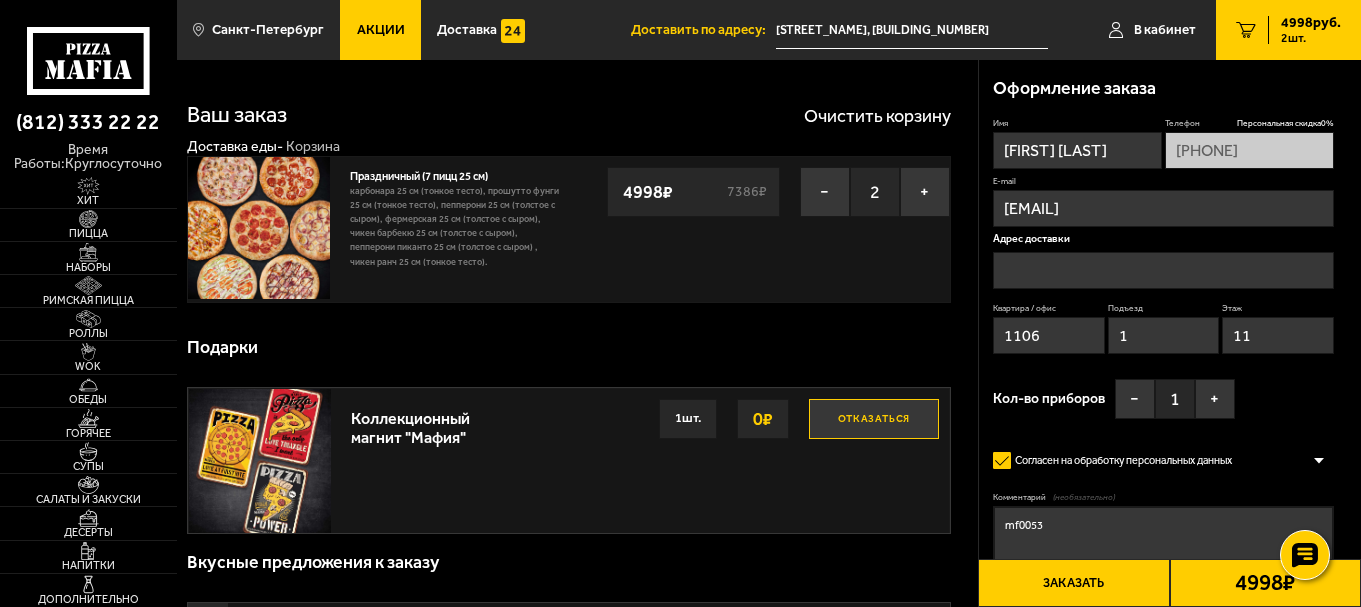 type on "проспект Обуховской Обороны, 271" 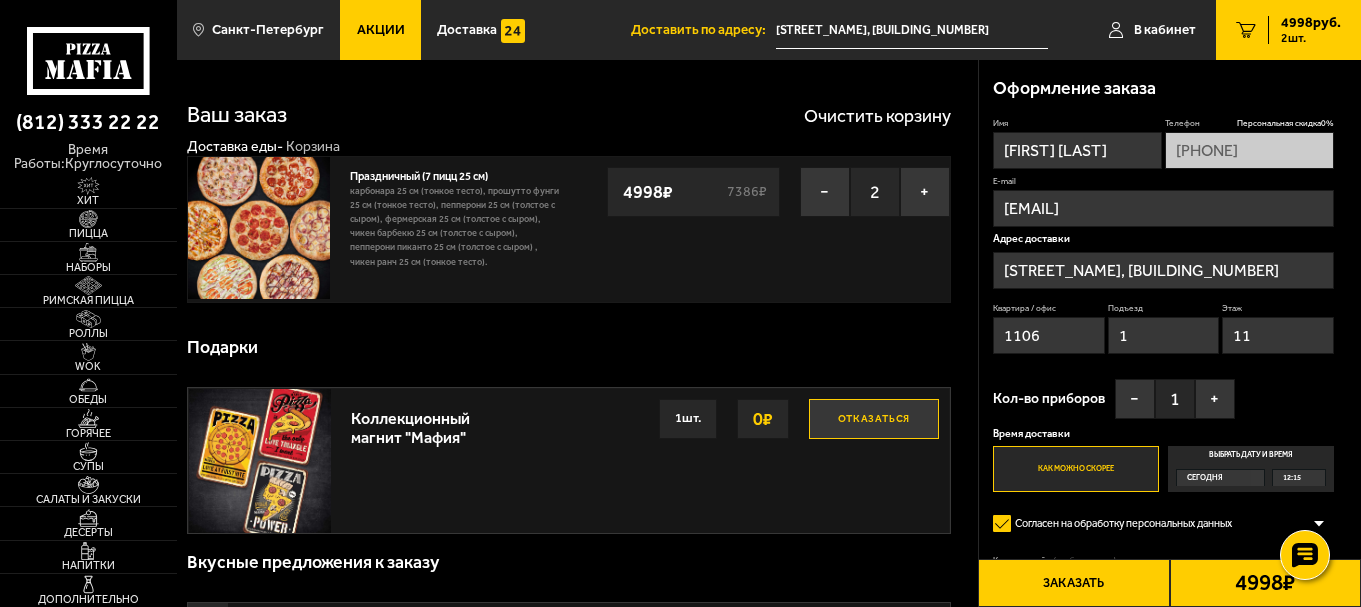 click on "Отказаться" at bounding box center [874, 419] 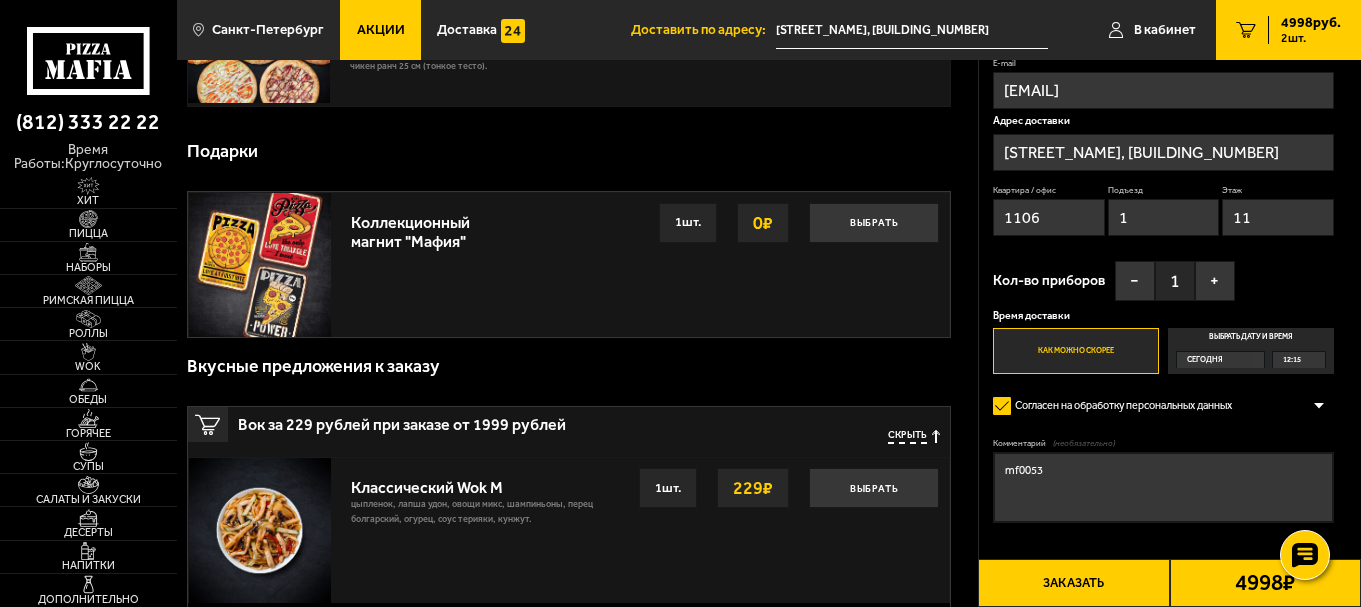 scroll, scrollTop: 233, scrollLeft: 0, axis: vertical 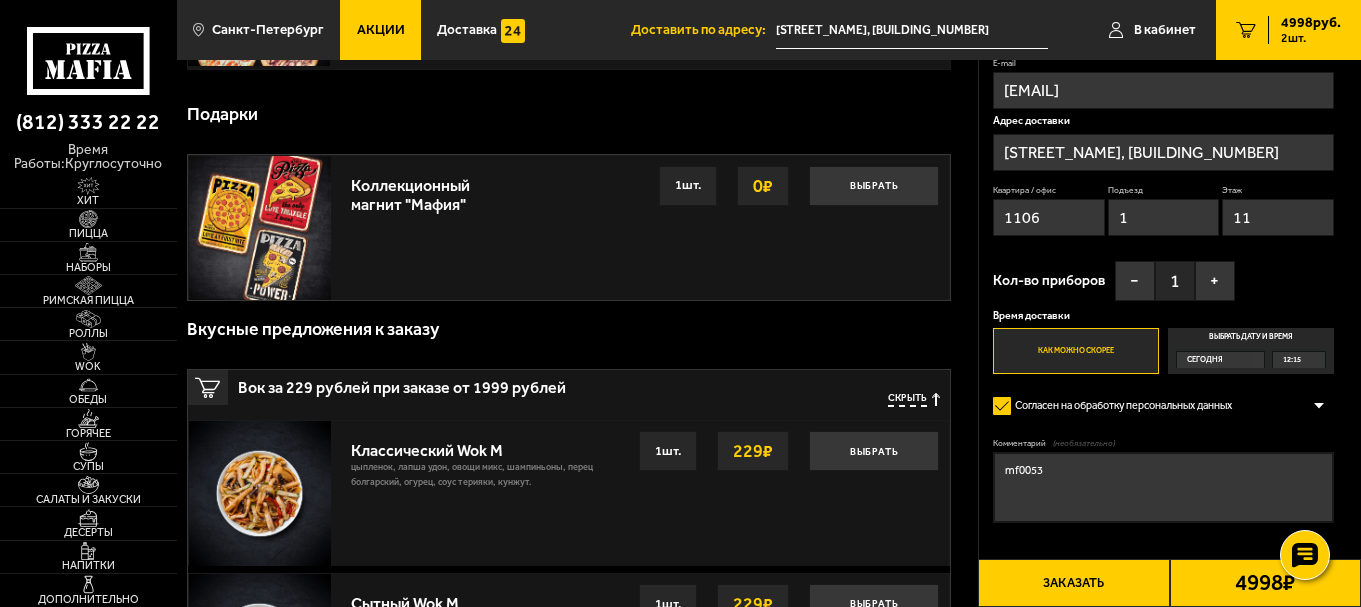 click on "Сегодня" at bounding box center (1205, 360) 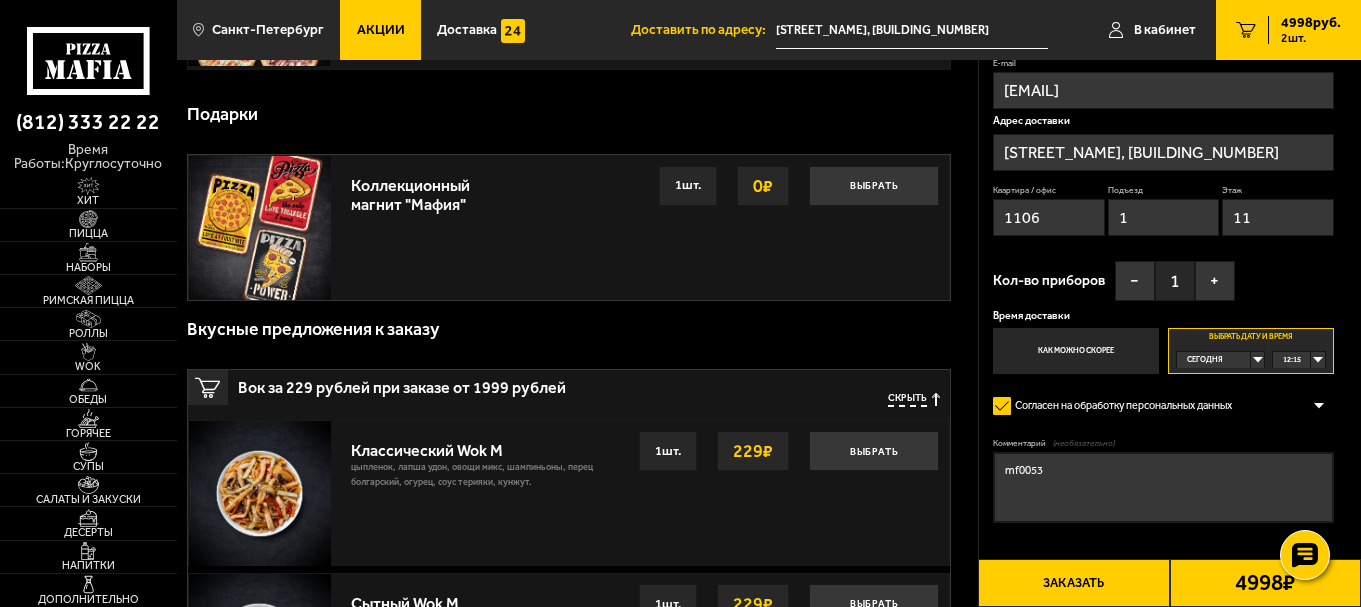click on "Выбрать дату и время Сегодня 12:15" at bounding box center [1251, 350] 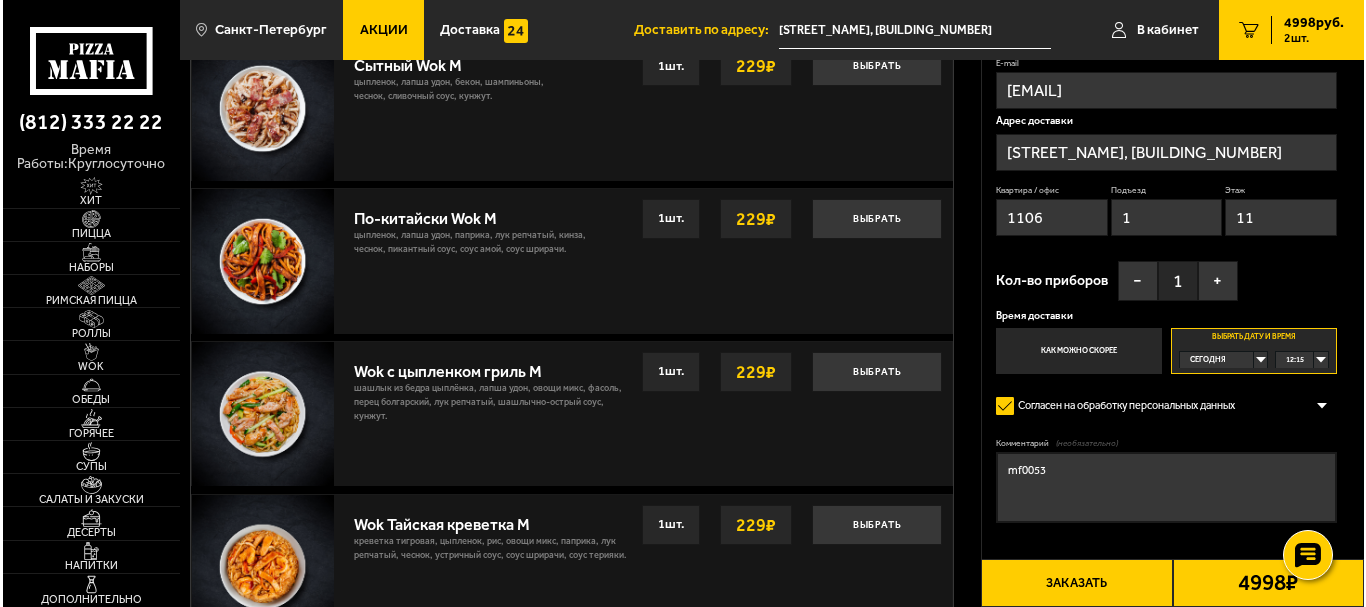 scroll, scrollTop: 933, scrollLeft: 0, axis: vertical 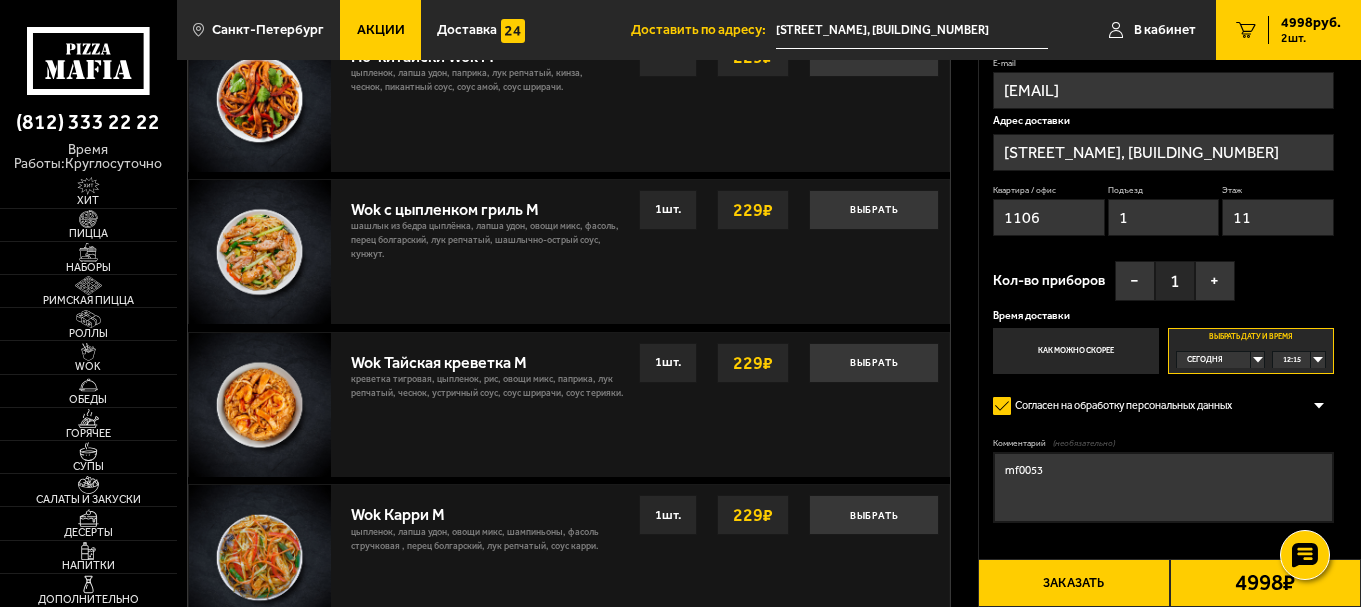 click on "Заказать" at bounding box center (1073, 583) 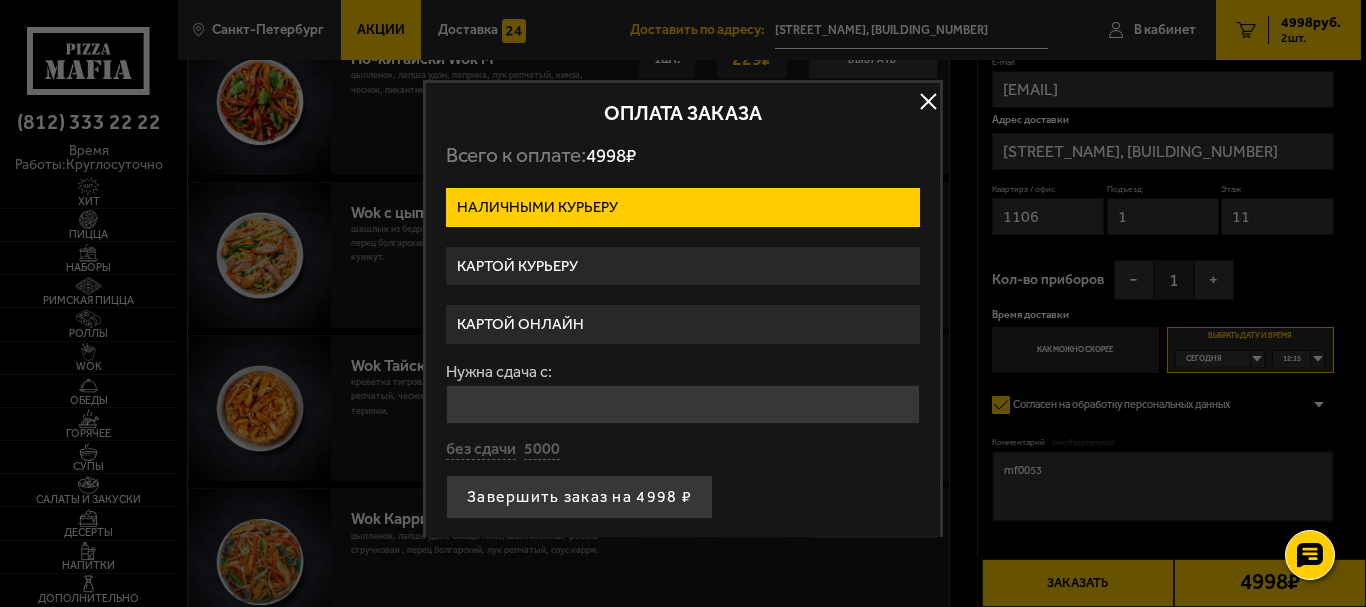 click on "Картой онлайн" at bounding box center [683, 324] 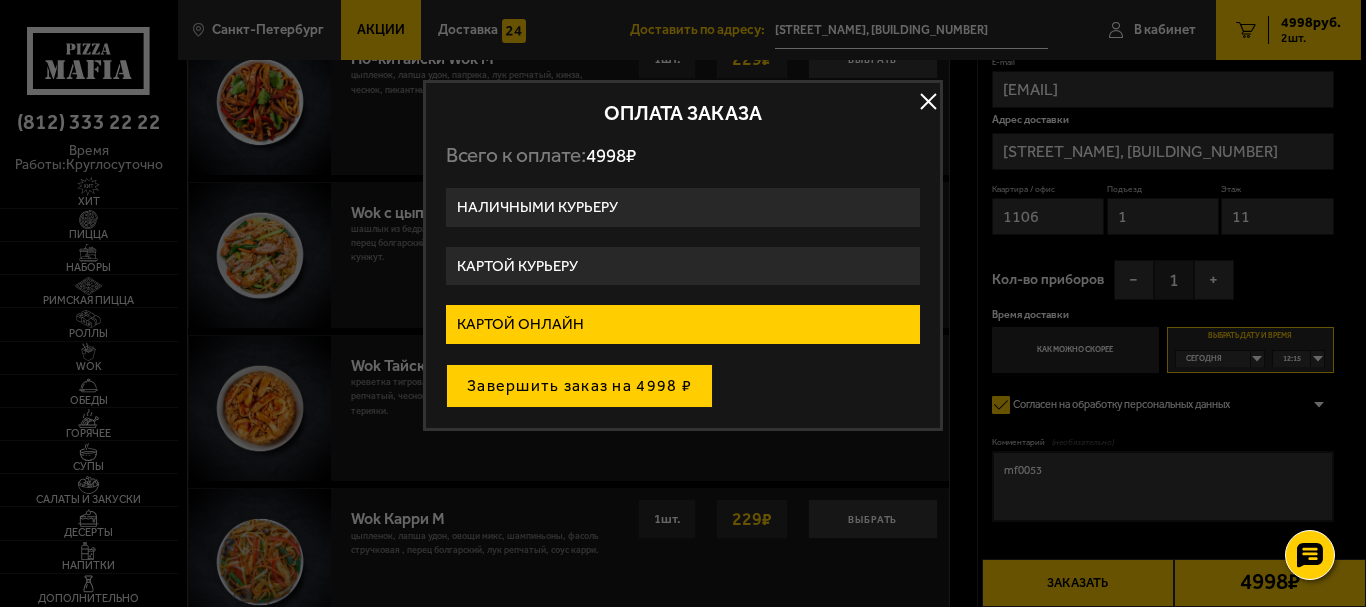 click on "Завершить заказ на 4998 ₽" at bounding box center (579, 386) 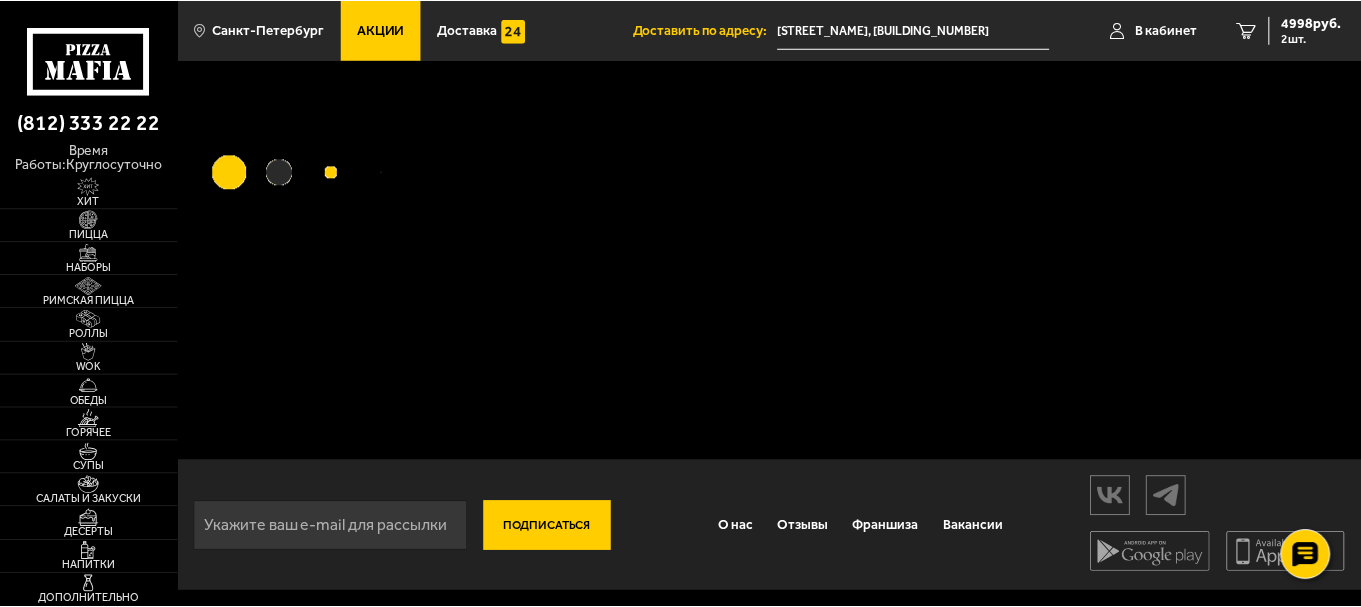 scroll, scrollTop: 0, scrollLeft: 0, axis: both 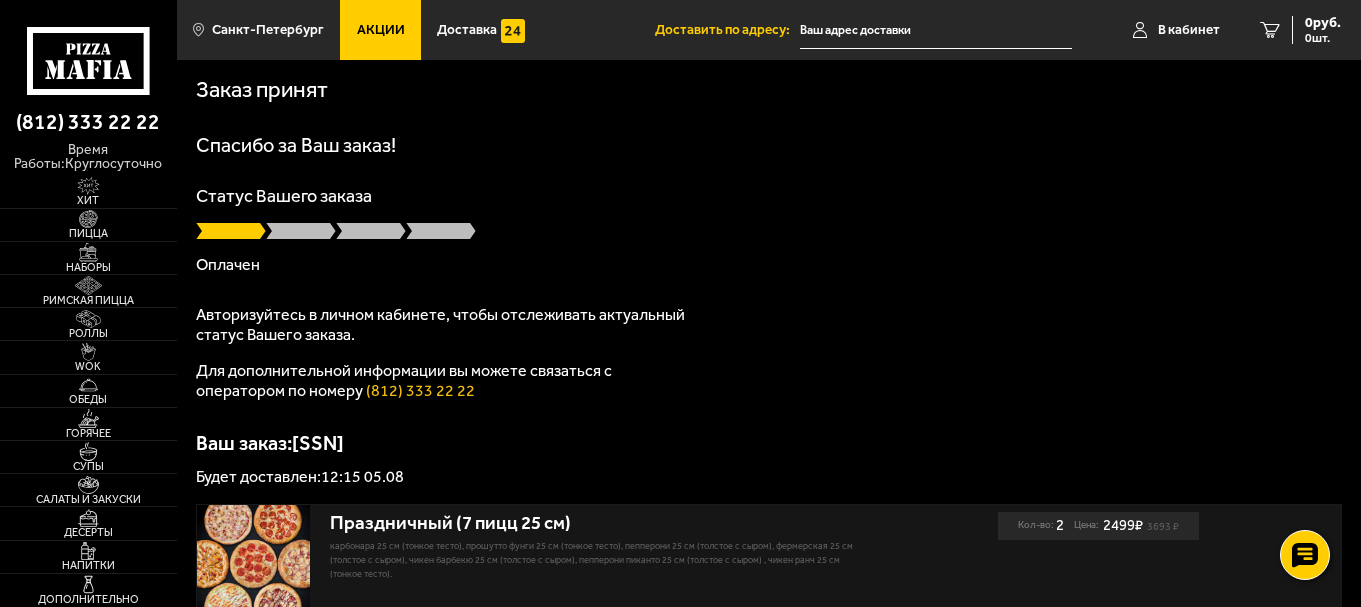 click at bounding box center [936, 30] 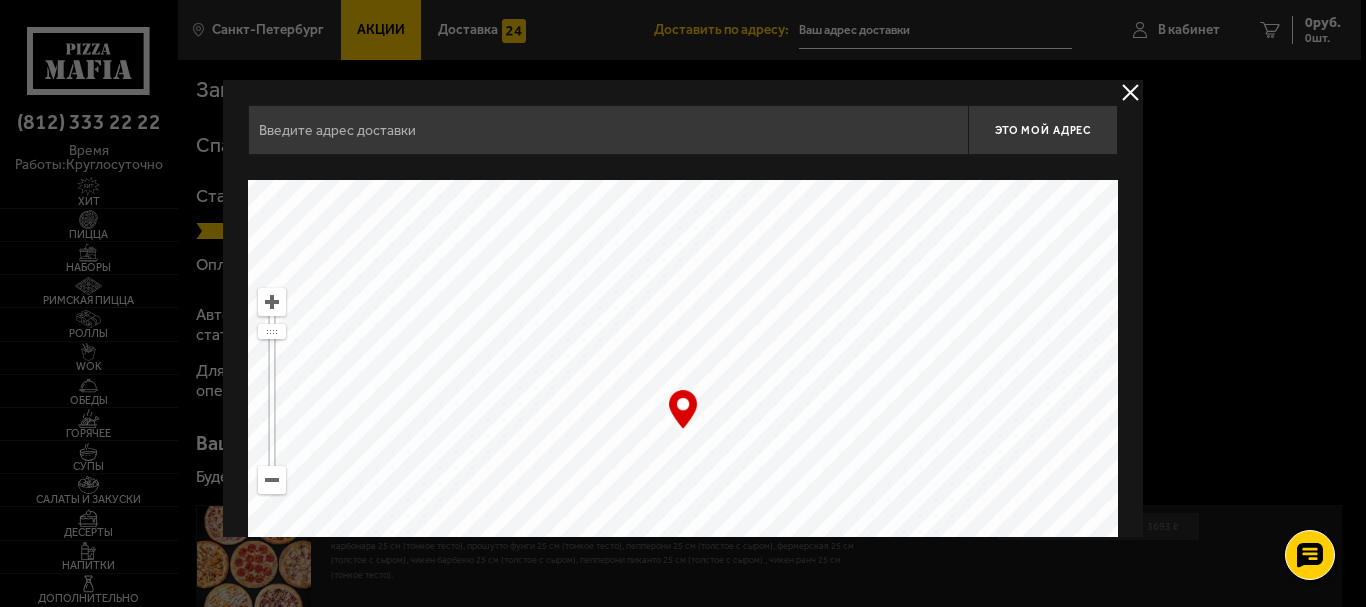 type on "проспект Обуховской Обороны, 271" 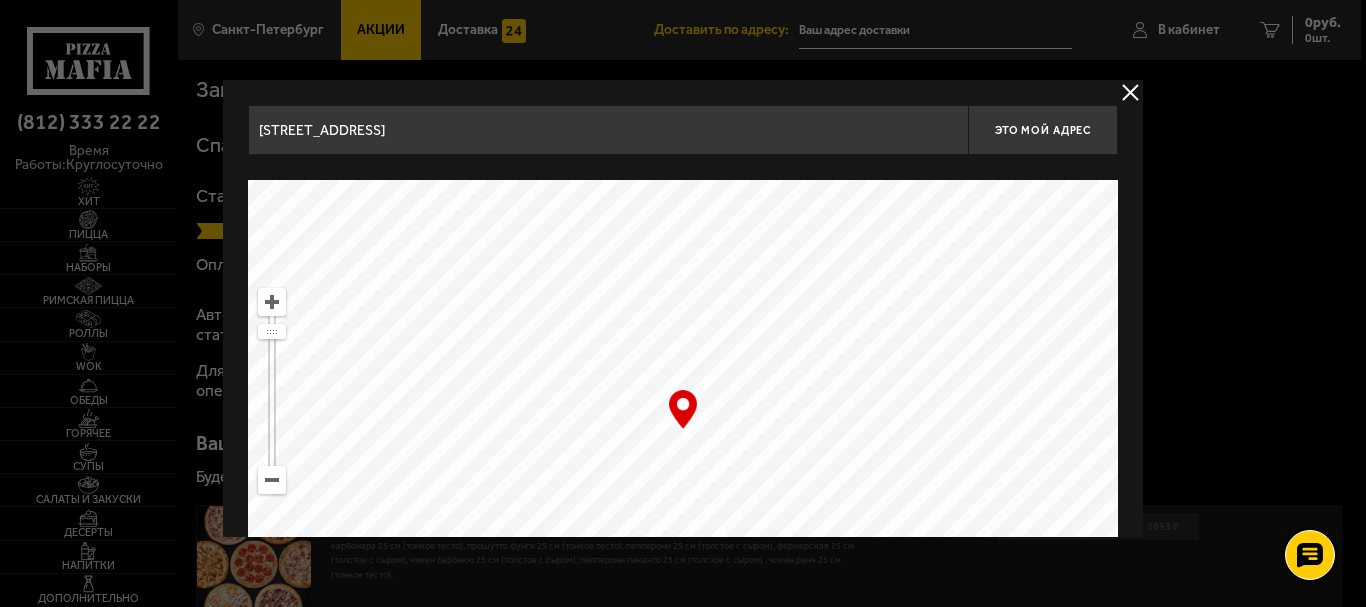 click at bounding box center [1130, 92] 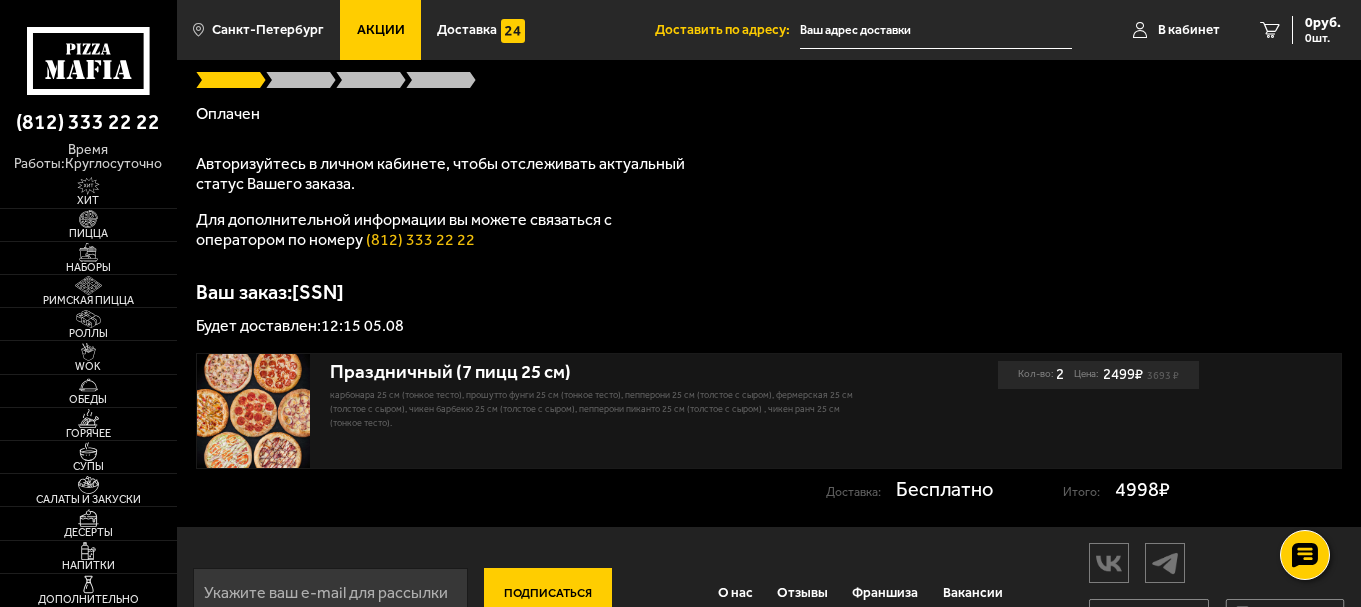 scroll, scrollTop: 219, scrollLeft: 0, axis: vertical 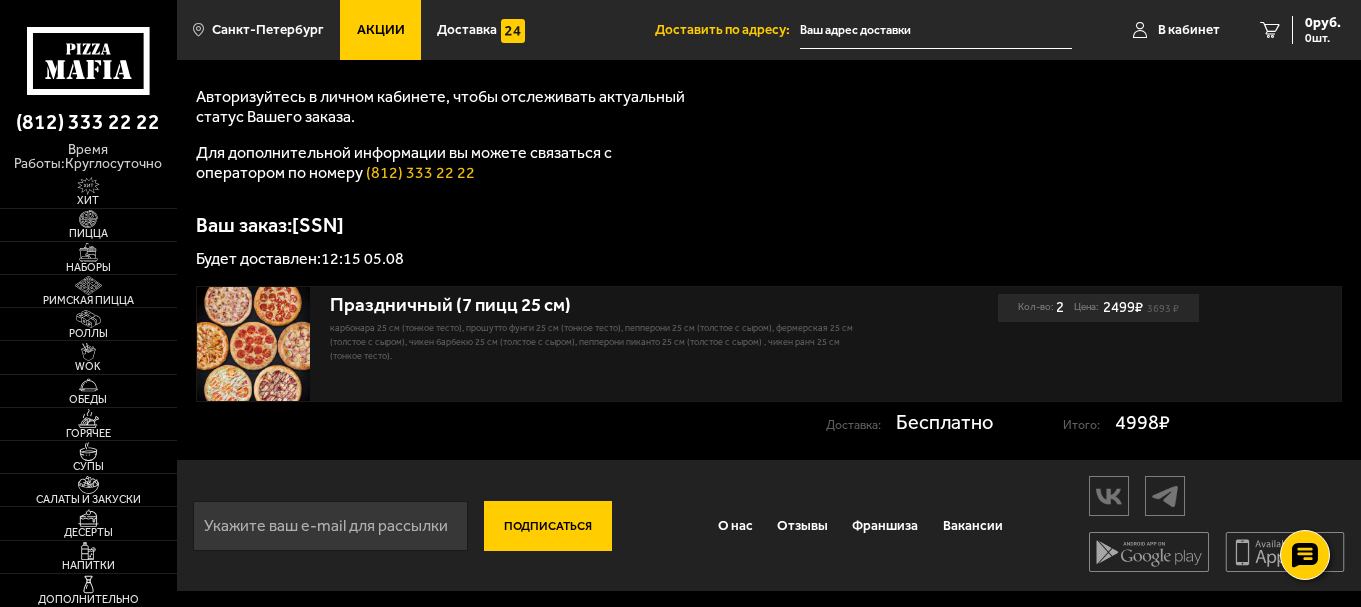 click on "Праздничный (7 пицц 25 см)" at bounding box center (598, 305) 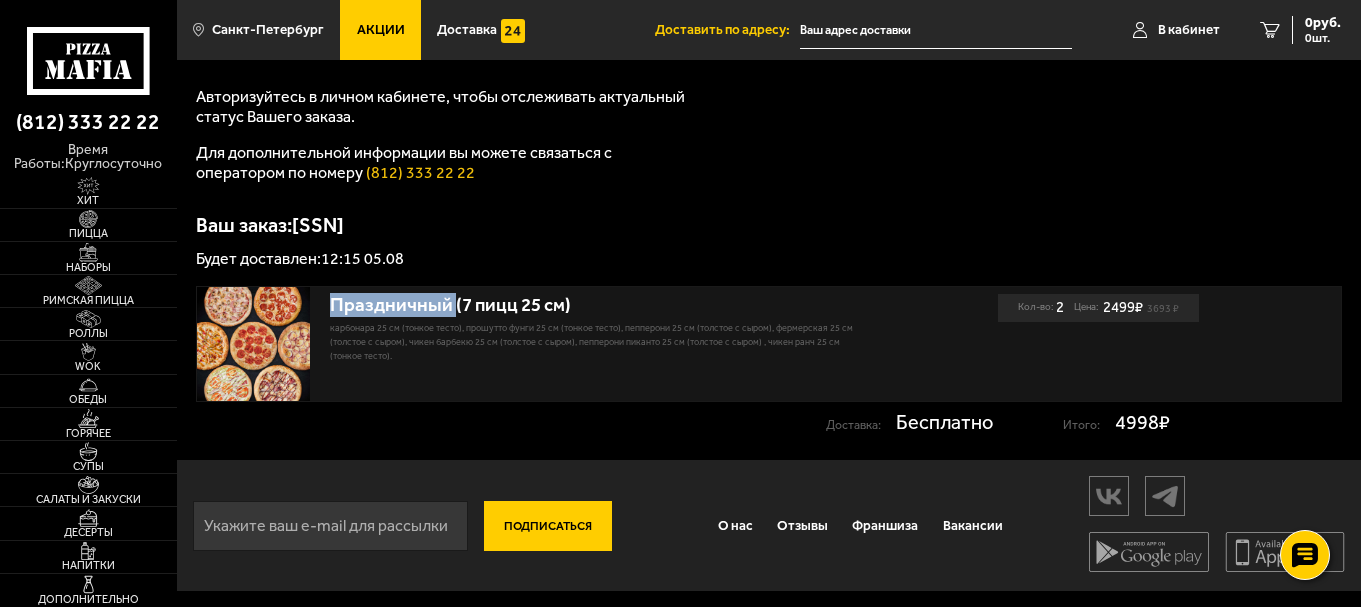 click on "Праздничный (7 пицц 25 см)" at bounding box center [598, 305] 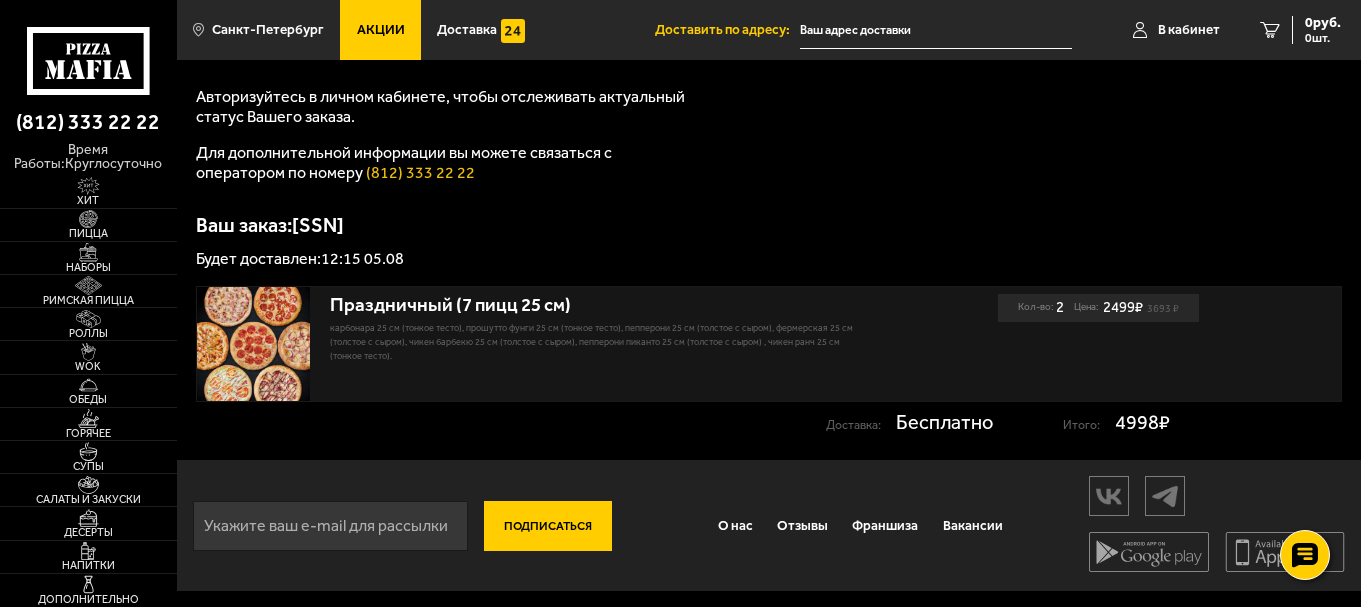 click on "Праздничный (7 пицц 25 см) Карбонара 25 см (тонкое тесто), Прошутто Фунги 25 см (тонкое тесто), Пепперони 25 см (толстое с сыром), Фермерская 25 см (толстое с сыром), Чикен Барбекю 25 см (толстое с сыром), Пепперони Пиканто 25 см (толстое с сыром) , Чикен Ранч 25 см (тонкое тесто). Кол-во:  2 Цена: 3693 ₽   2499  ₽ Доставка:   Бесплатно  Итого:  4998  ₽" at bounding box center [769, 362] 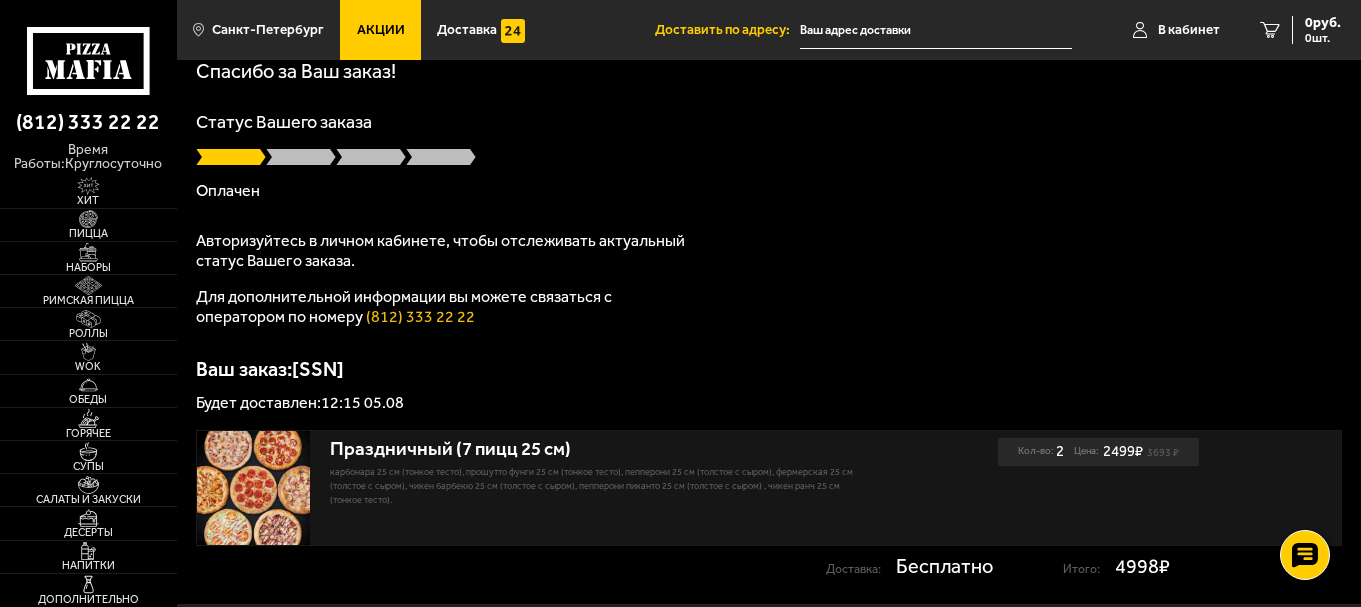 scroll, scrollTop: 0, scrollLeft: 0, axis: both 